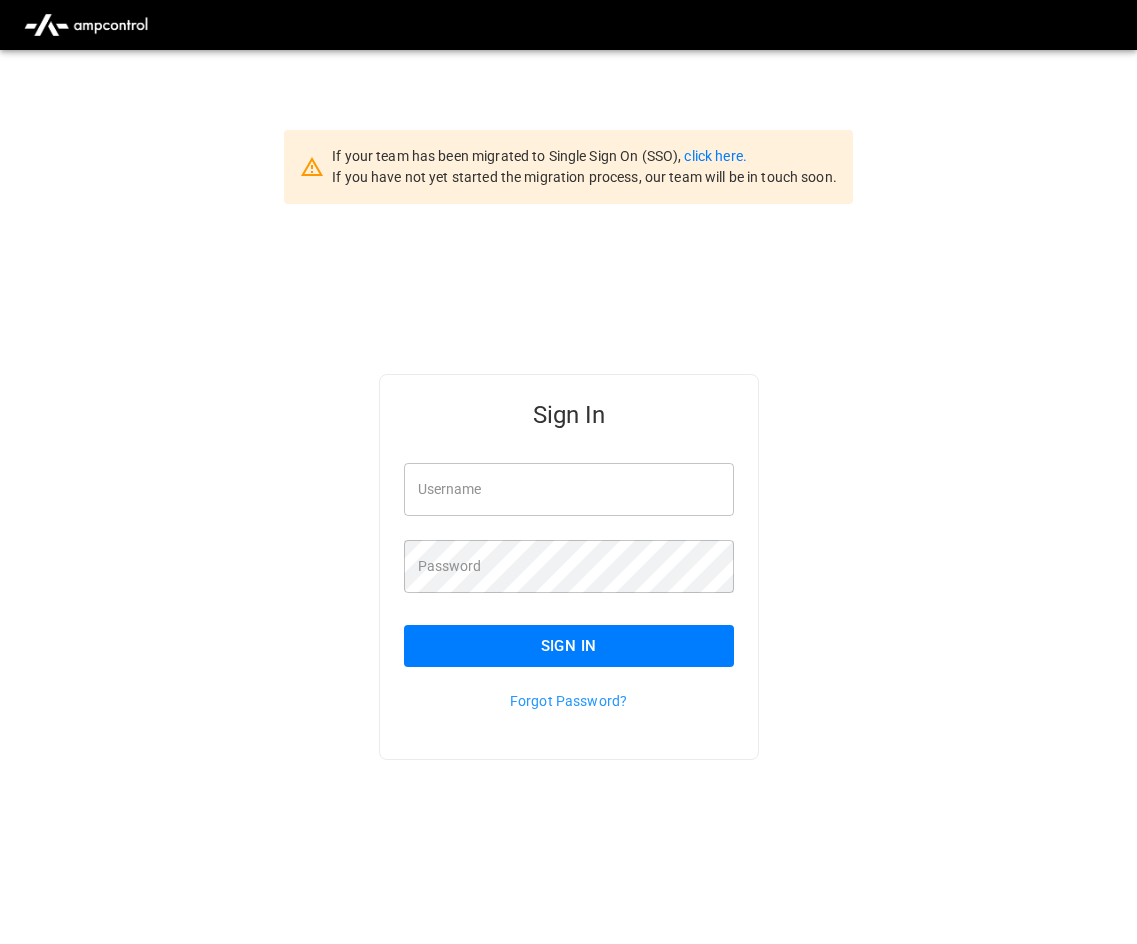 scroll, scrollTop: 0, scrollLeft: 0, axis: both 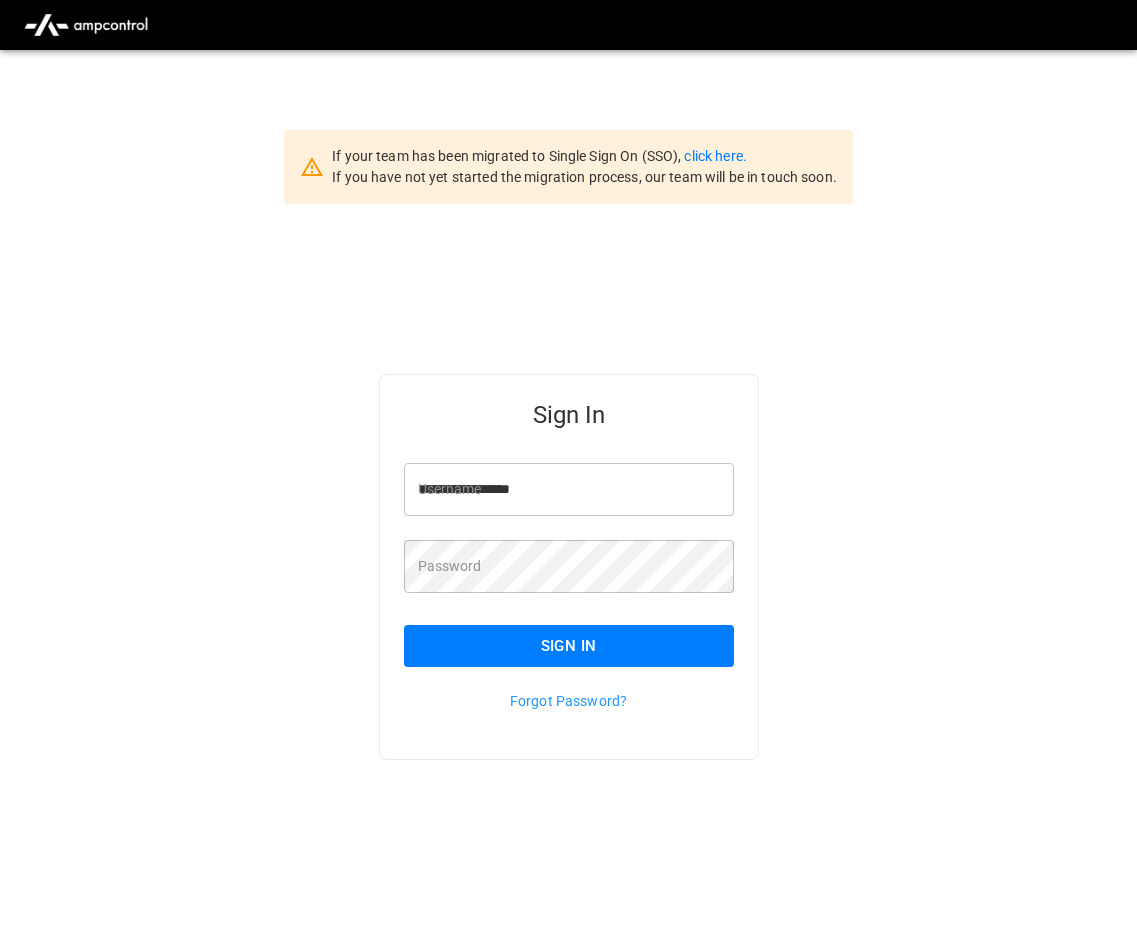 click on "**********" at bounding box center [568, 599] 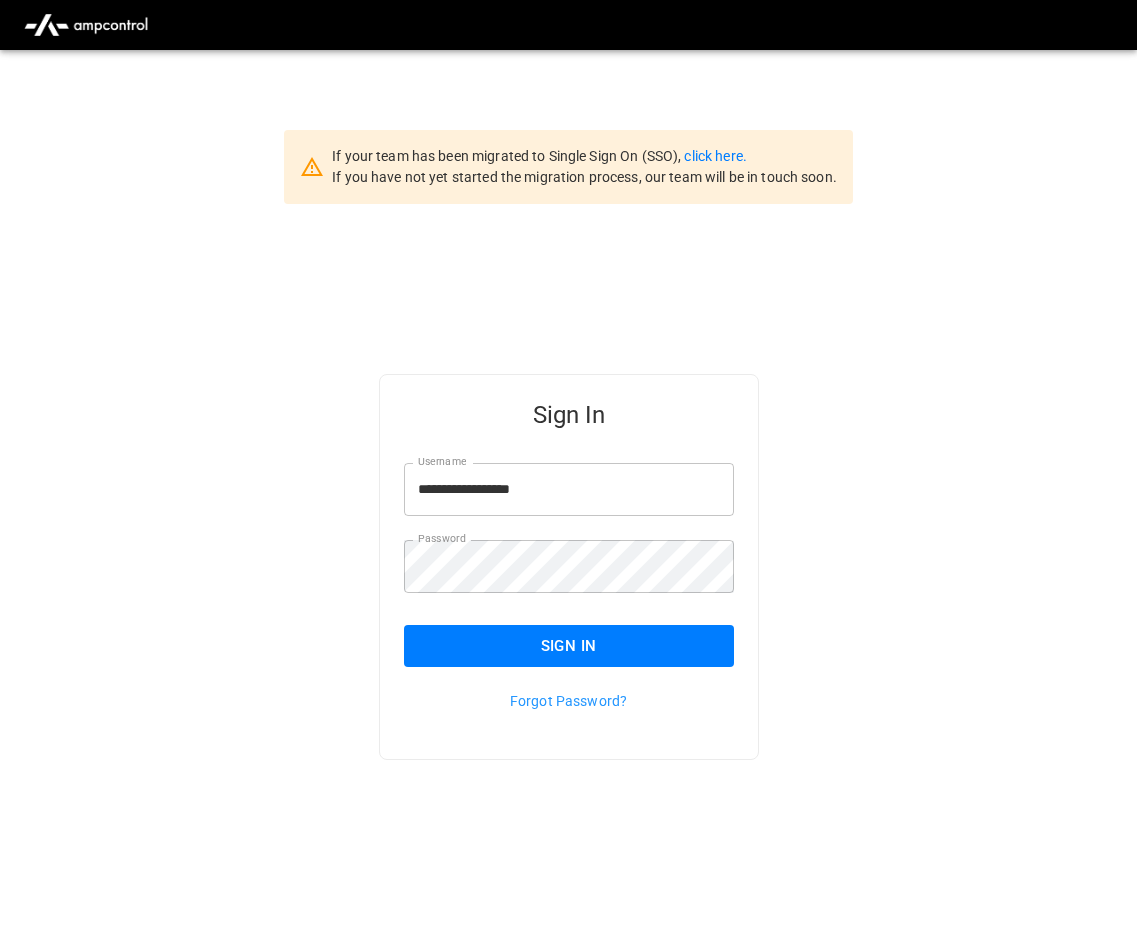 click on "Sign In" at bounding box center (569, 646) 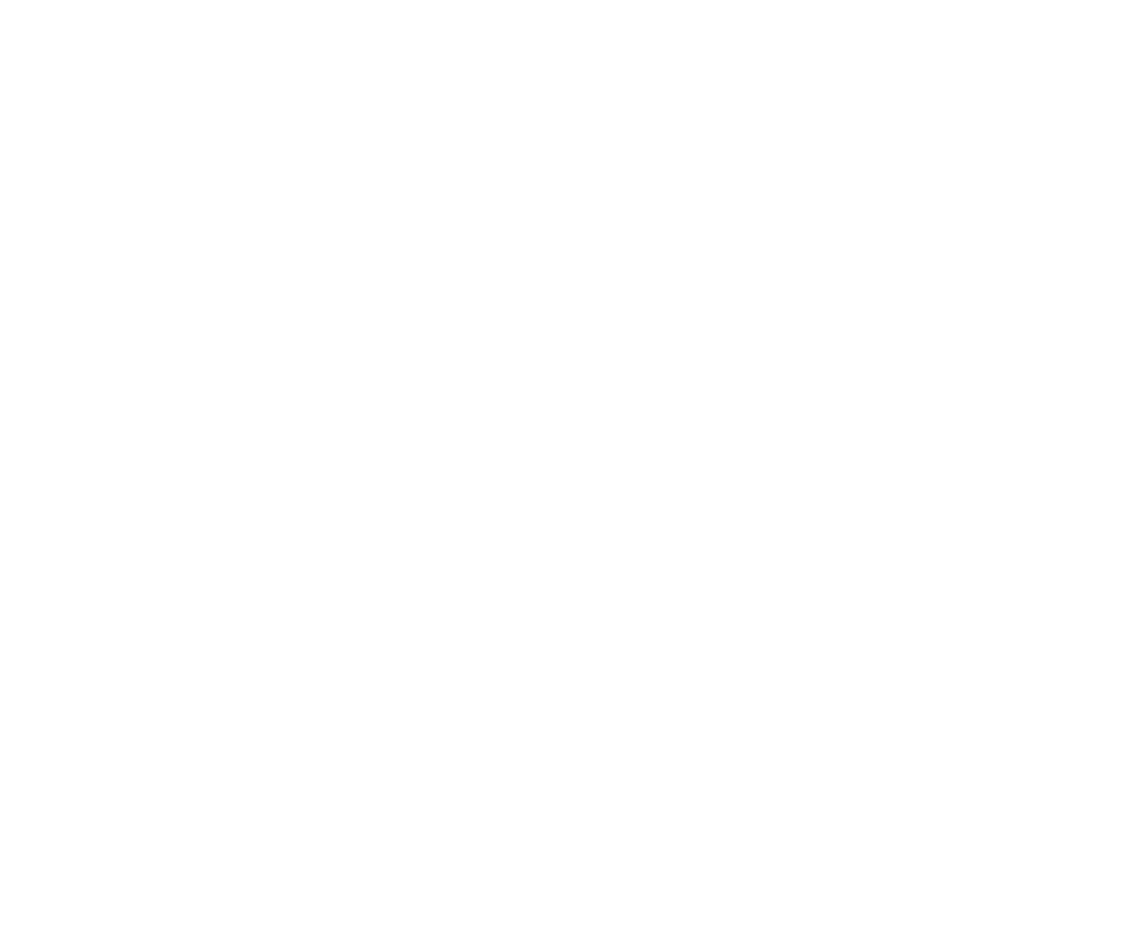 scroll, scrollTop: 0, scrollLeft: 0, axis: both 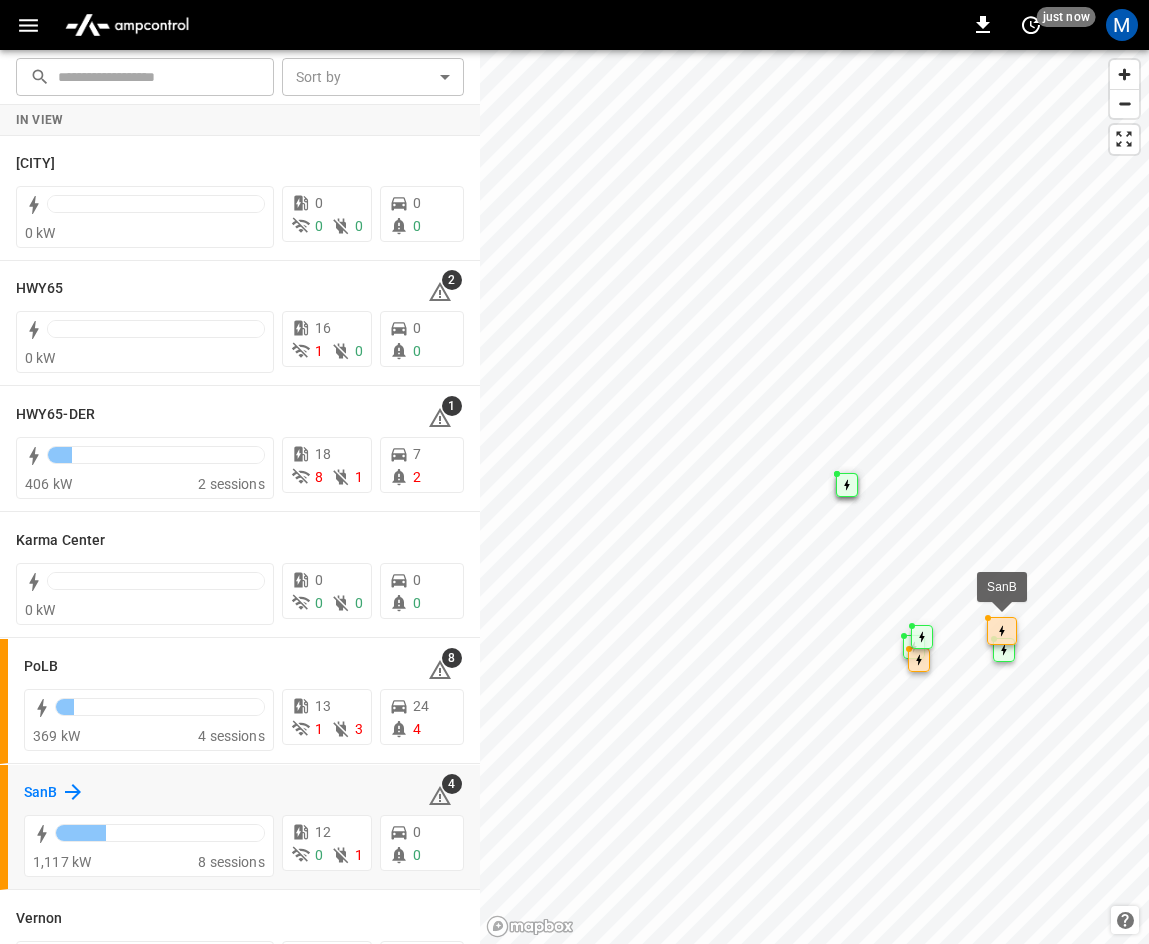 click 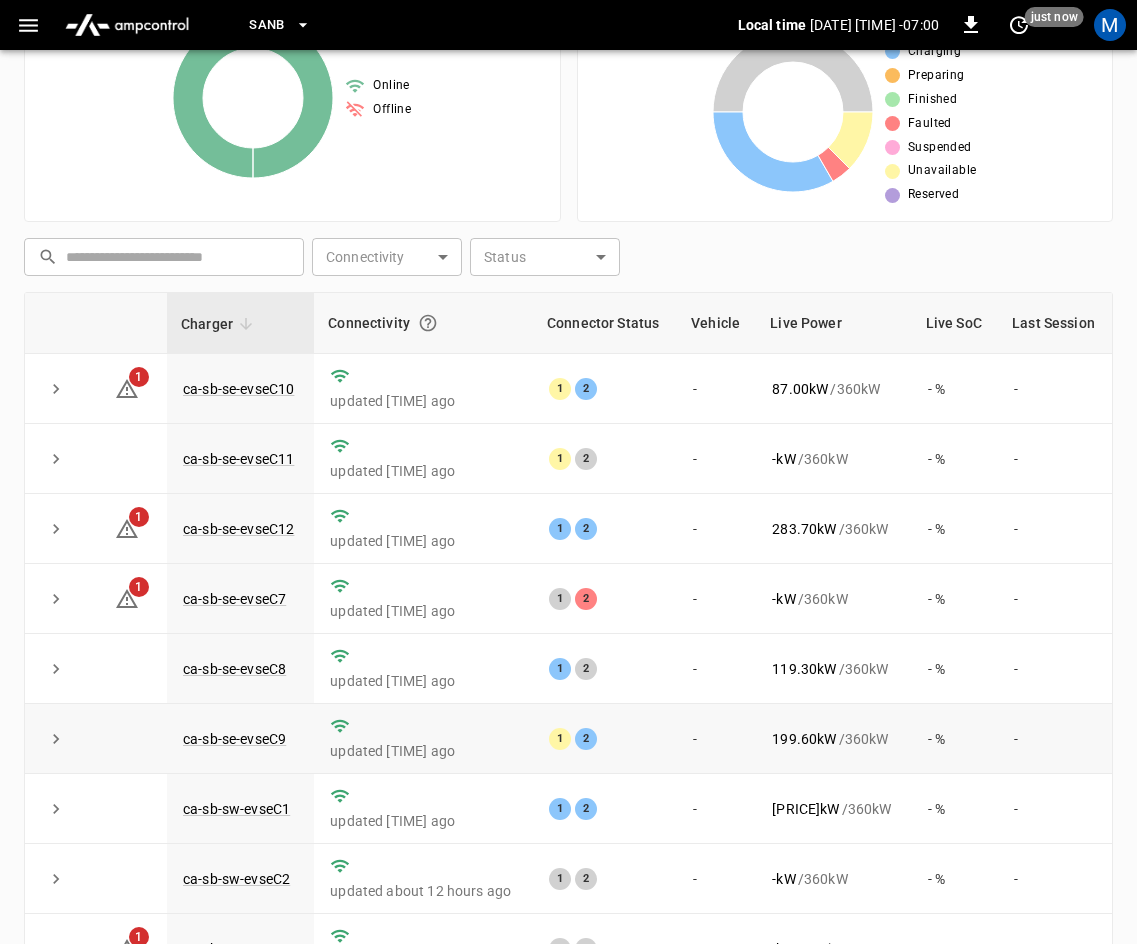 scroll, scrollTop: 400, scrollLeft: 0, axis: vertical 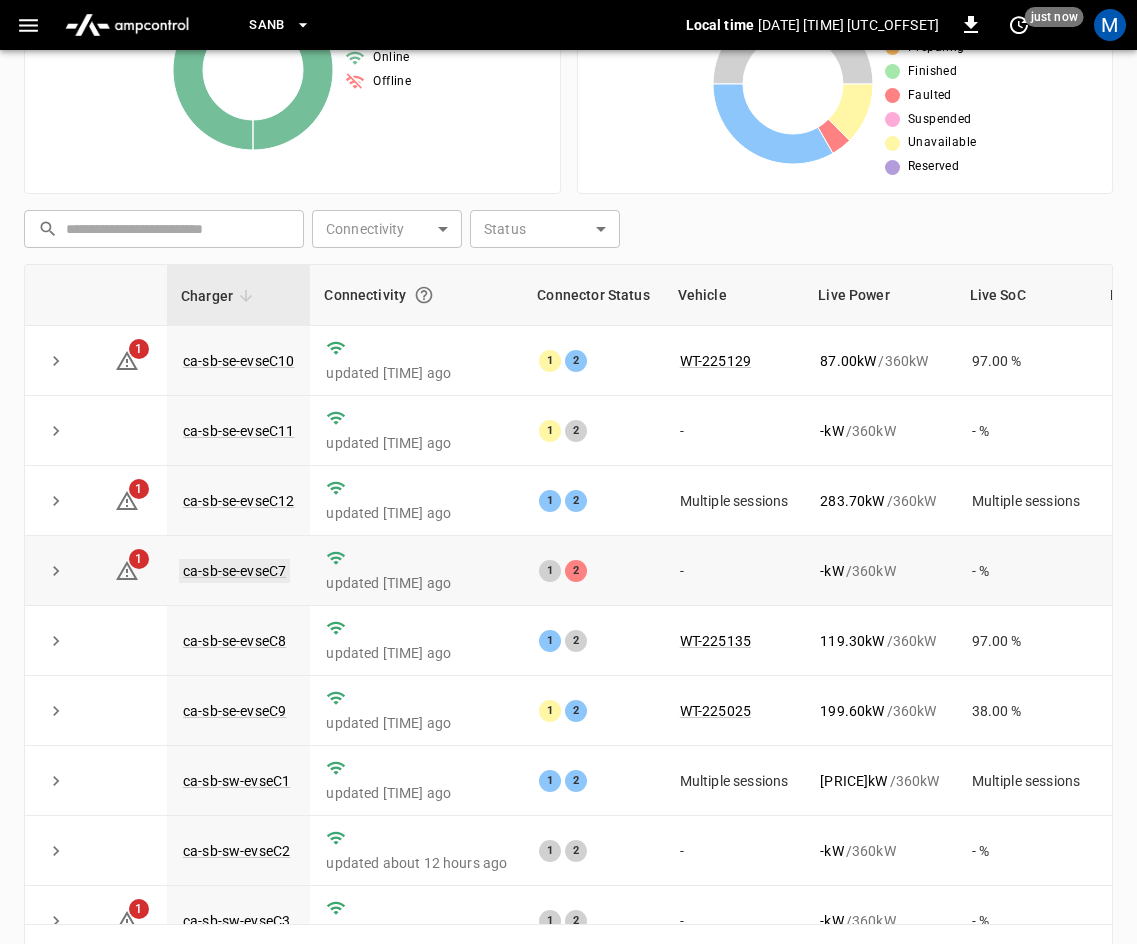 click on "ca-sb-se-evseC7" at bounding box center (234, 571) 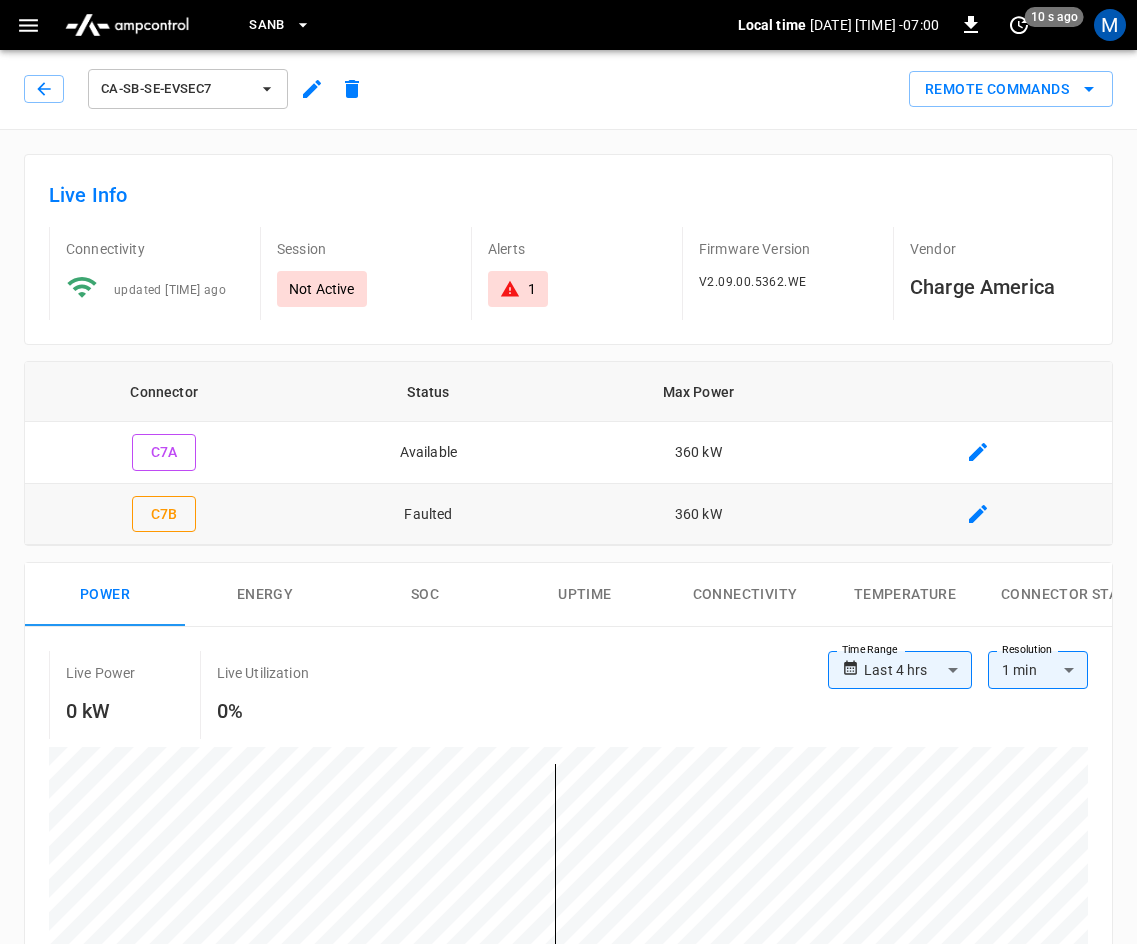scroll, scrollTop: 0, scrollLeft: 0, axis: both 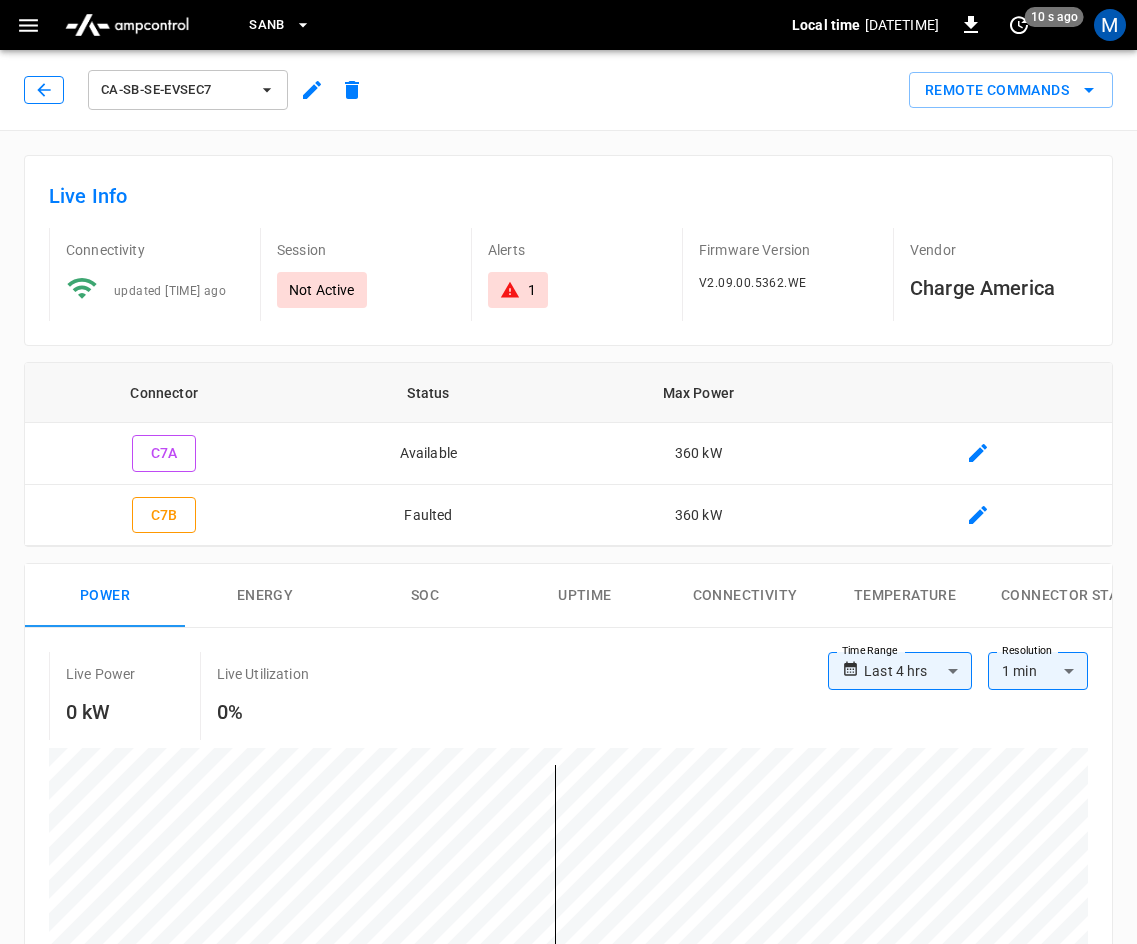 click 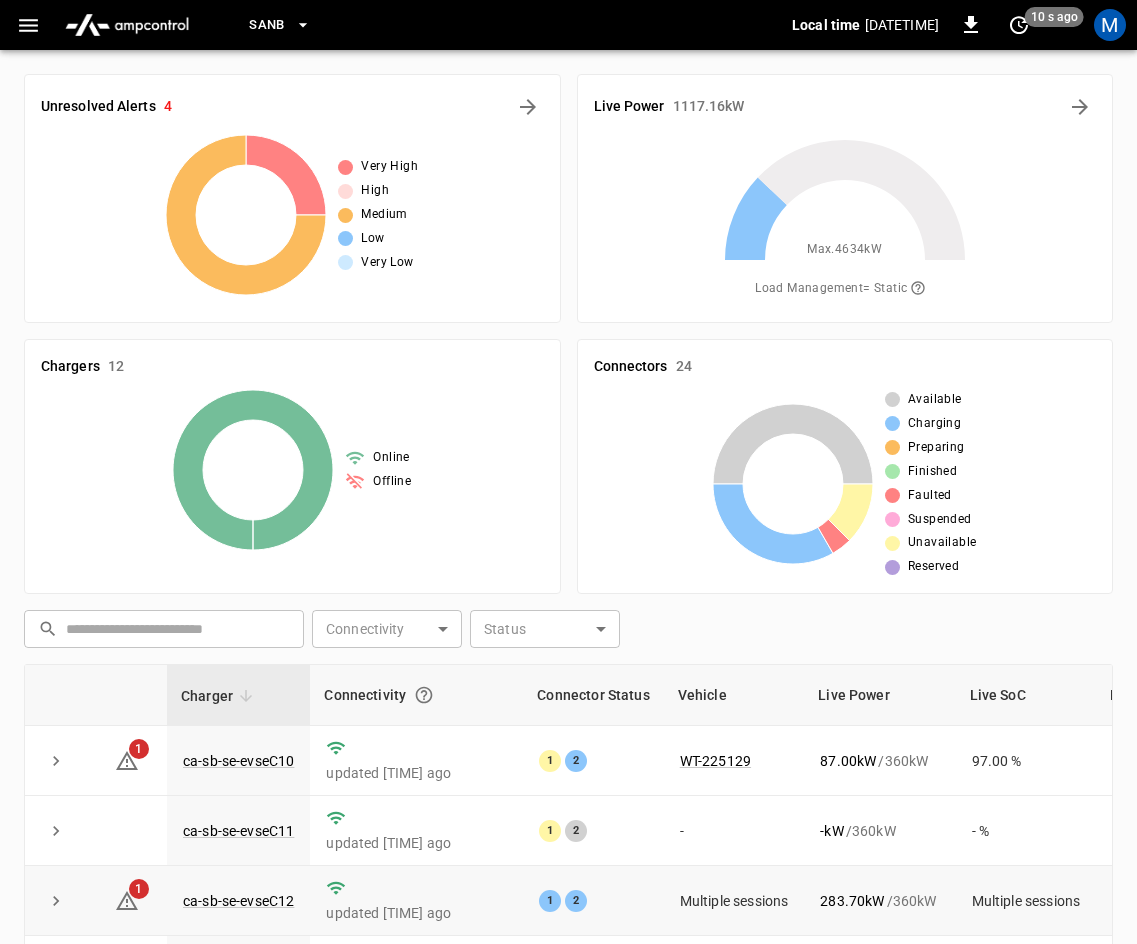 scroll, scrollTop: 400, scrollLeft: 0, axis: vertical 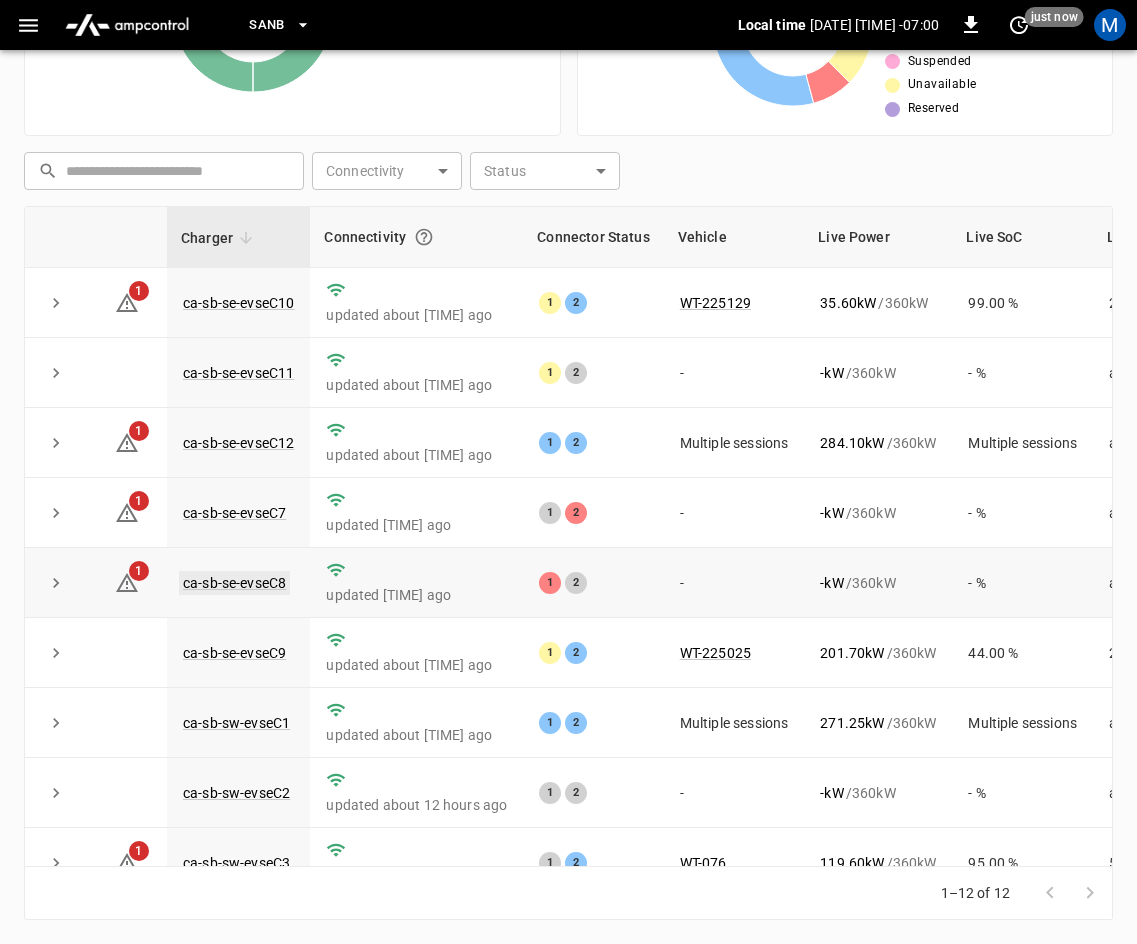 click on "ca-sb-se-evseC8" at bounding box center (234, 583) 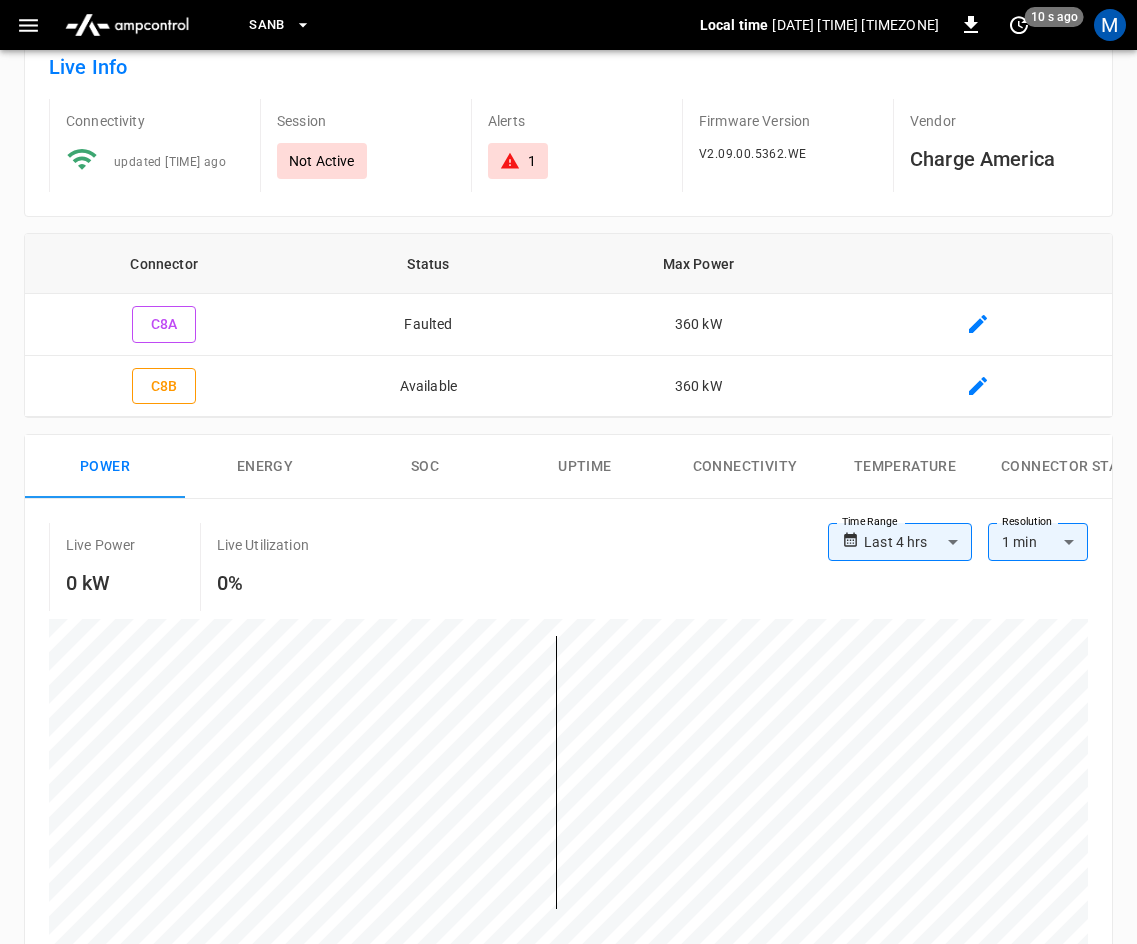 scroll, scrollTop: 0, scrollLeft: 0, axis: both 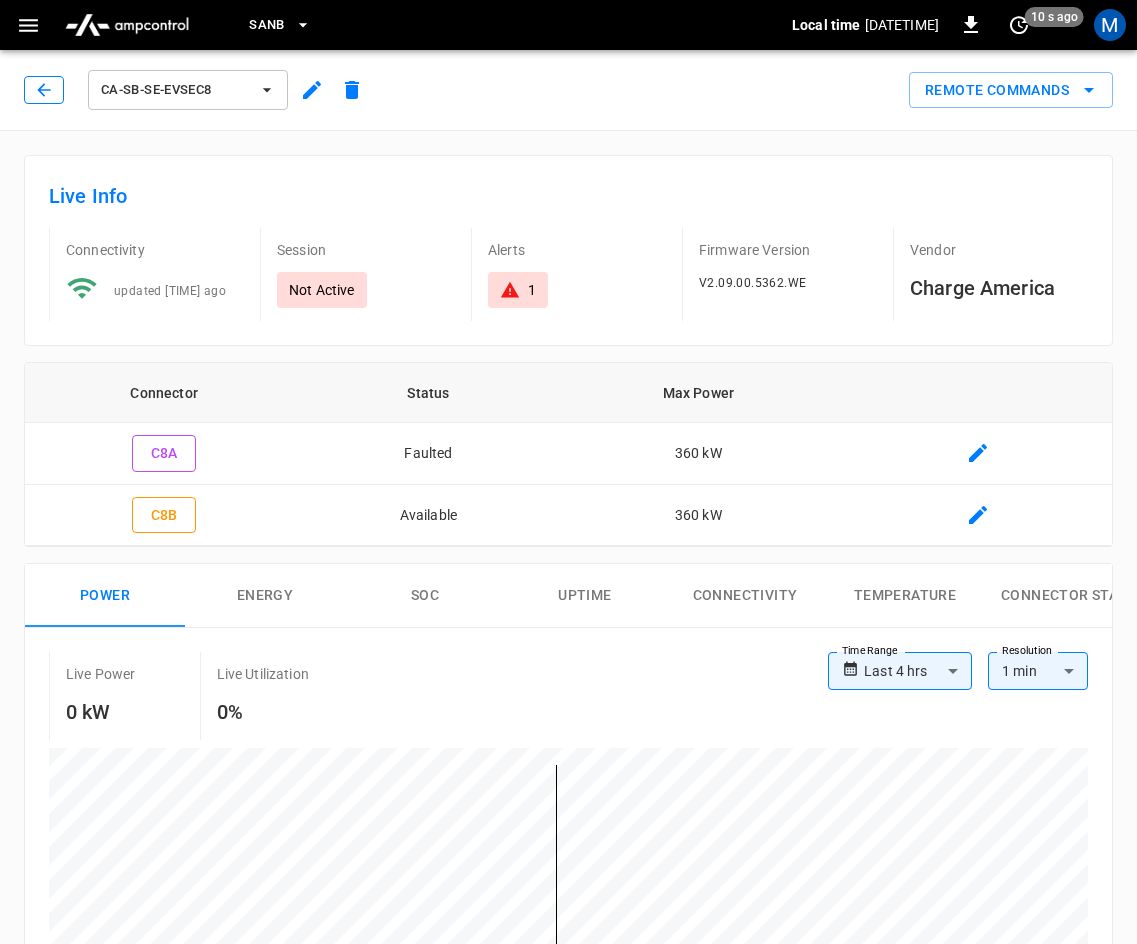 click 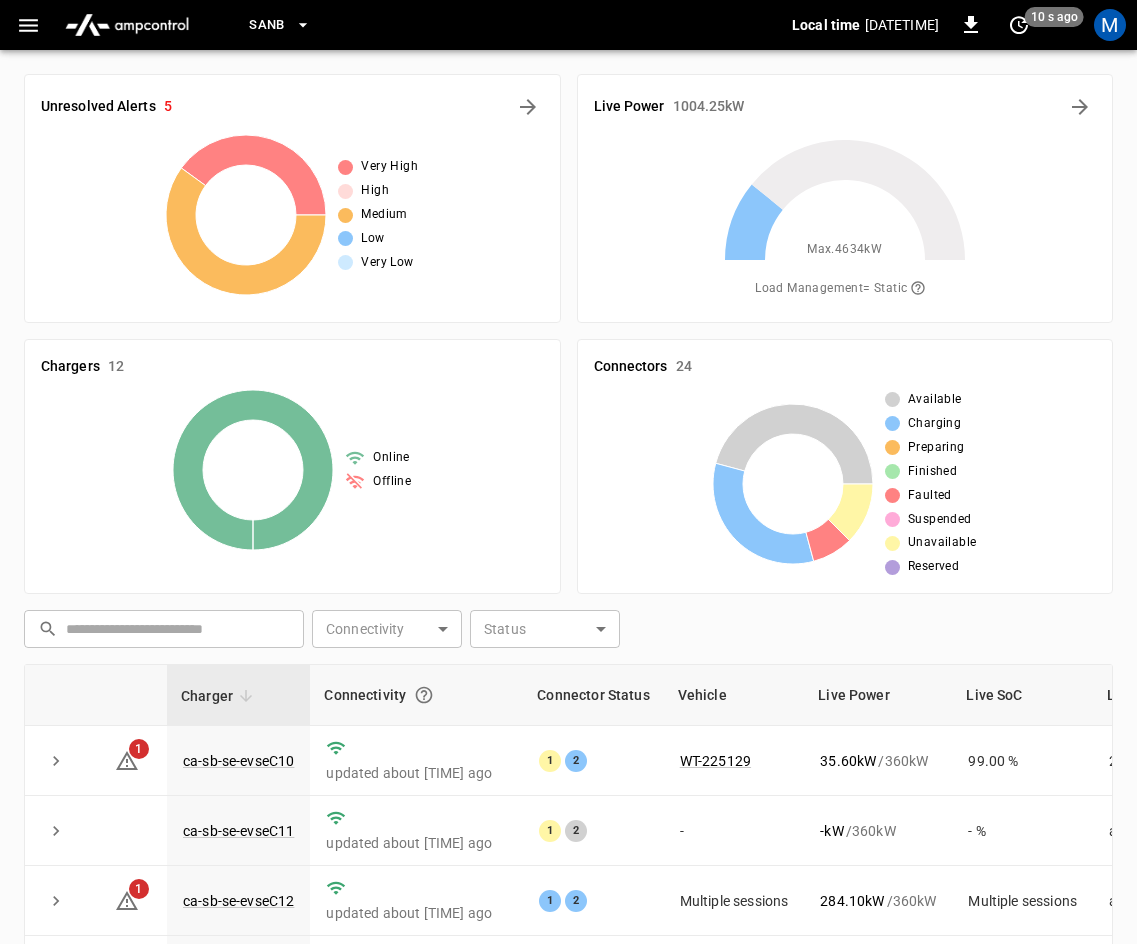 scroll, scrollTop: 458, scrollLeft: 0, axis: vertical 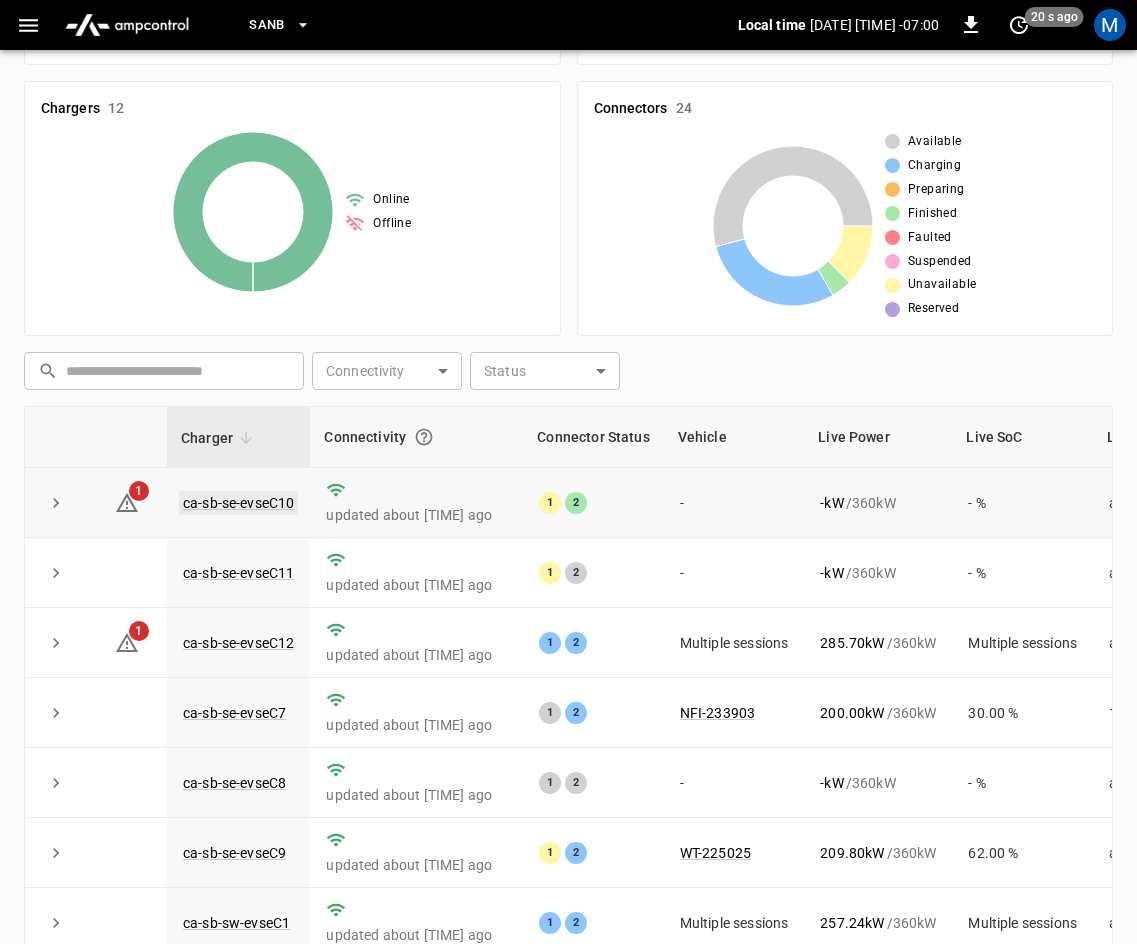 click on "ca-sb-se-evseC10" at bounding box center (238, 503) 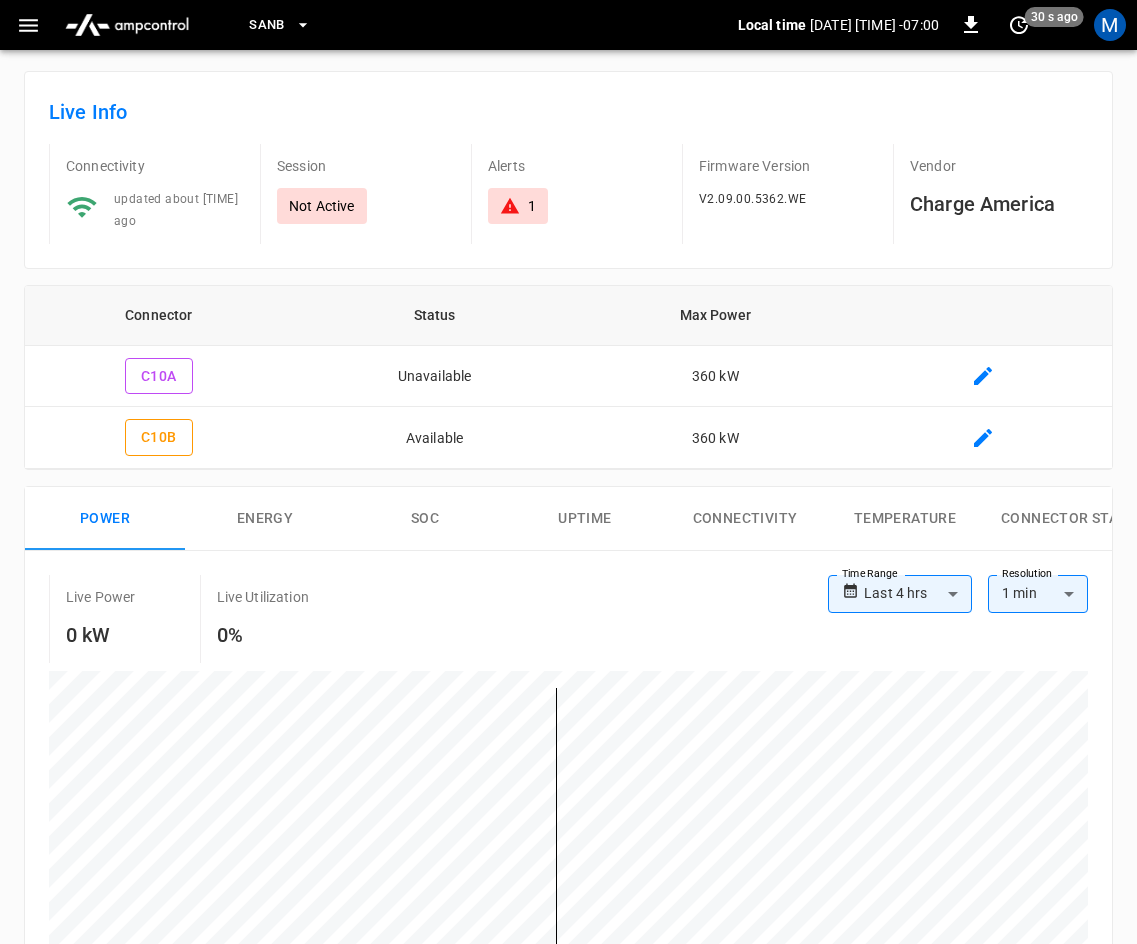 scroll, scrollTop: 0, scrollLeft: 0, axis: both 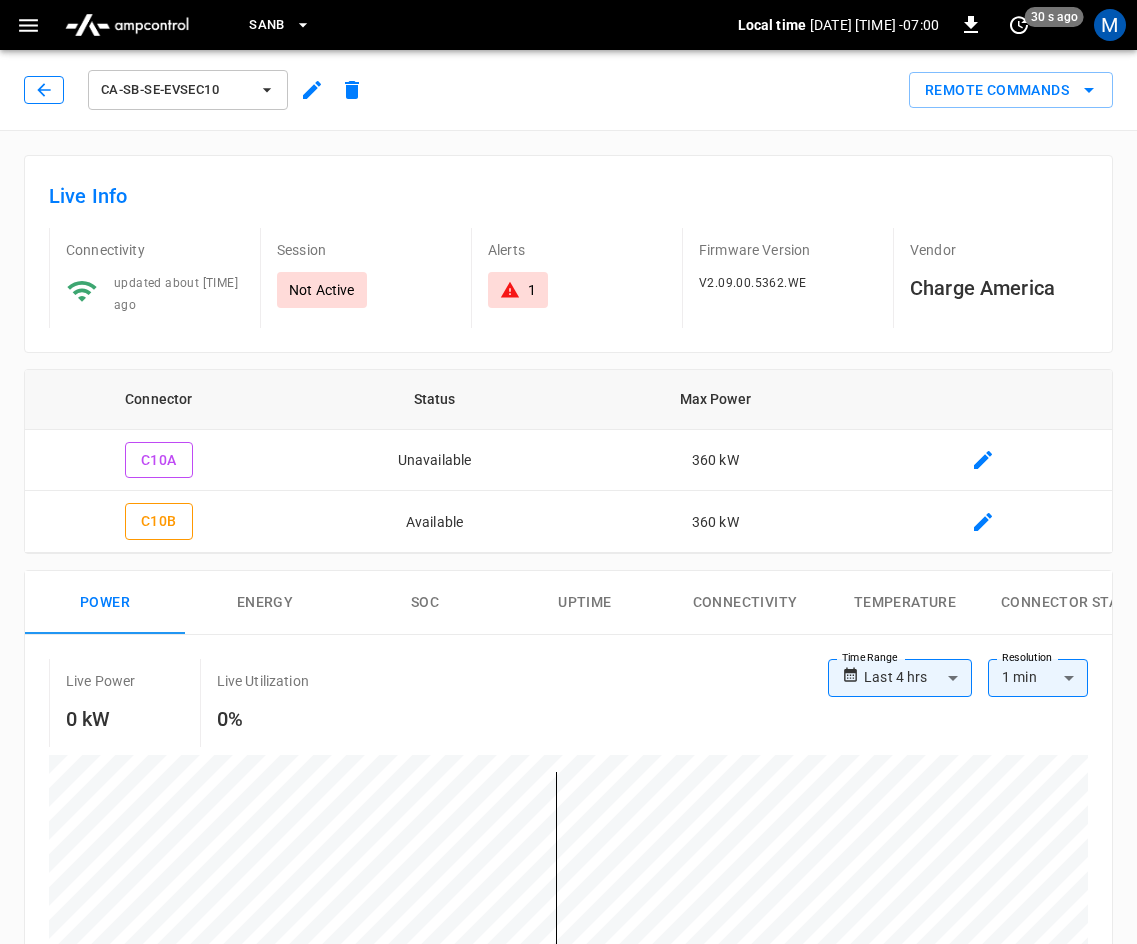 click 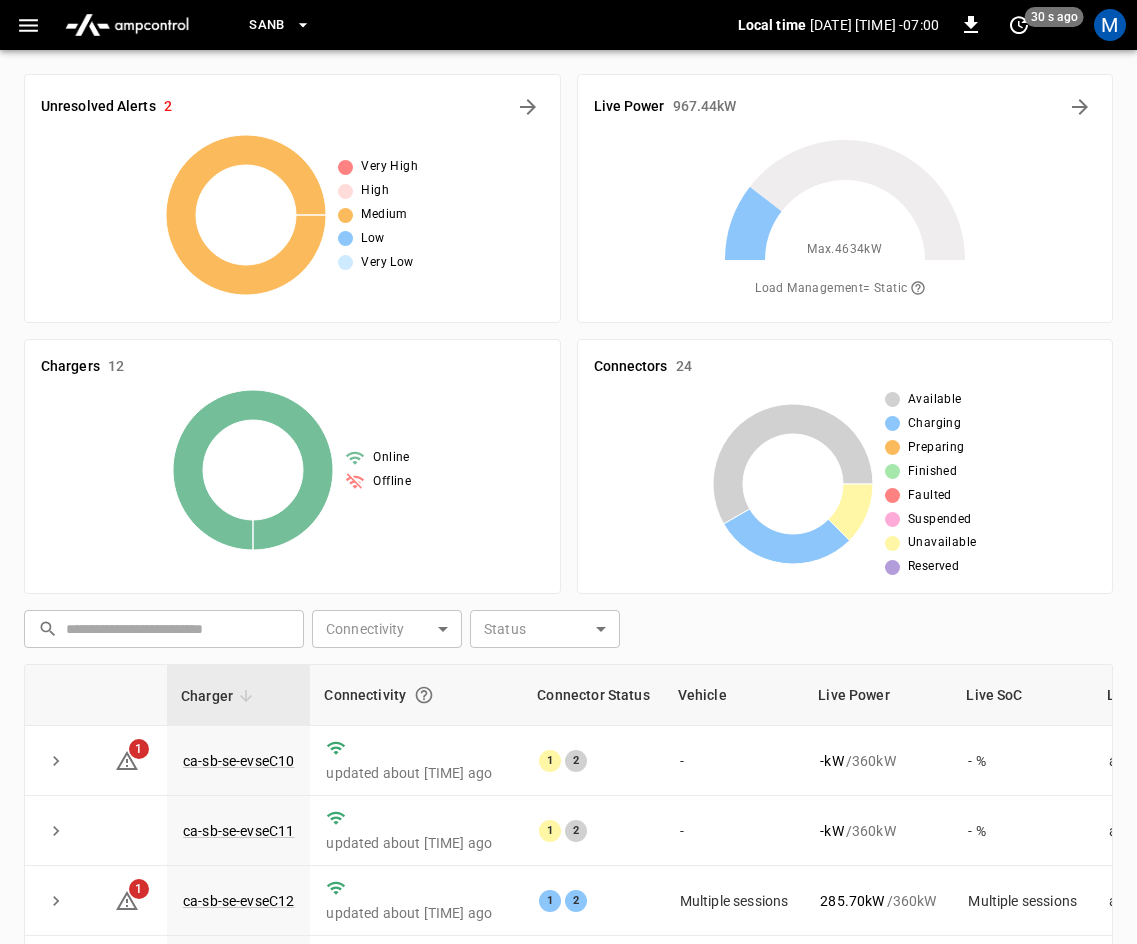 scroll, scrollTop: 258, scrollLeft: 0, axis: vertical 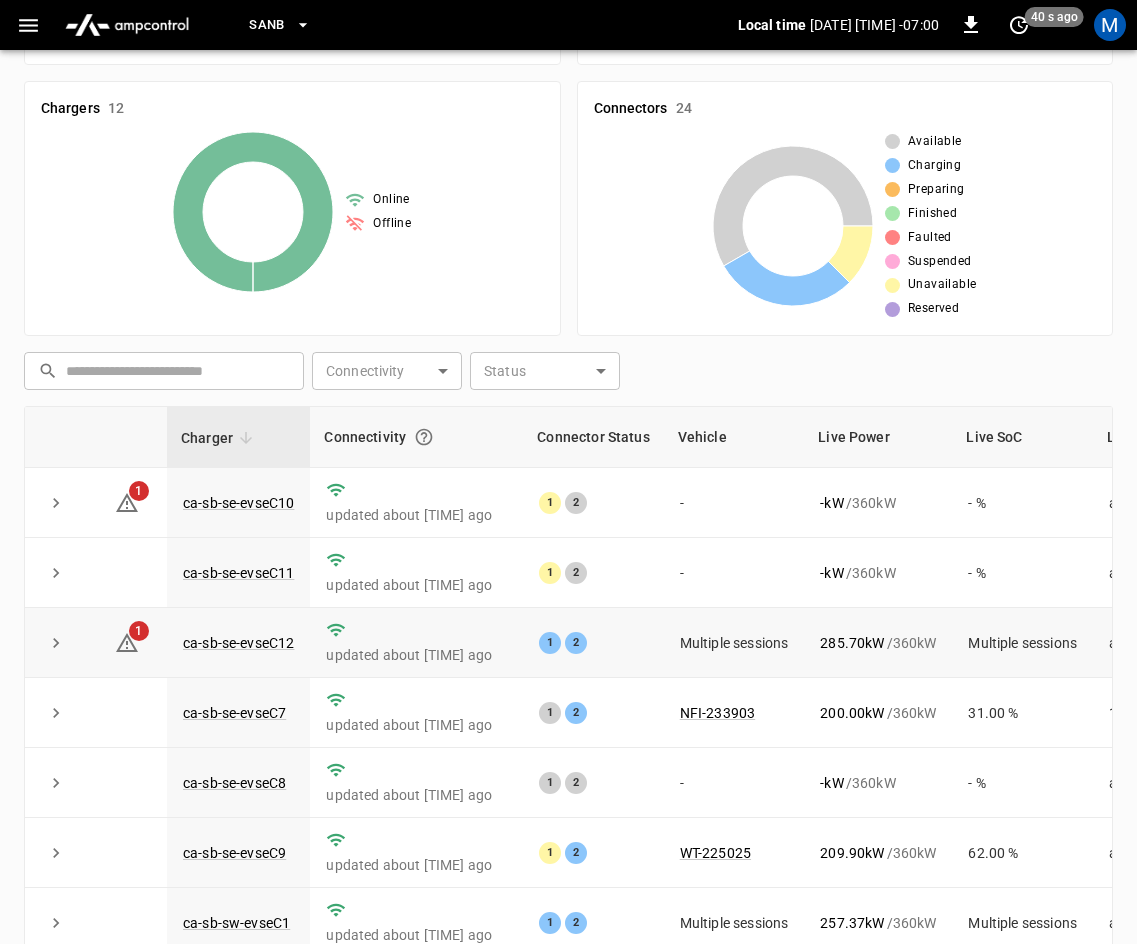 click 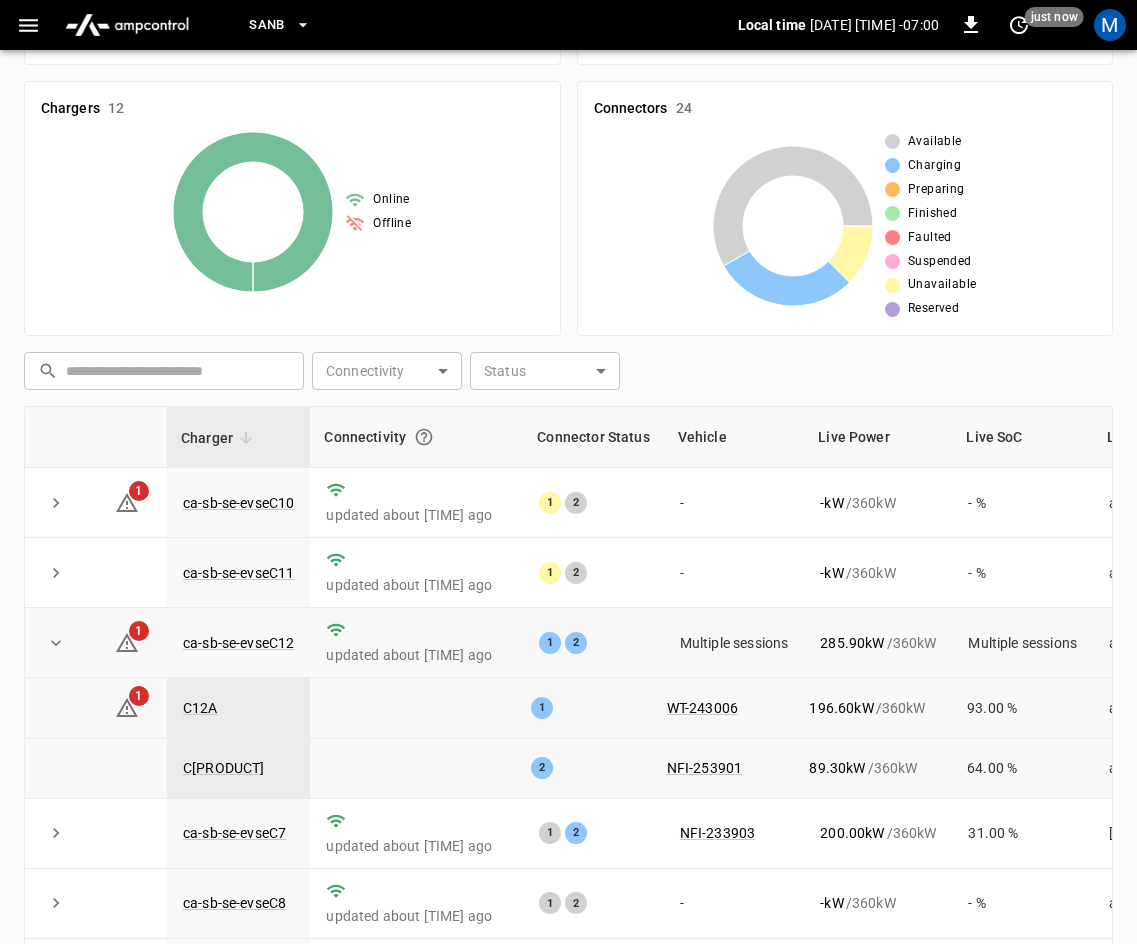 click 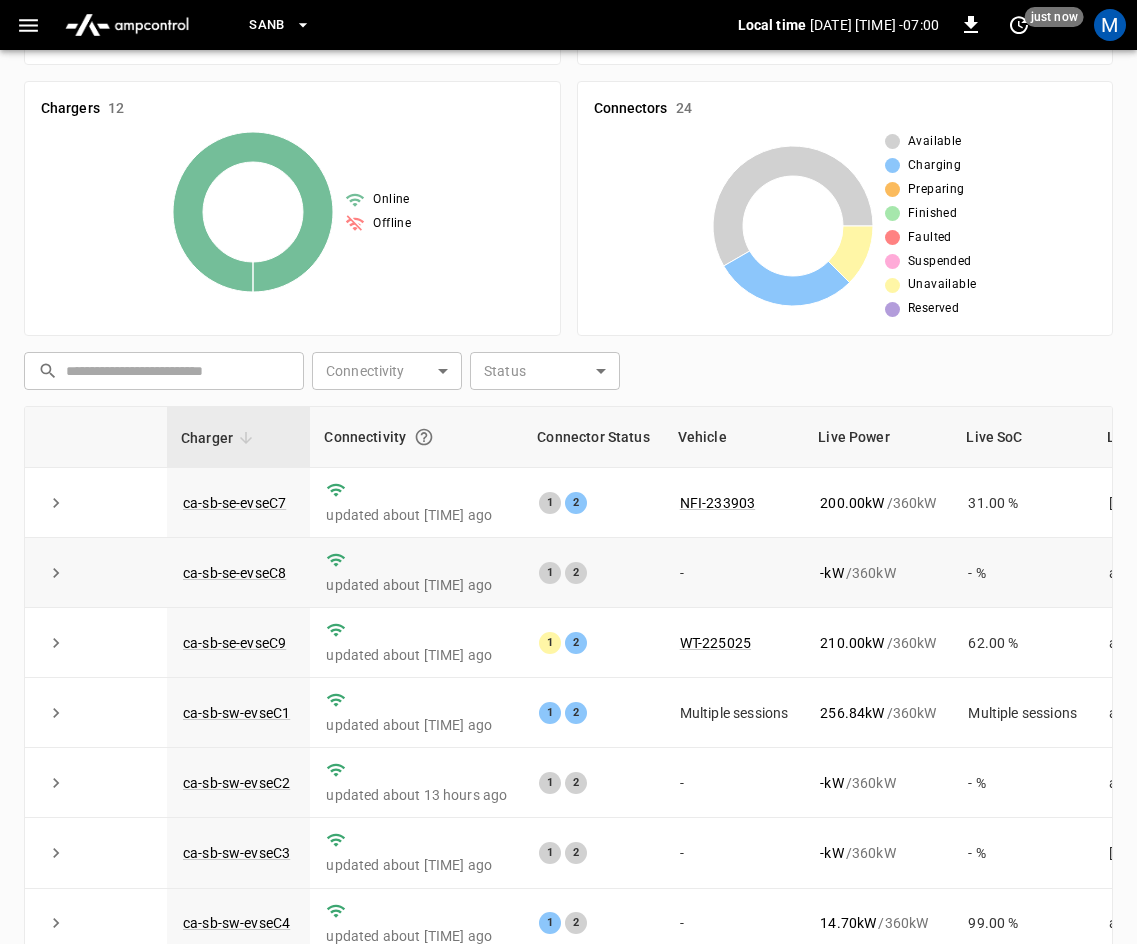 scroll, scrollTop: 266, scrollLeft: 0, axis: vertical 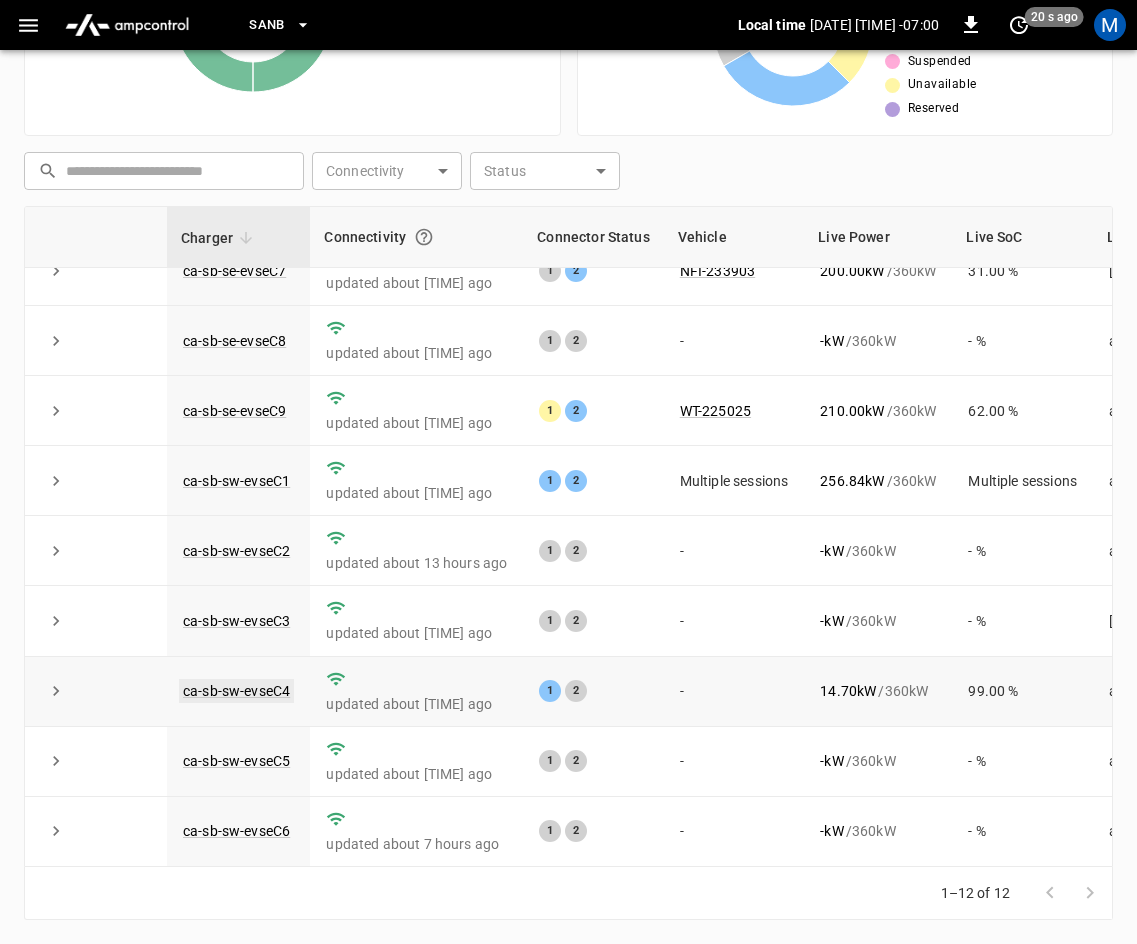 click on "ca-sb-sw-evseC4" at bounding box center (236, 691) 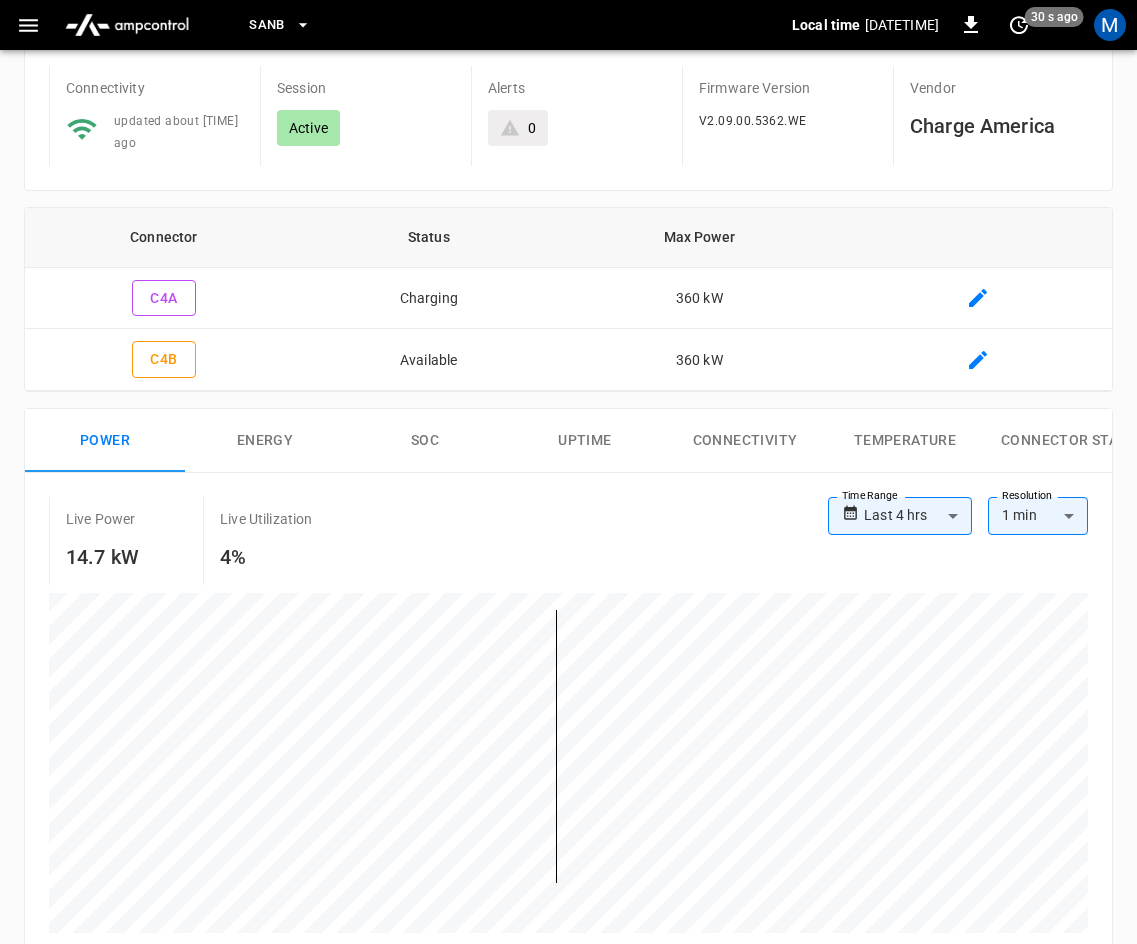 scroll, scrollTop: 0, scrollLeft: 0, axis: both 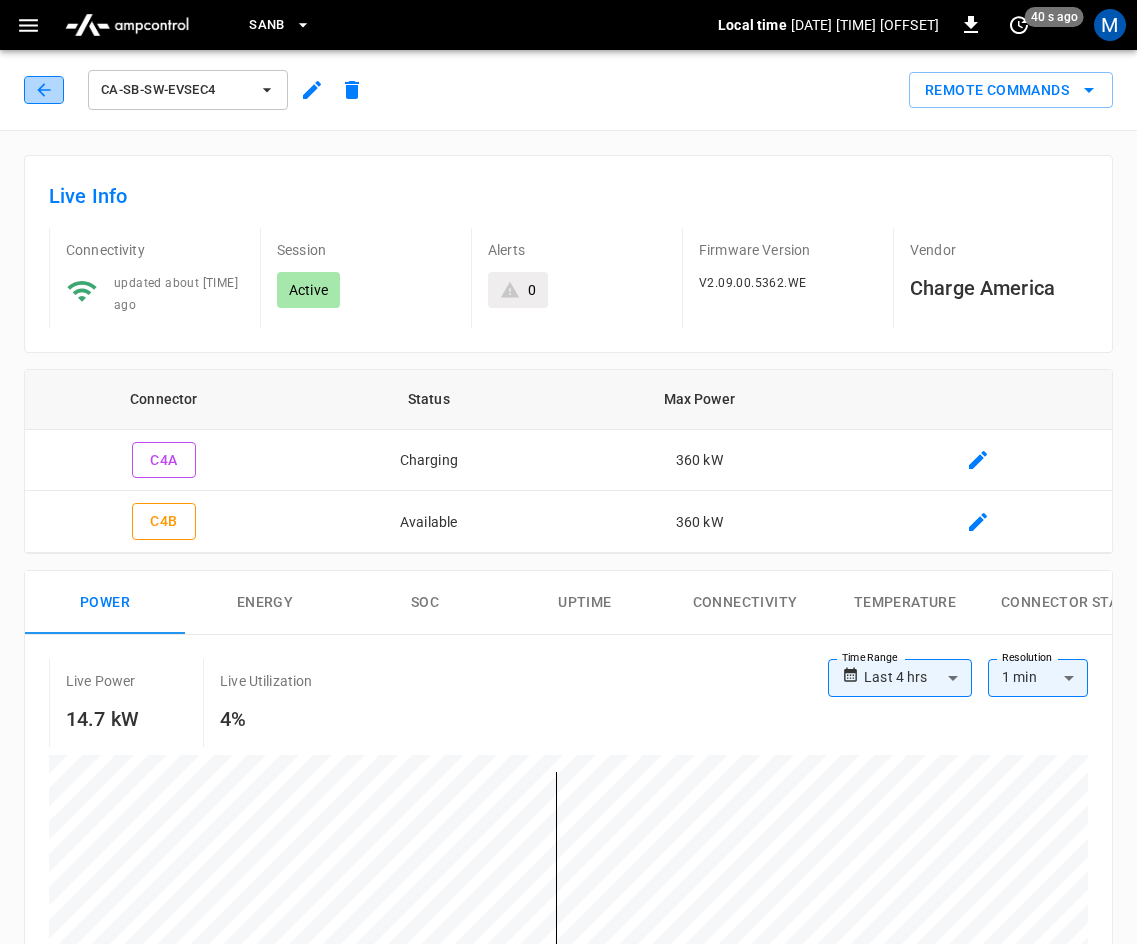 click 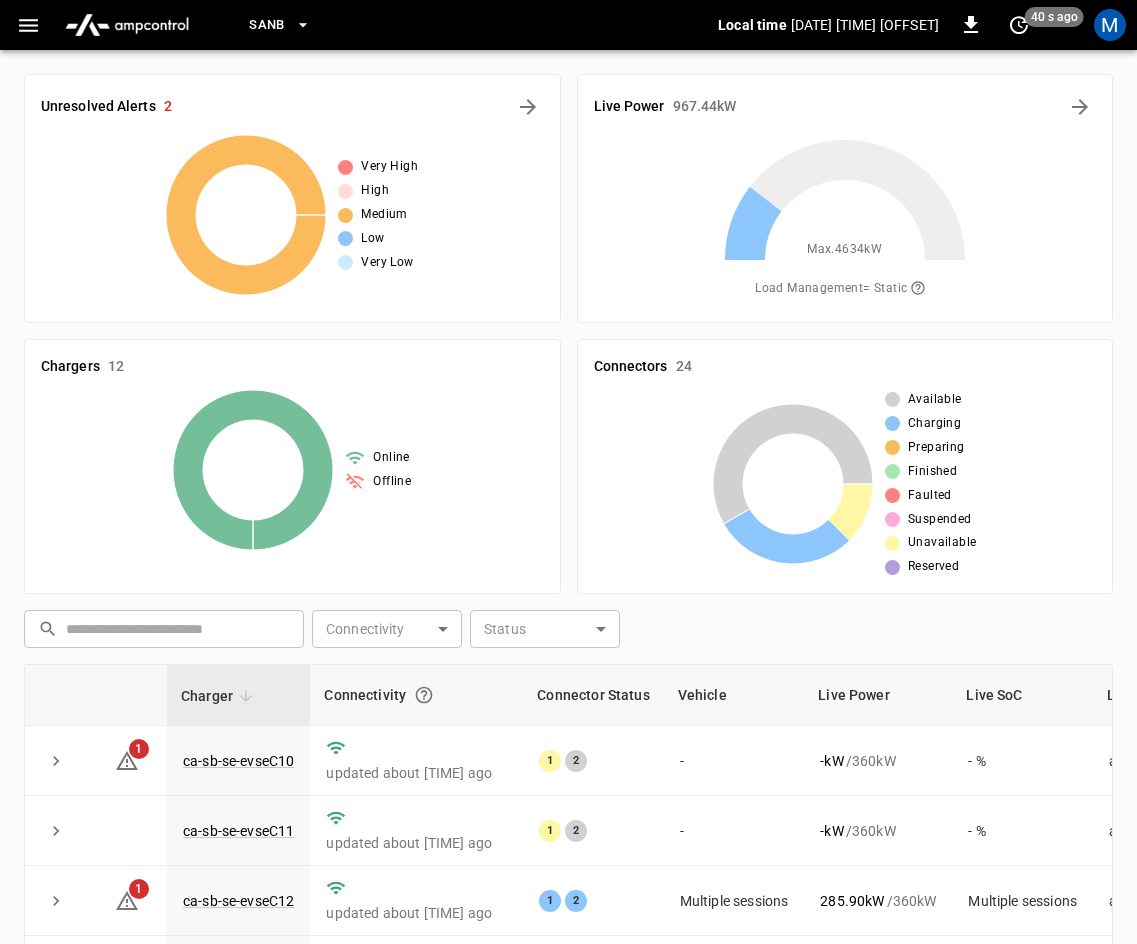 scroll, scrollTop: 458, scrollLeft: 0, axis: vertical 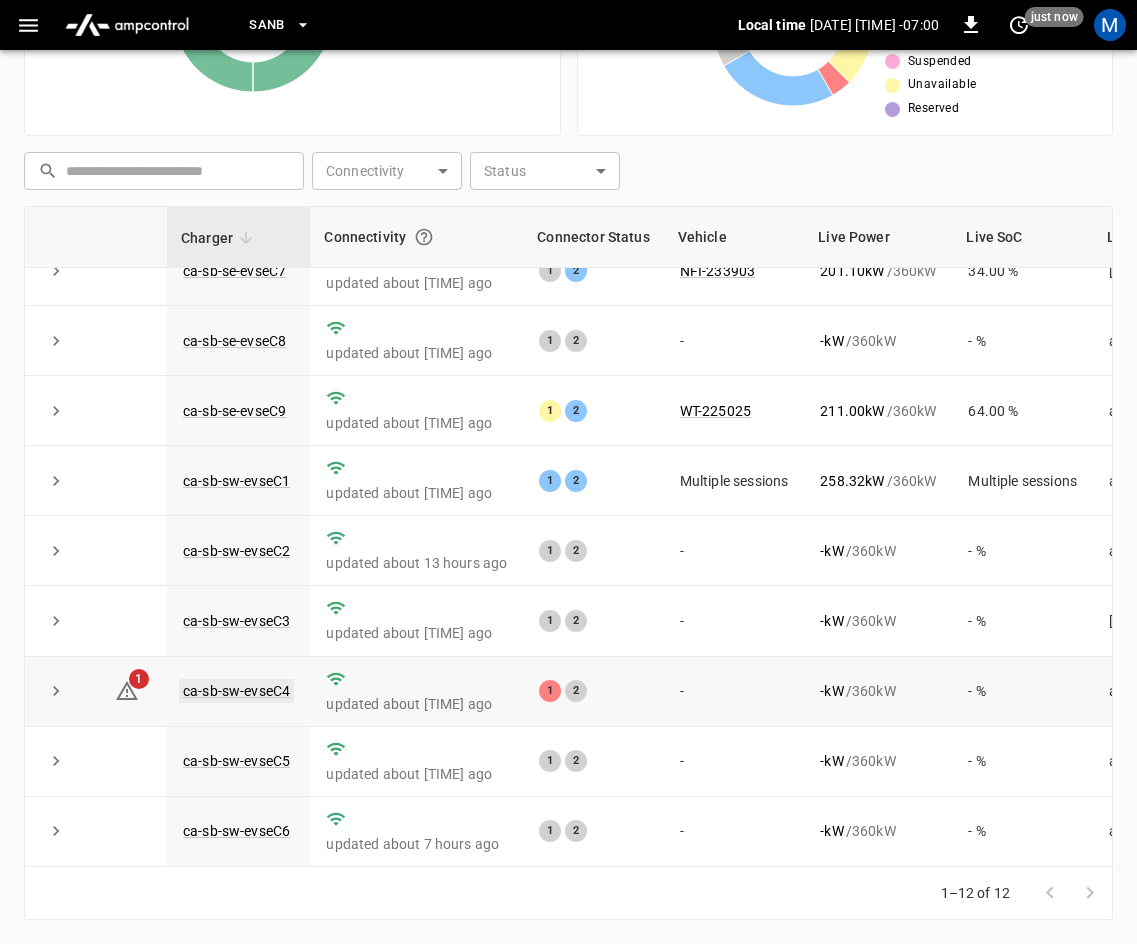 click on "ca-sb-sw-evseC4" at bounding box center (236, 691) 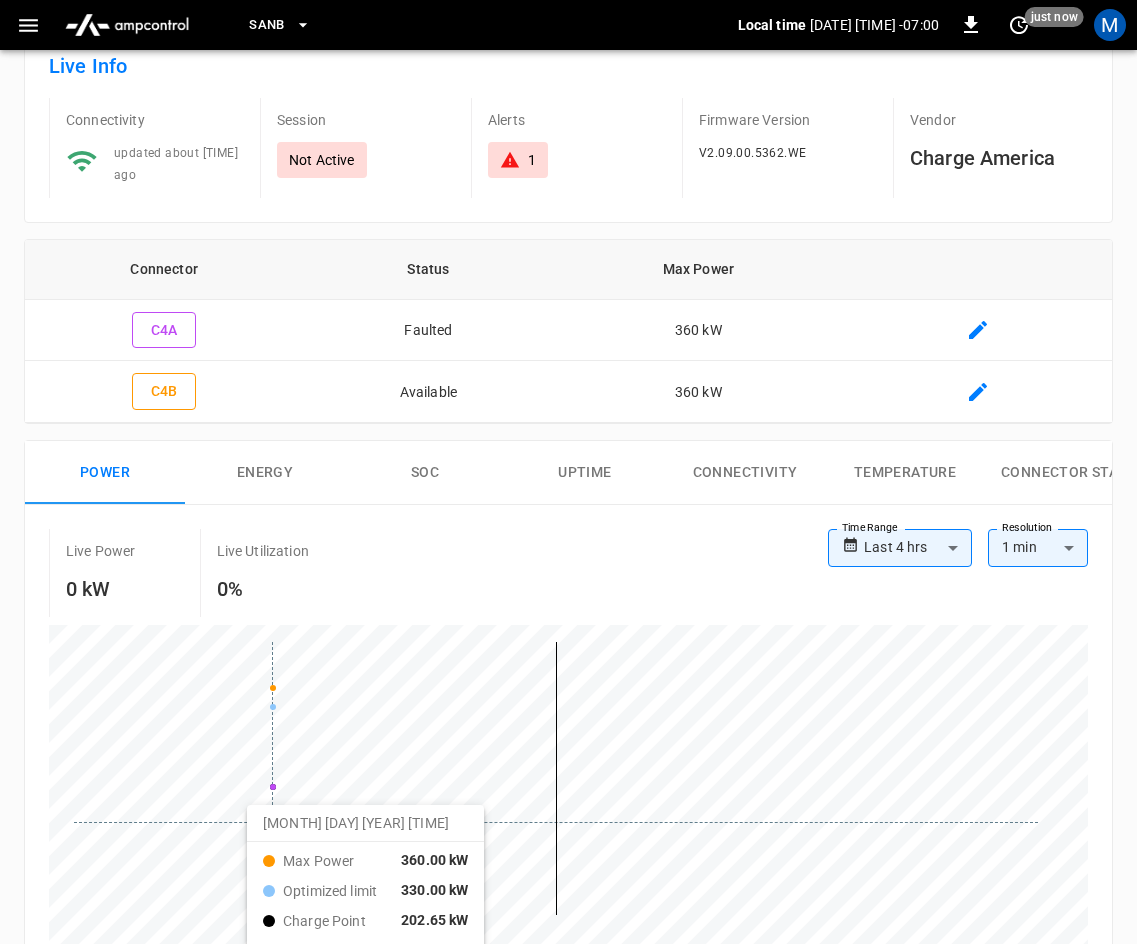 scroll, scrollTop: 0, scrollLeft: 0, axis: both 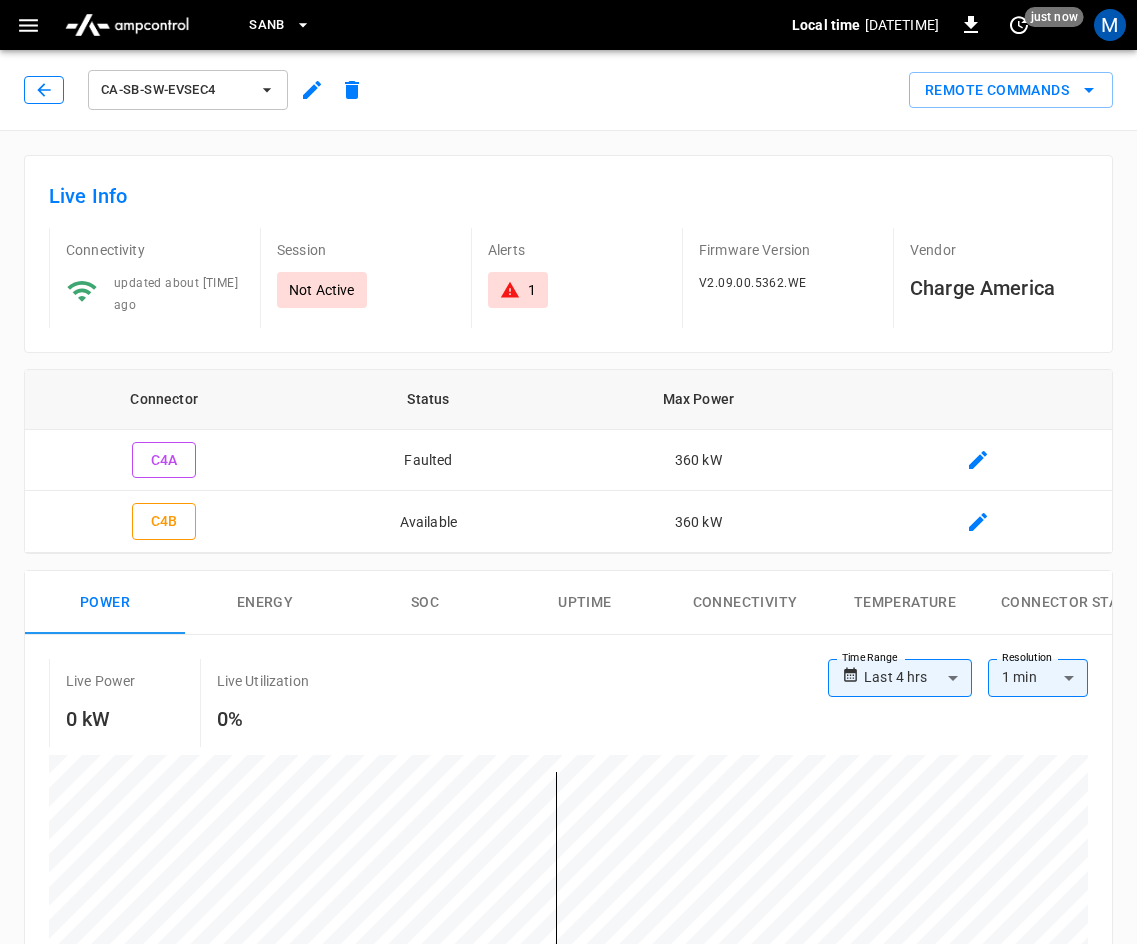 click 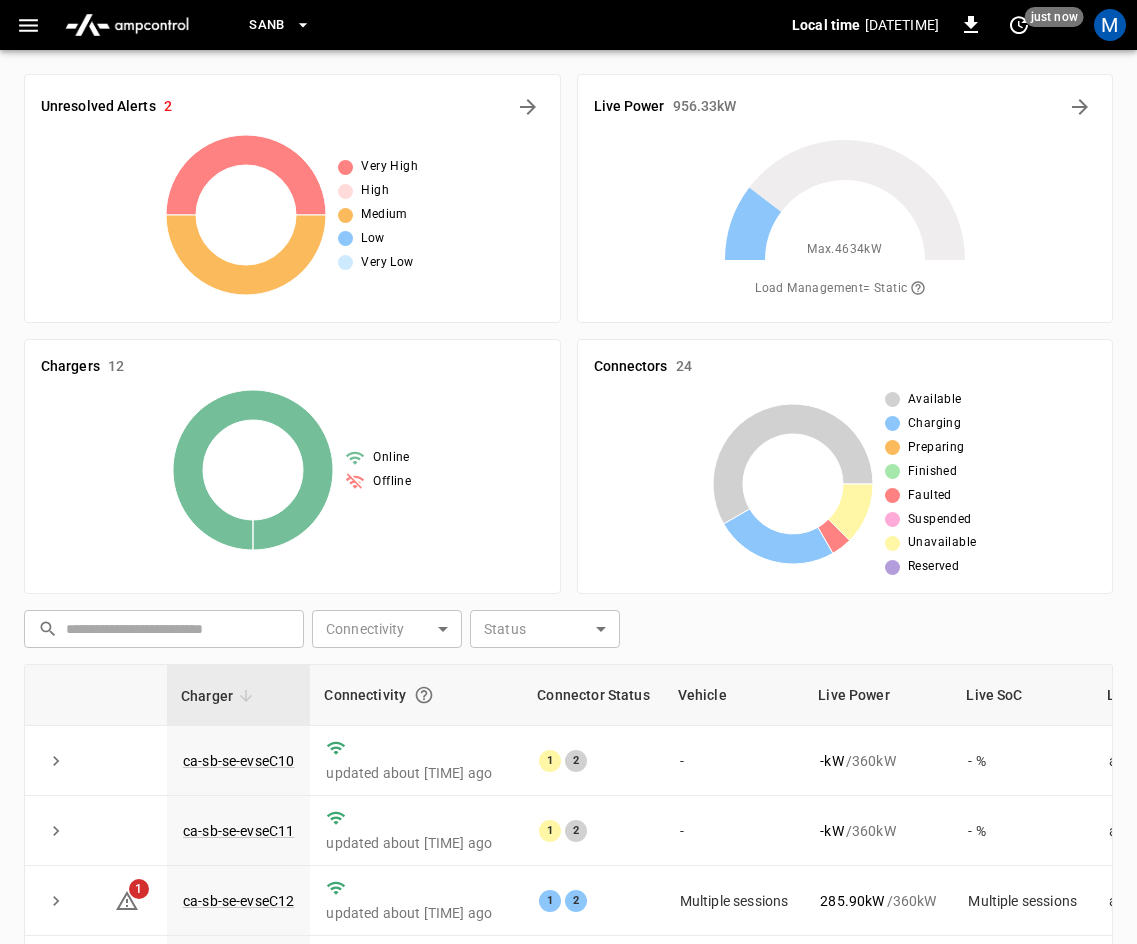 scroll, scrollTop: 458, scrollLeft: 0, axis: vertical 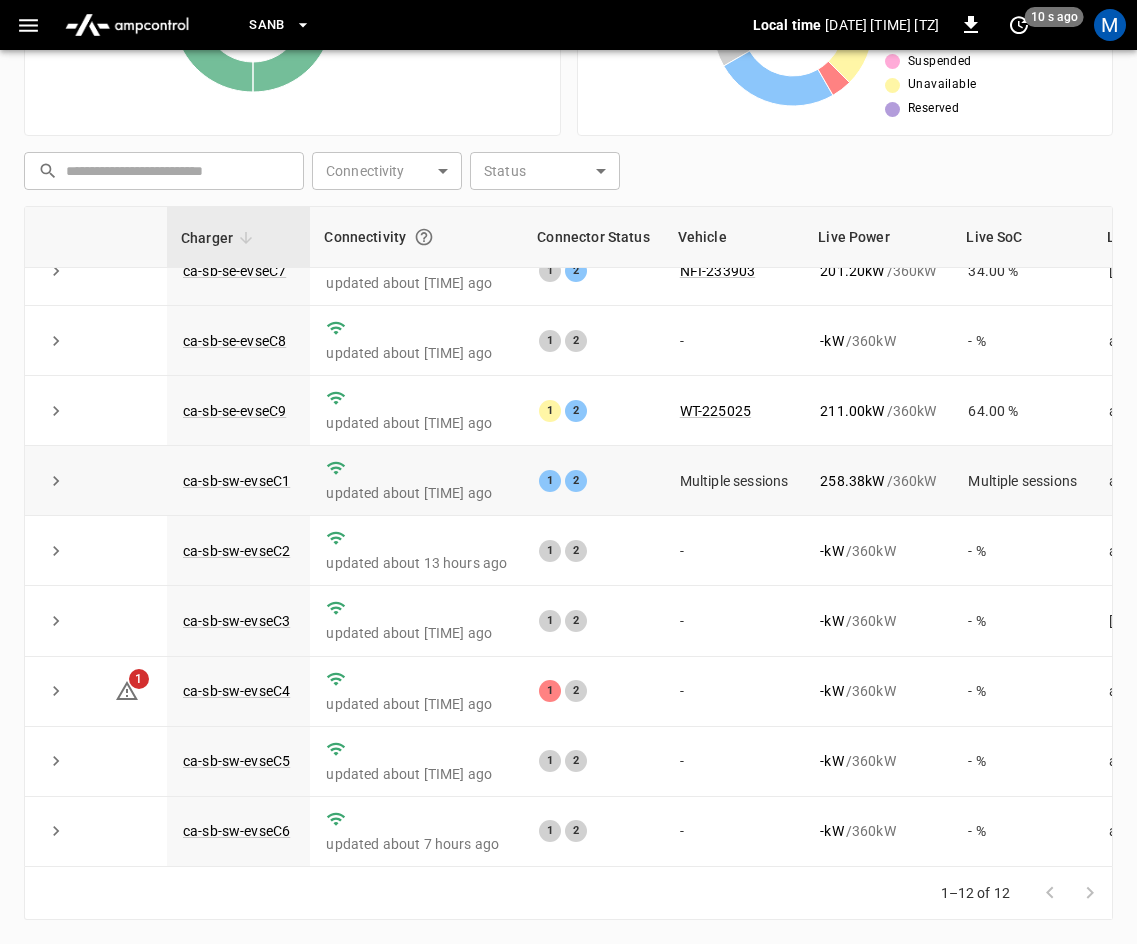 click at bounding box center (56, 481) 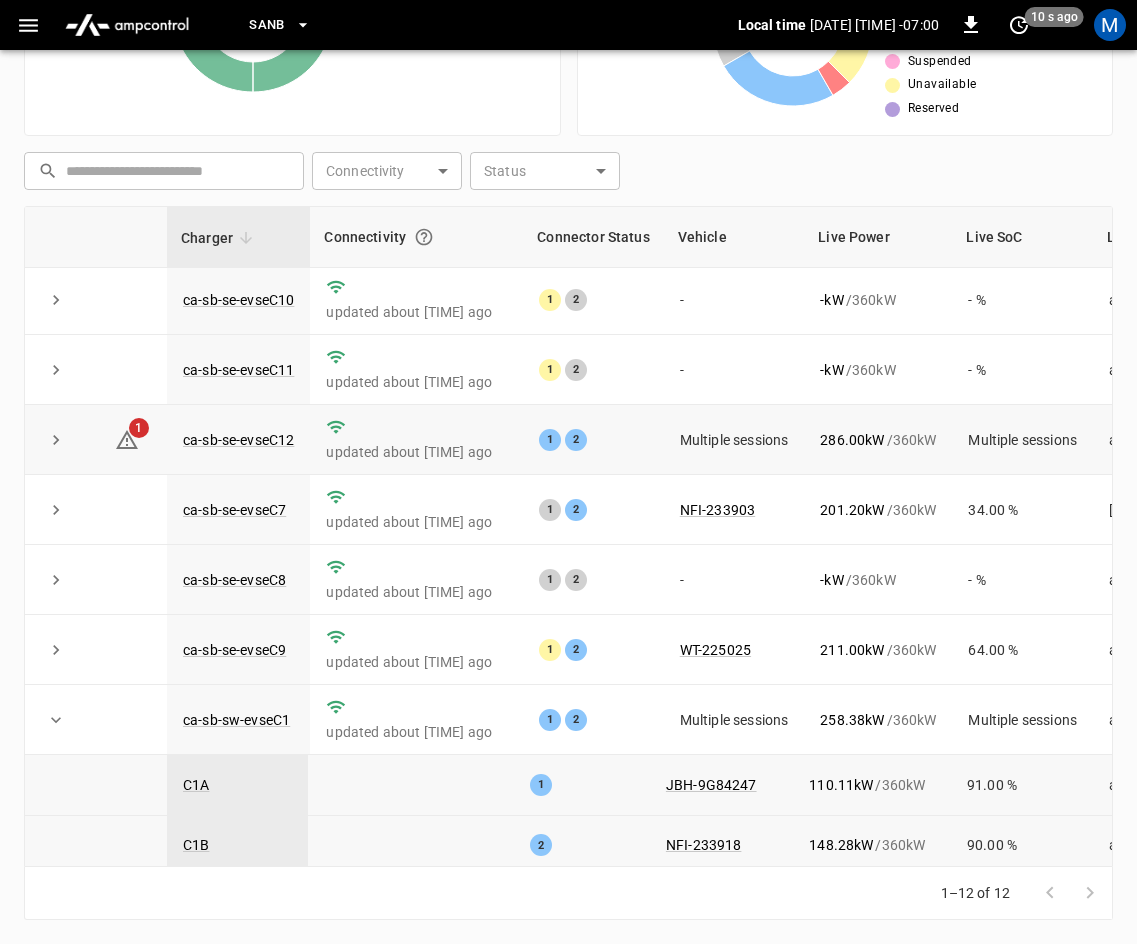 scroll, scrollTop: 0, scrollLeft: 0, axis: both 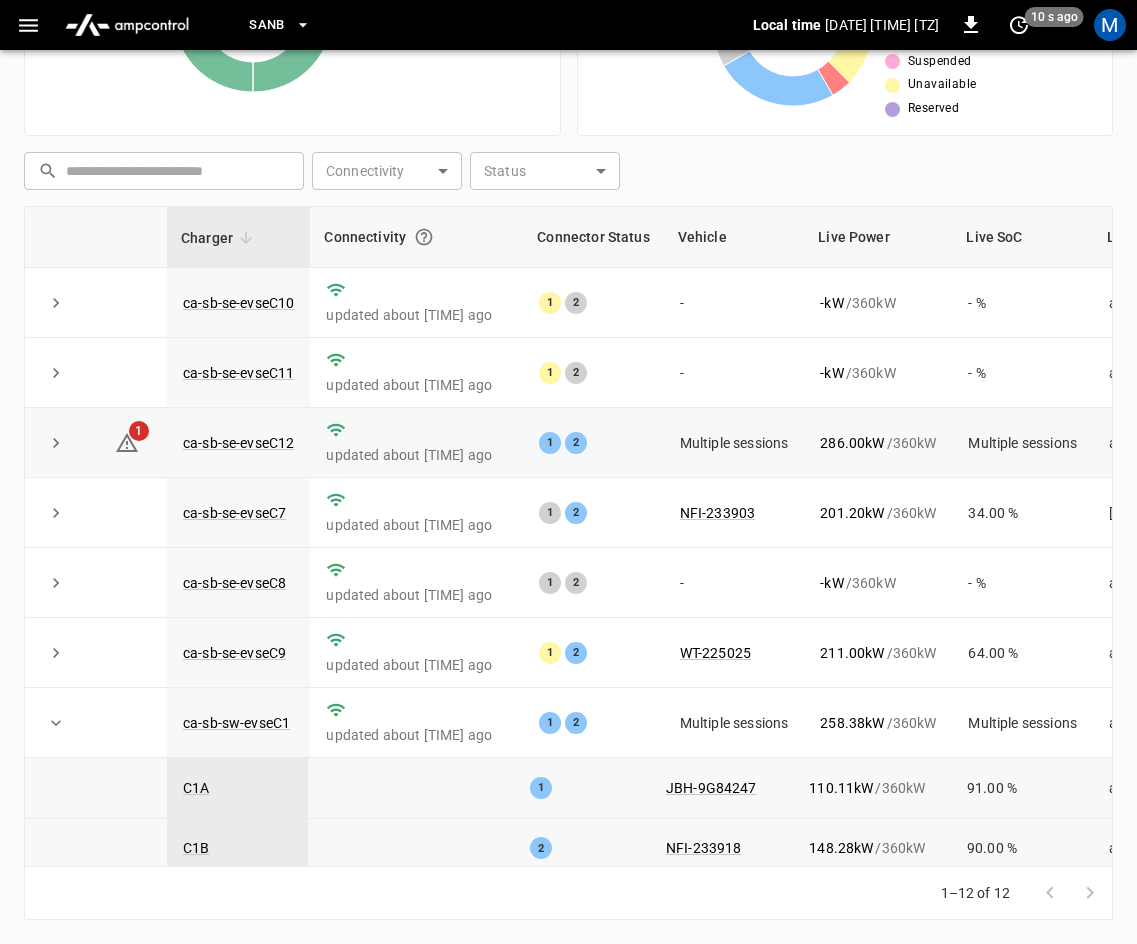 click 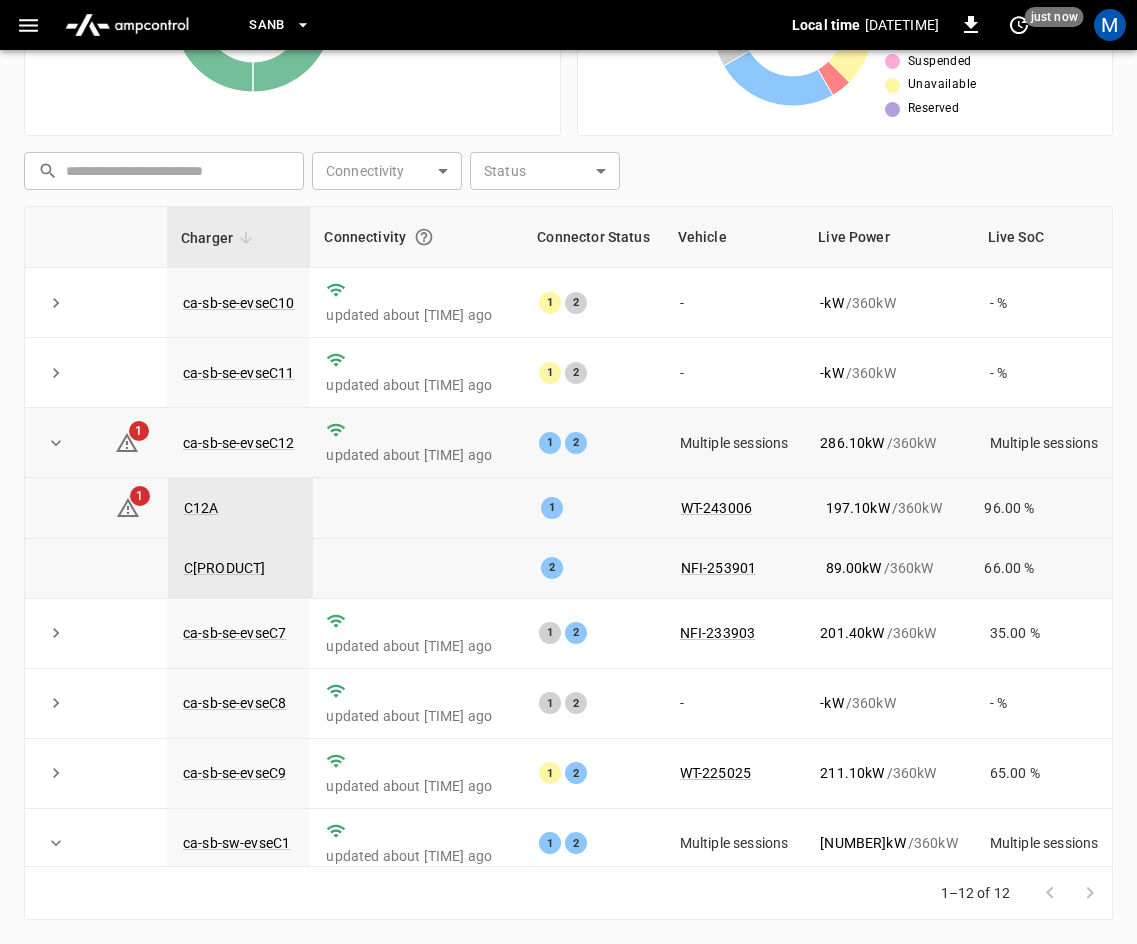 click 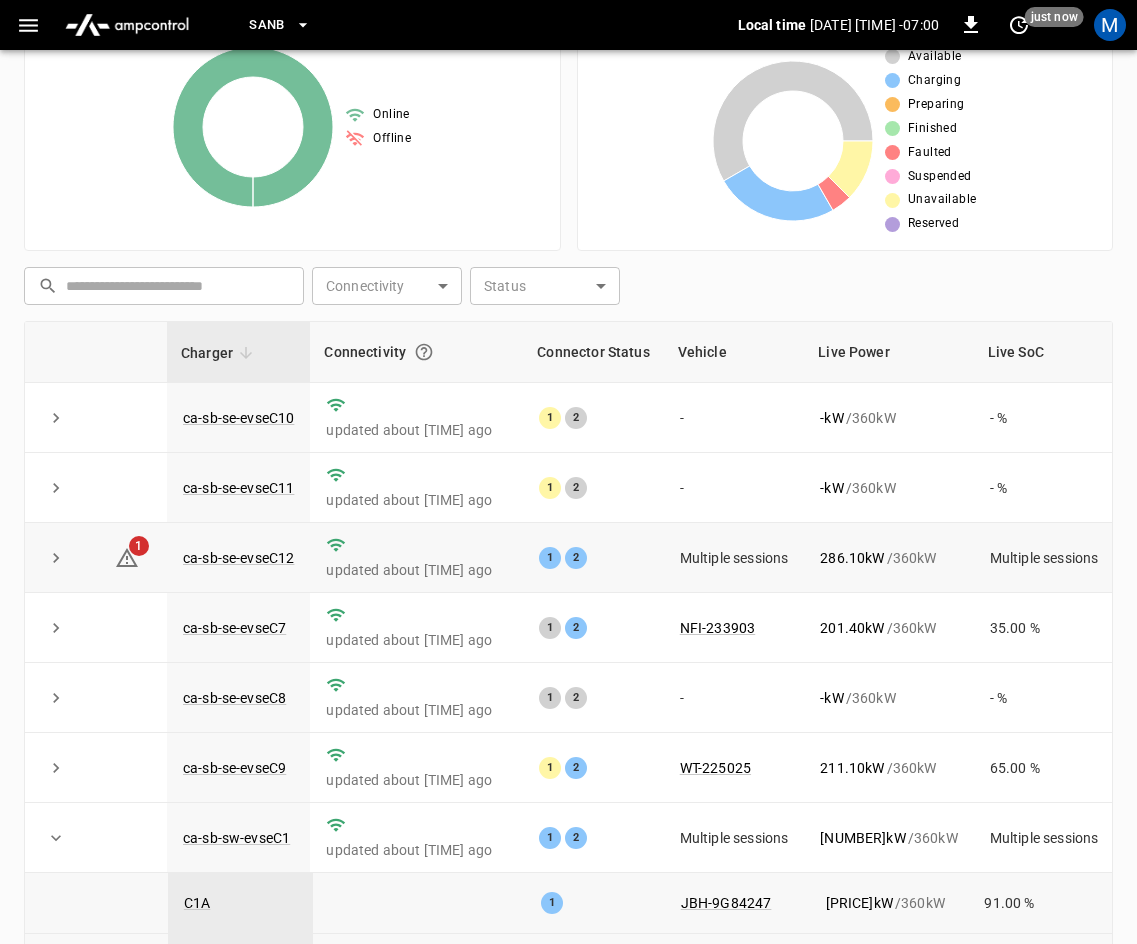 scroll, scrollTop: 158, scrollLeft: 0, axis: vertical 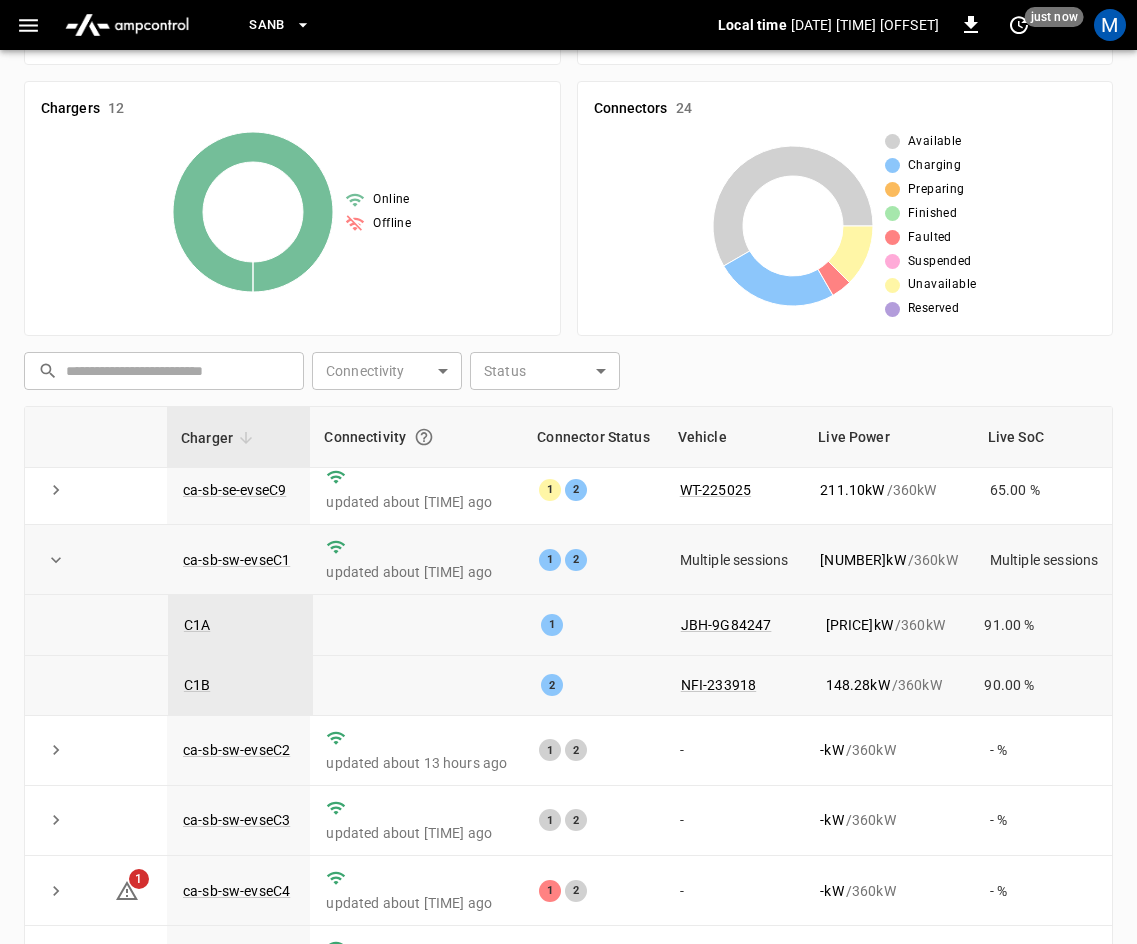 click 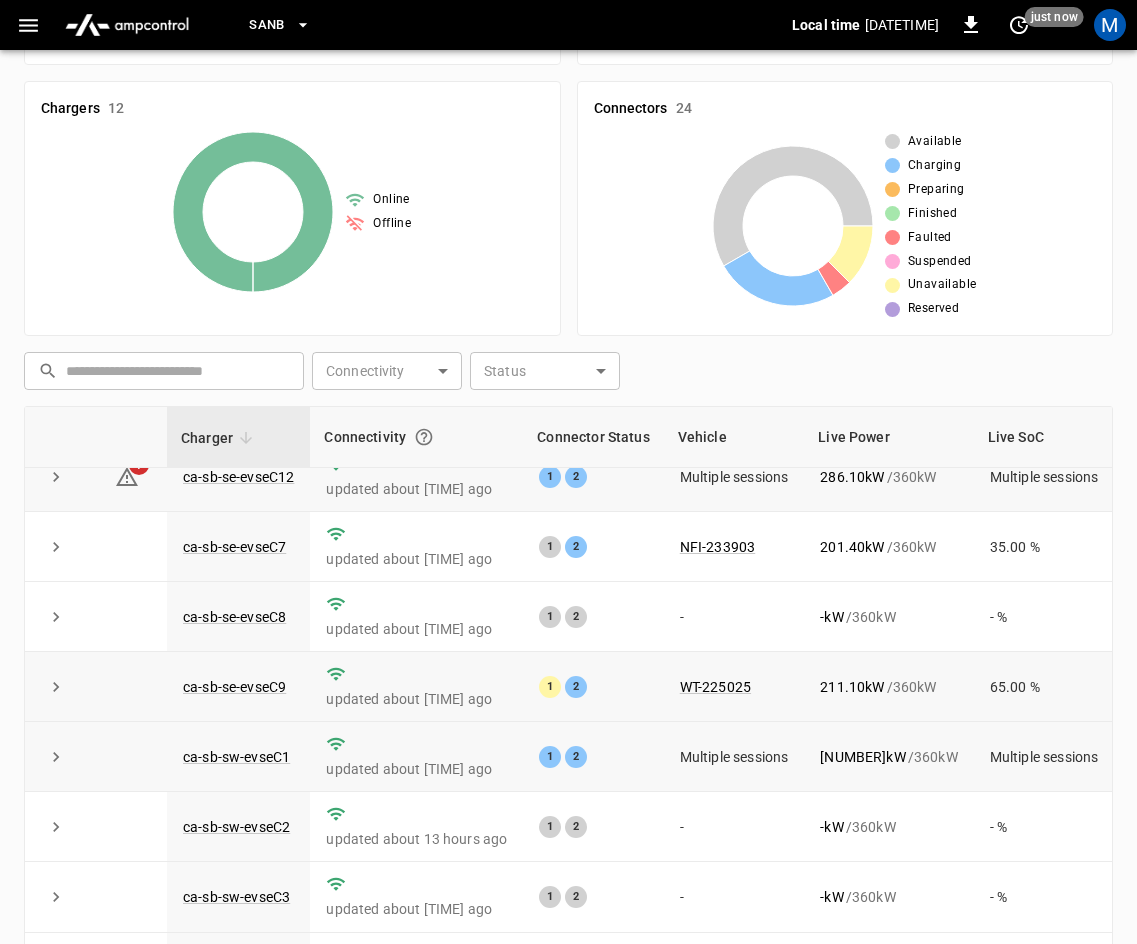 scroll, scrollTop: 0, scrollLeft: 0, axis: both 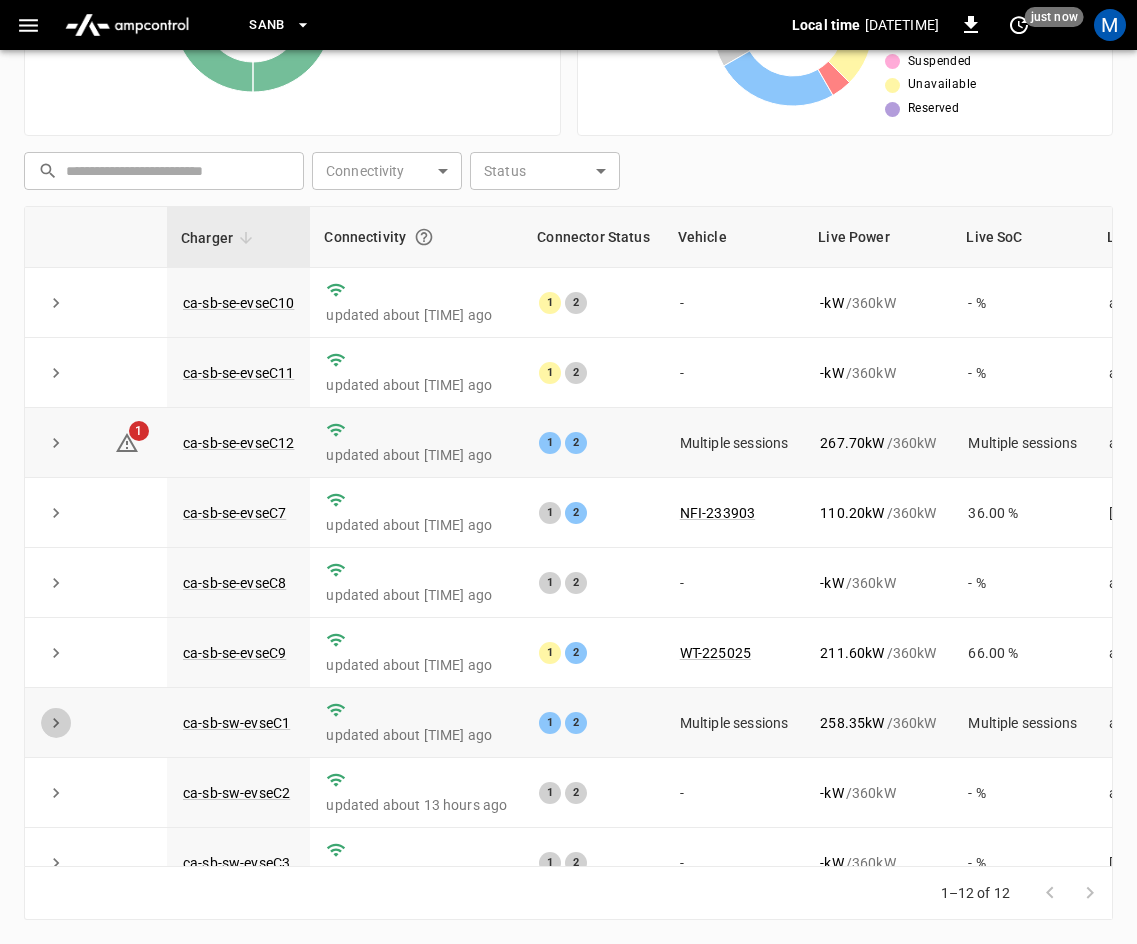 click 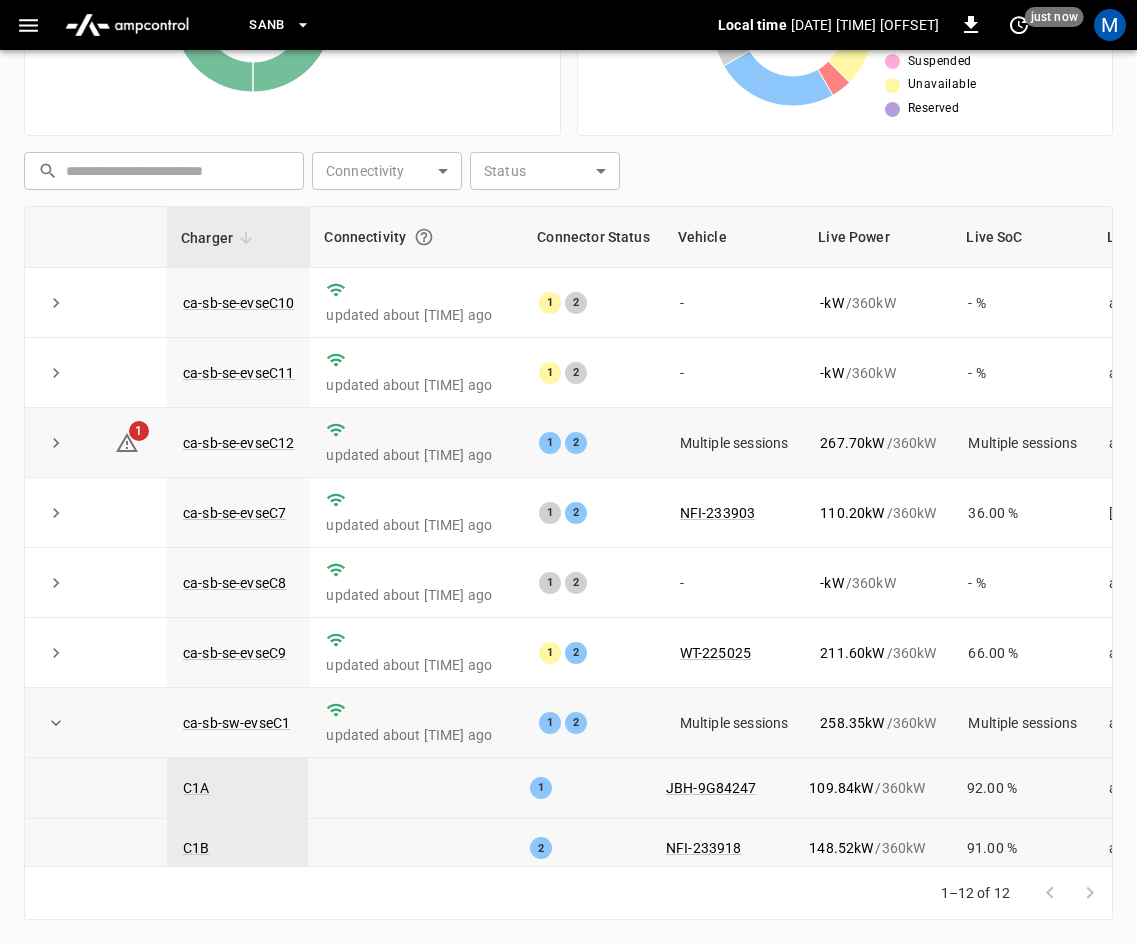 scroll, scrollTop: 100, scrollLeft: 0, axis: vertical 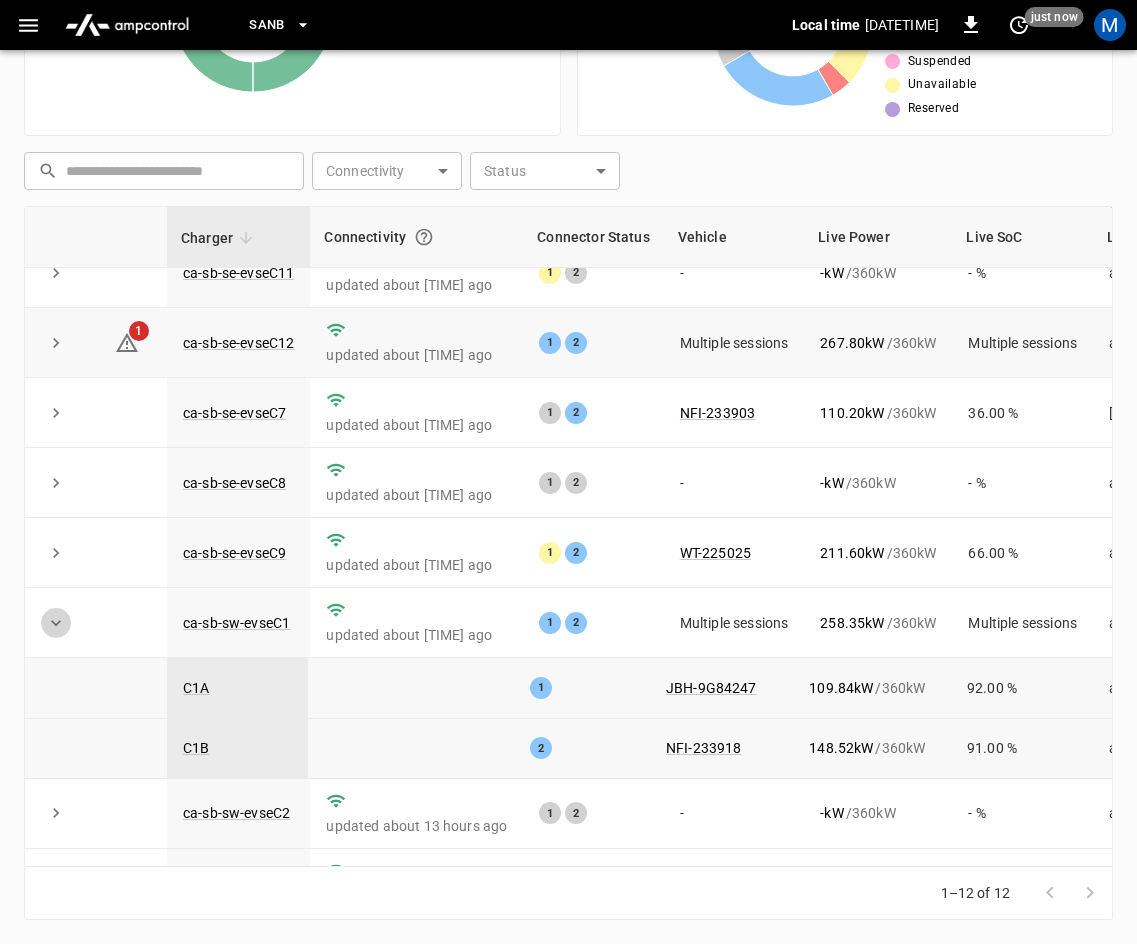 click 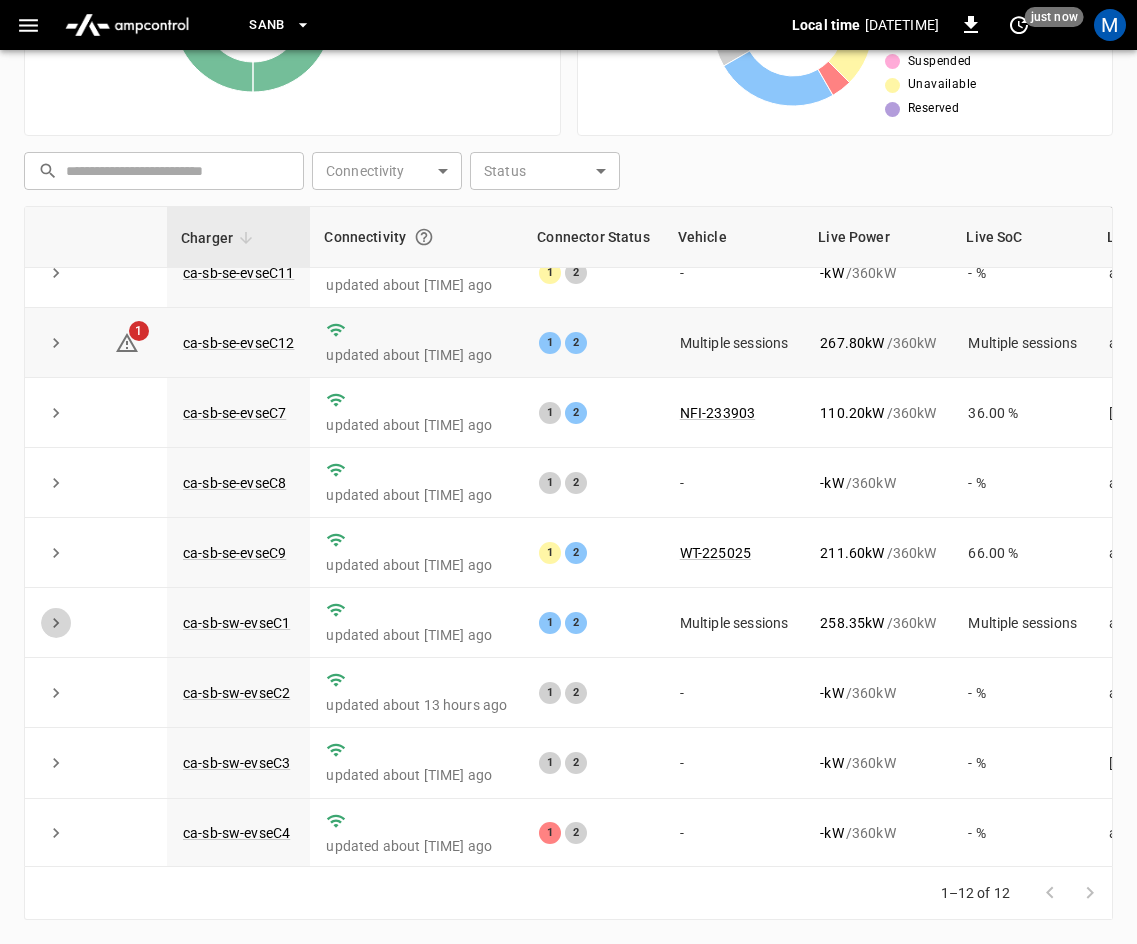 click 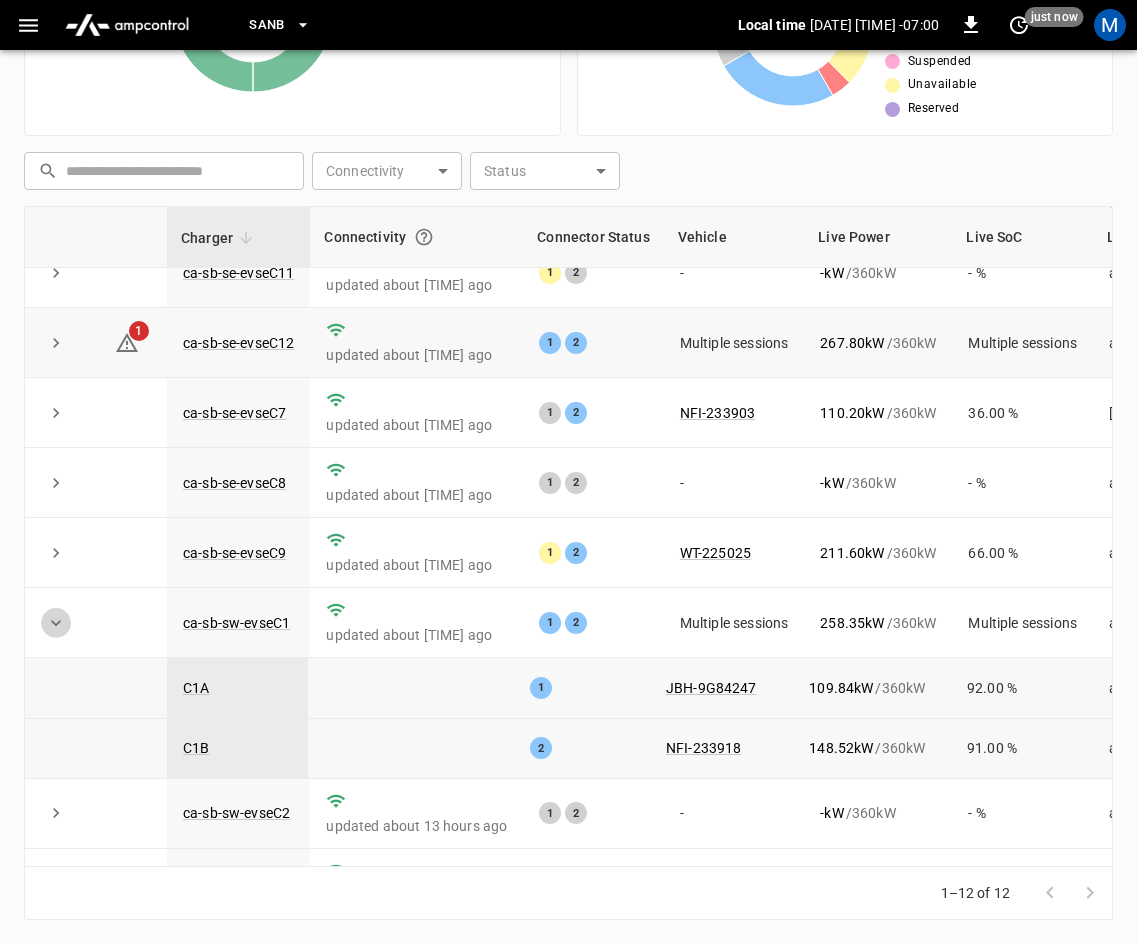 click 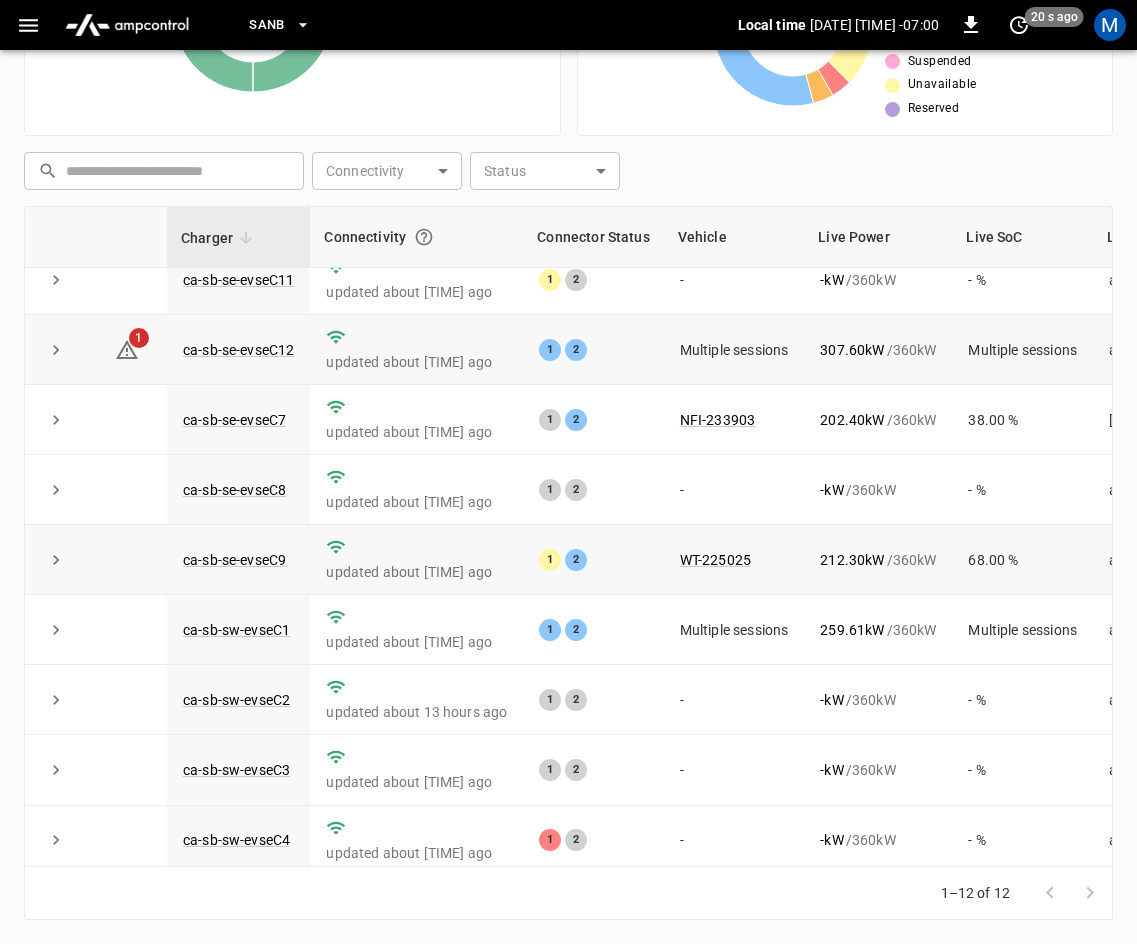 scroll, scrollTop: 0, scrollLeft: 0, axis: both 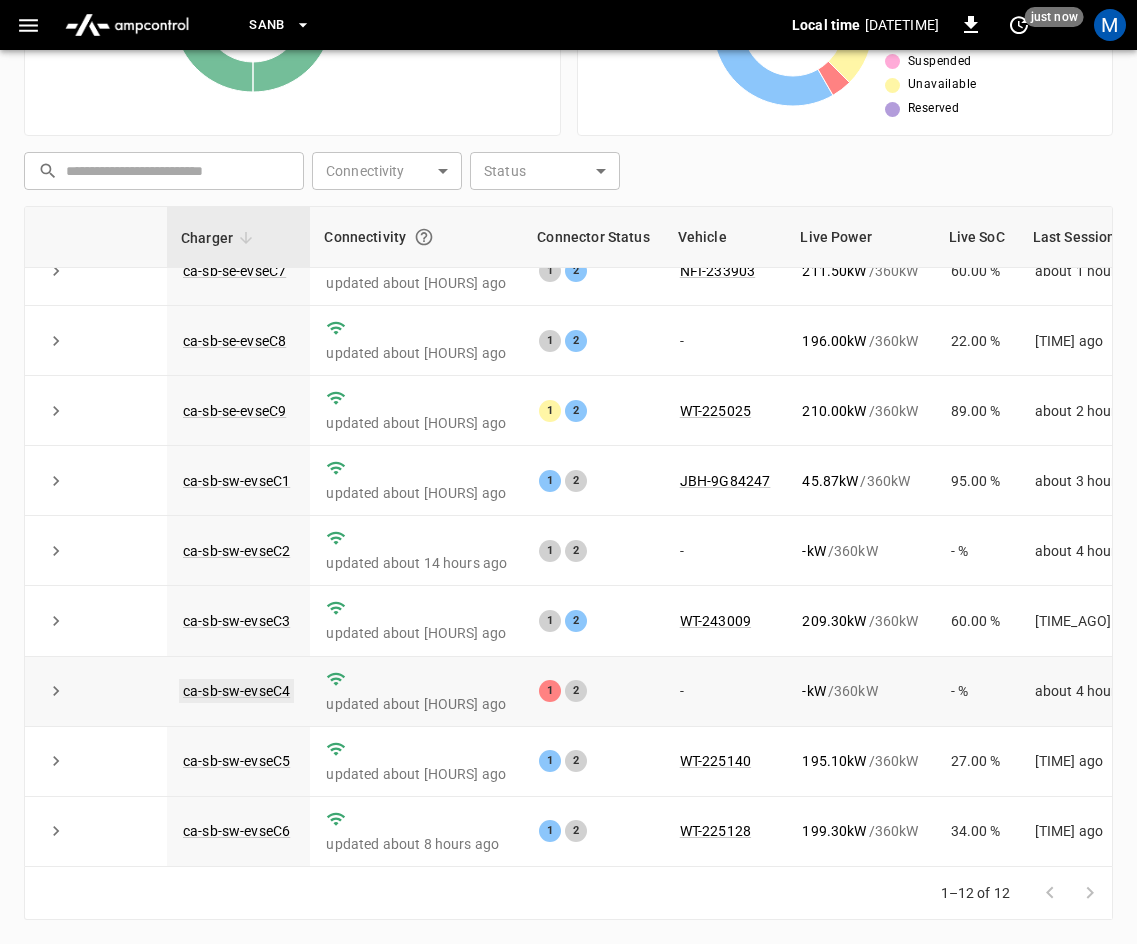 click on "ca-sb-sw-evseC4" at bounding box center [236, 691] 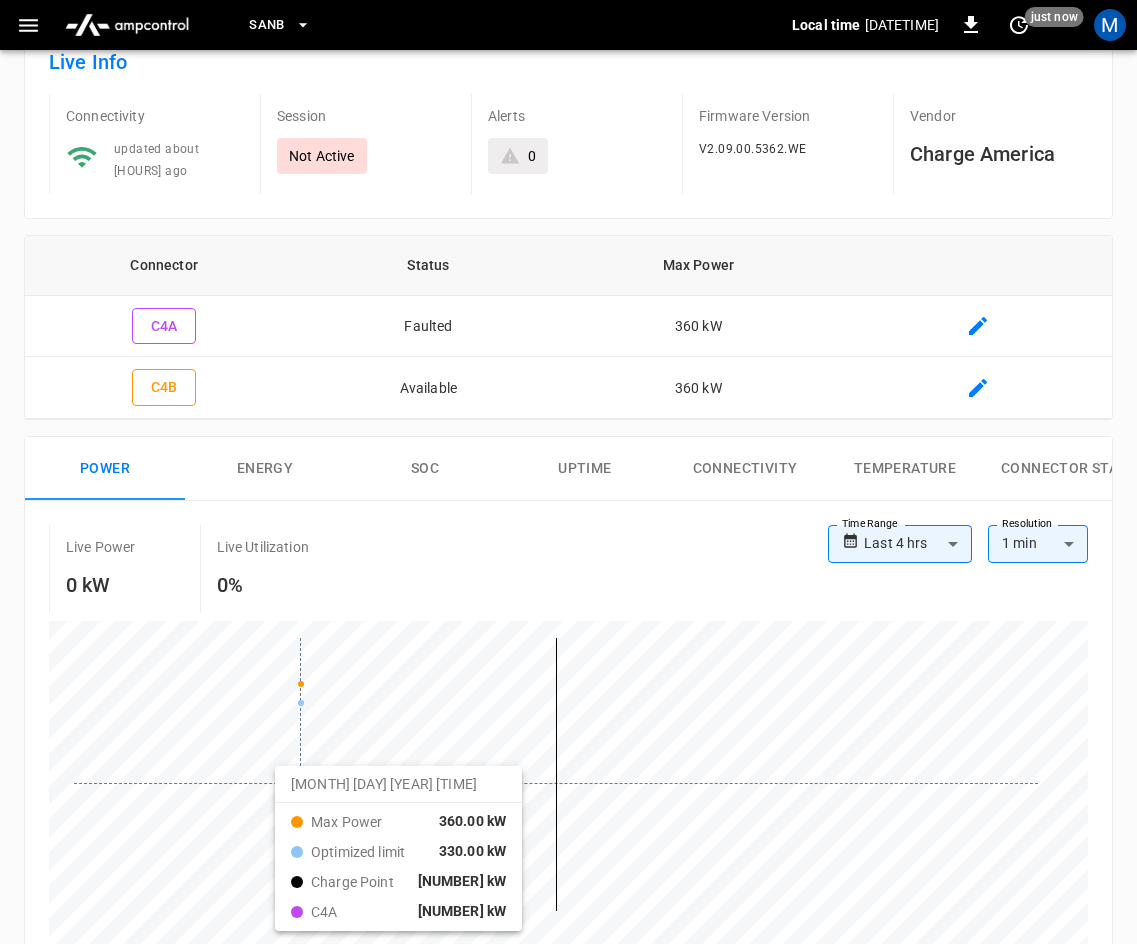 scroll, scrollTop: 0, scrollLeft: 0, axis: both 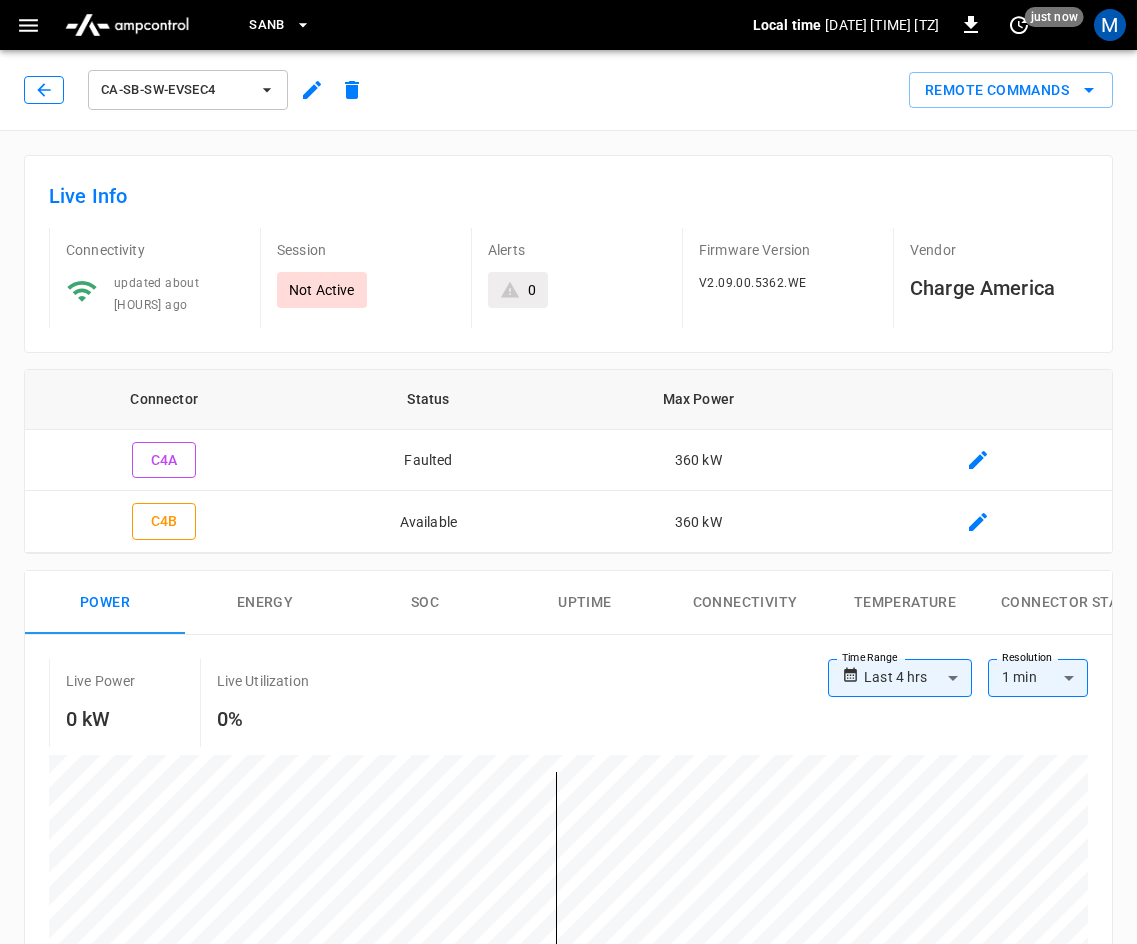 click 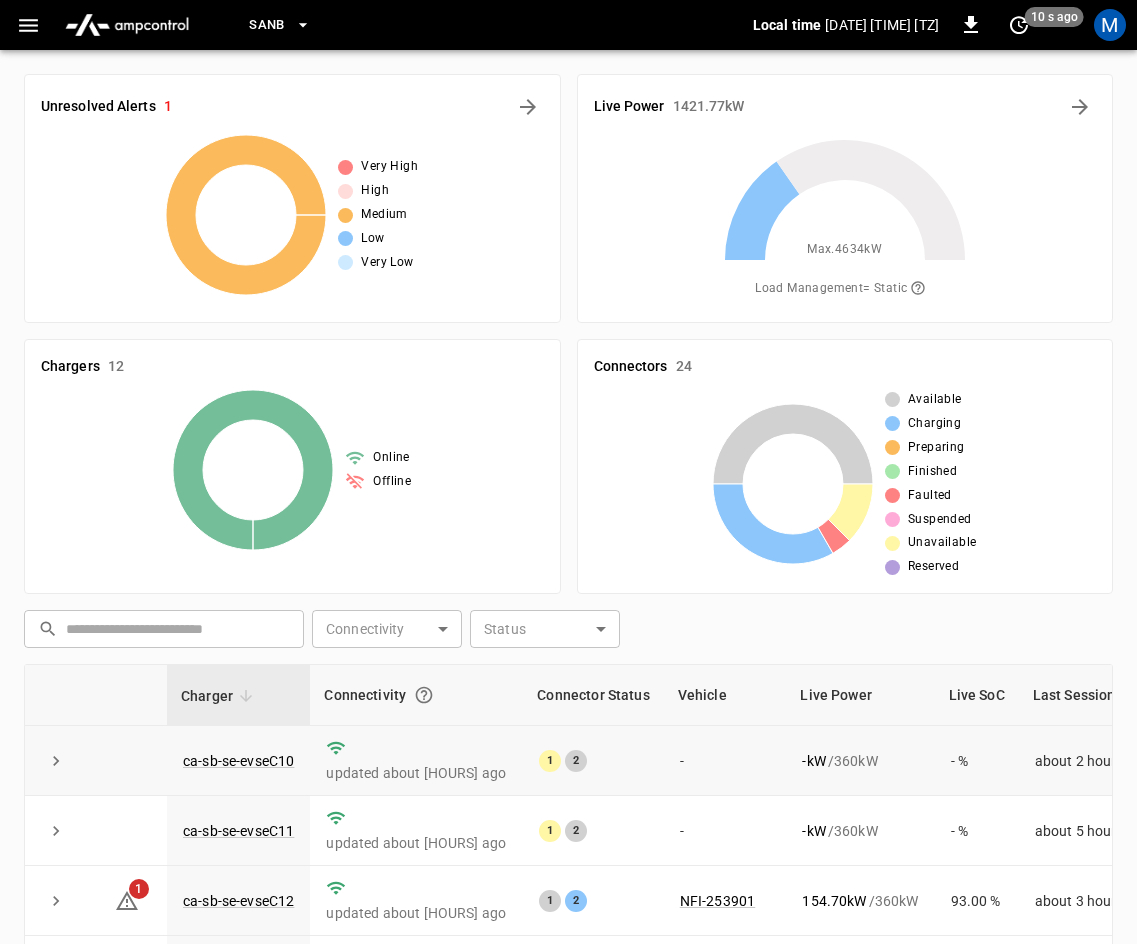 scroll, scrollTop: 458, scrollLeft: 0, axis: vertical 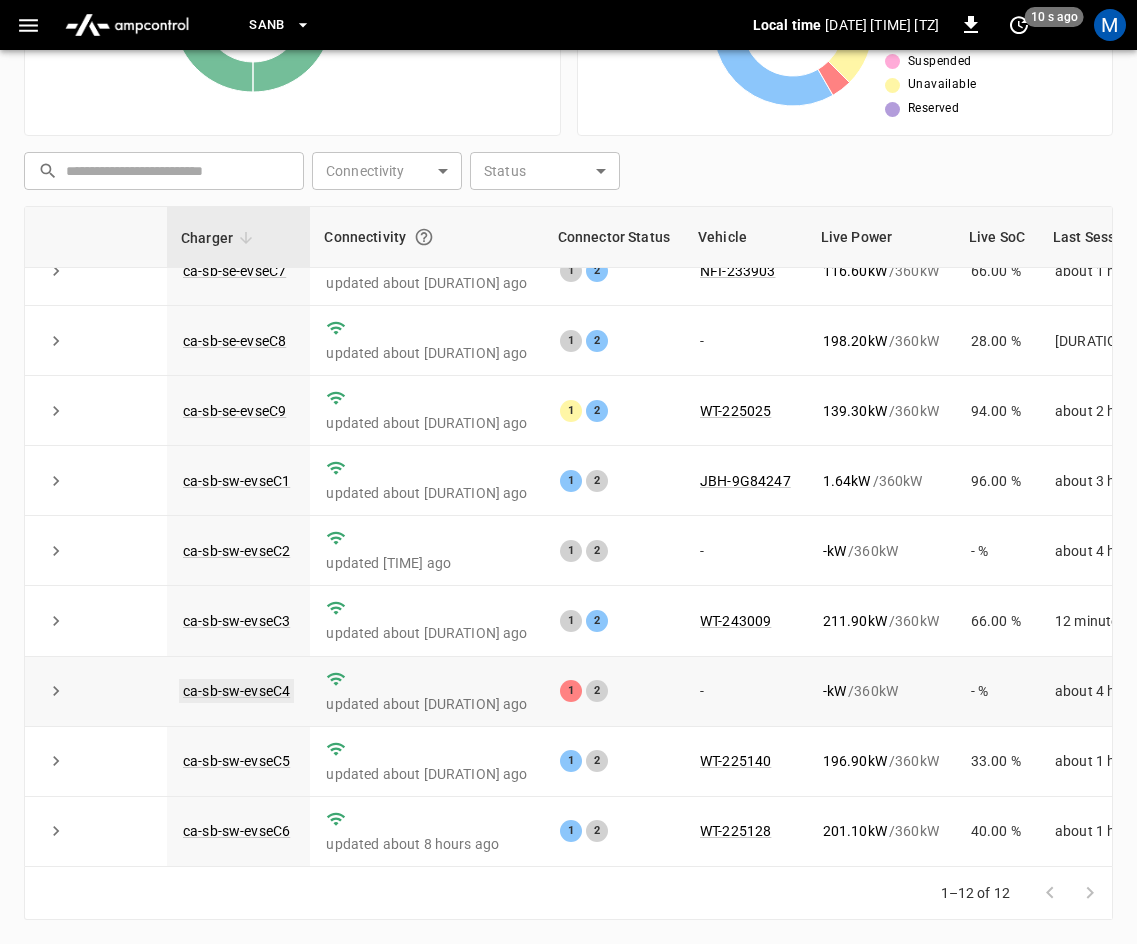 click on "ca-sb-sw-evseC4" at bounding box center [236, 691] 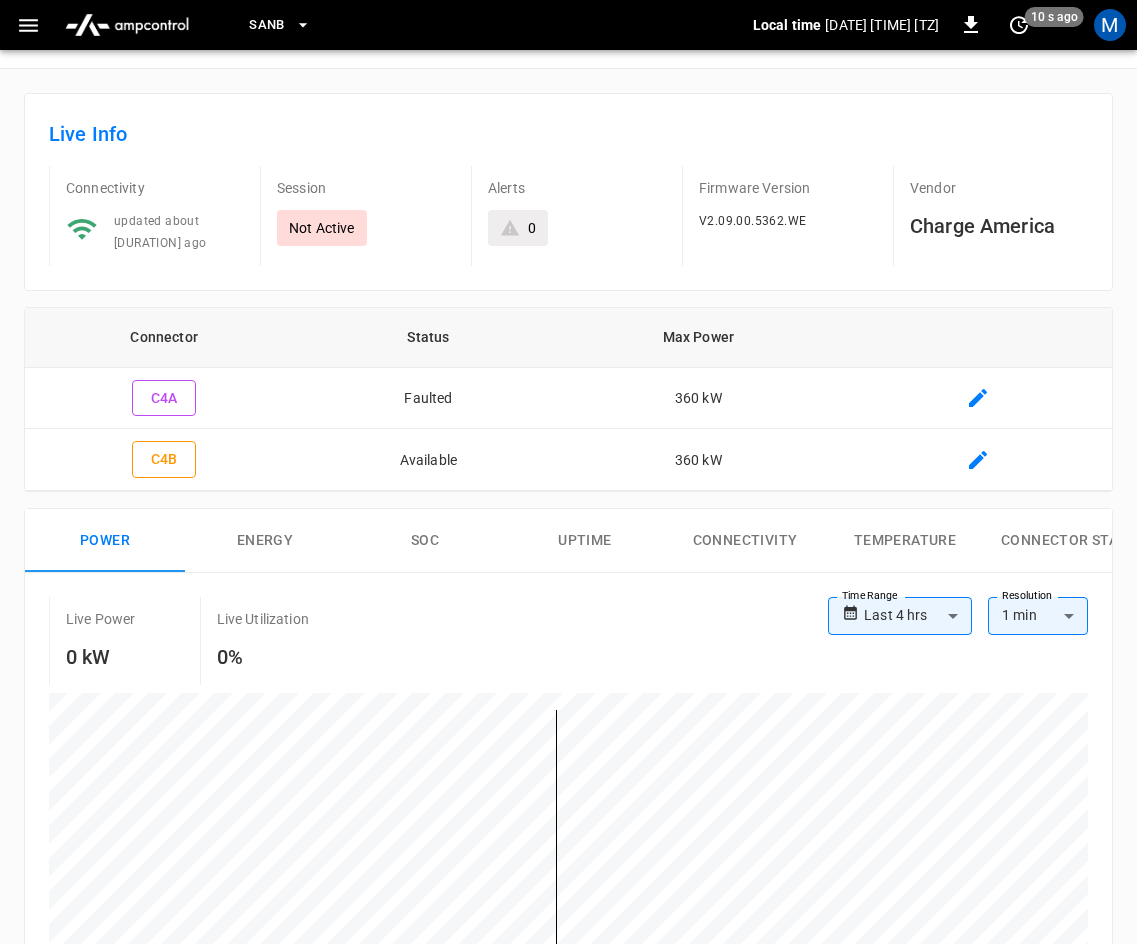 scroll, scrollTop: 0, scrollLeft: 0, axis: both 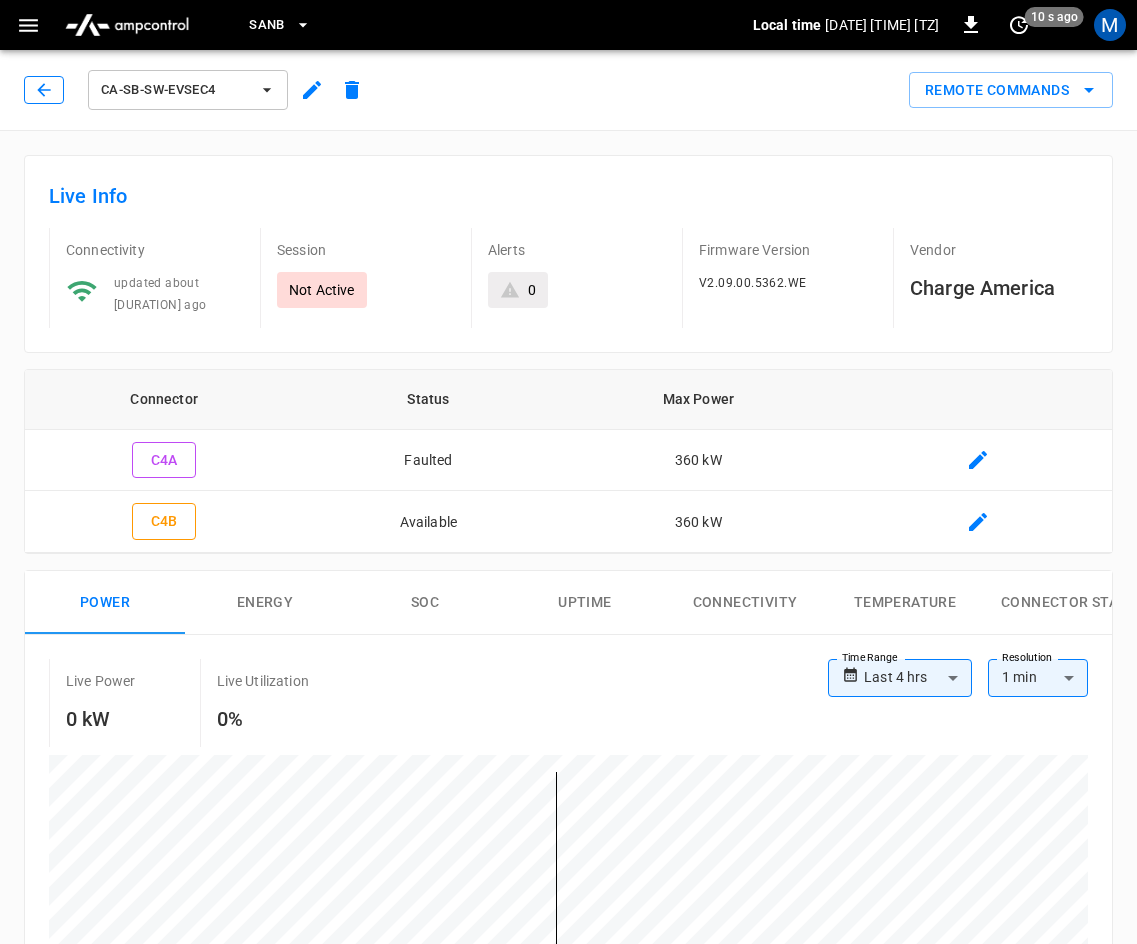 click at bounding box center [44, 90] 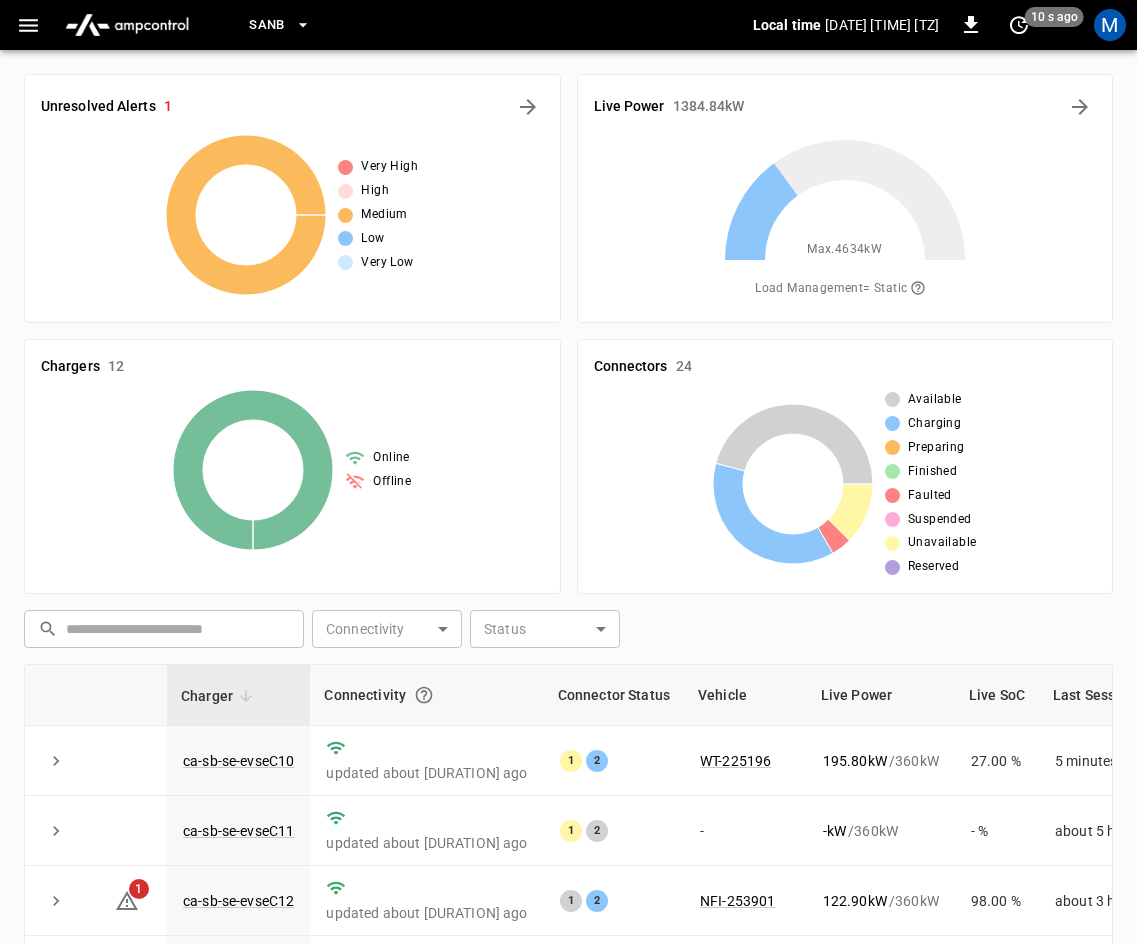 scroll, scrollTop: 458, scrollLeft: 0, axis: vertical 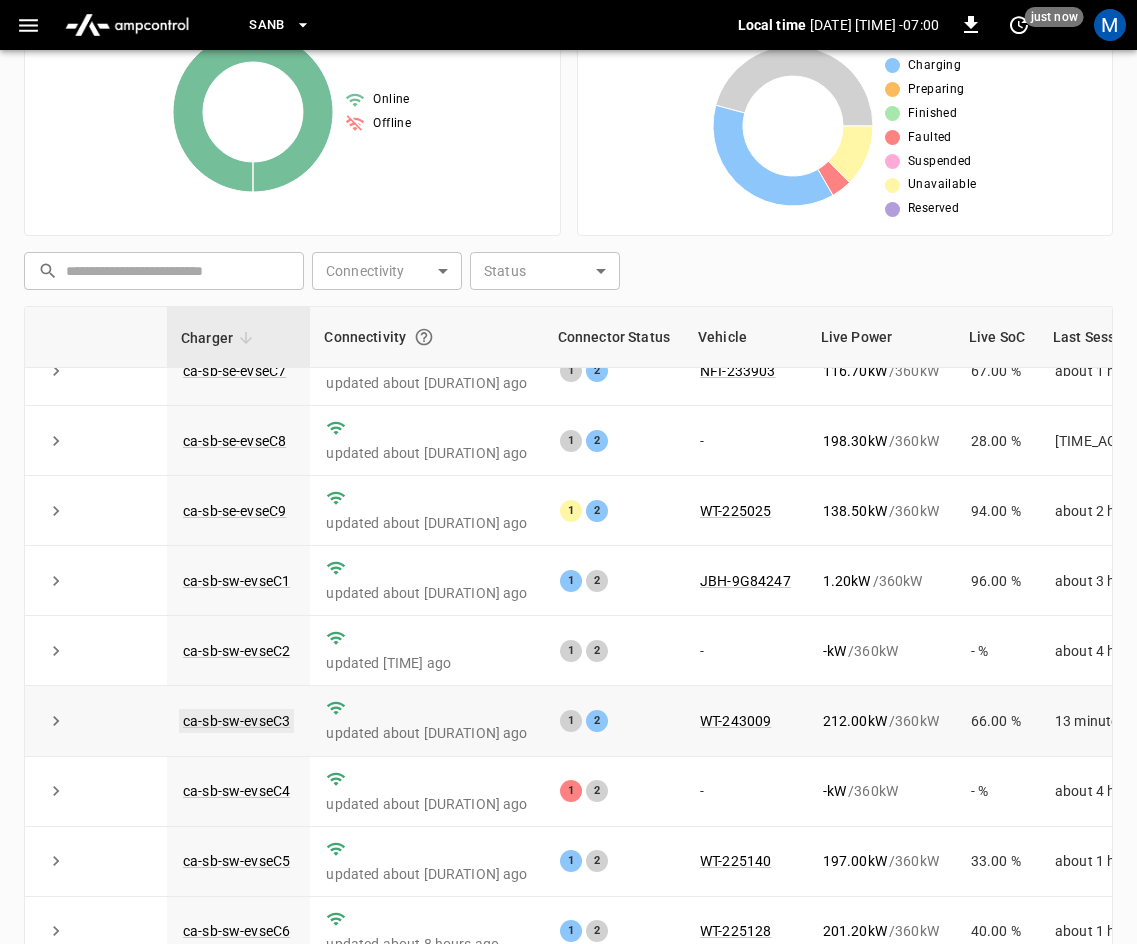 click on "ca-sb-sw-evseC3" at bounding box center [236, 721] 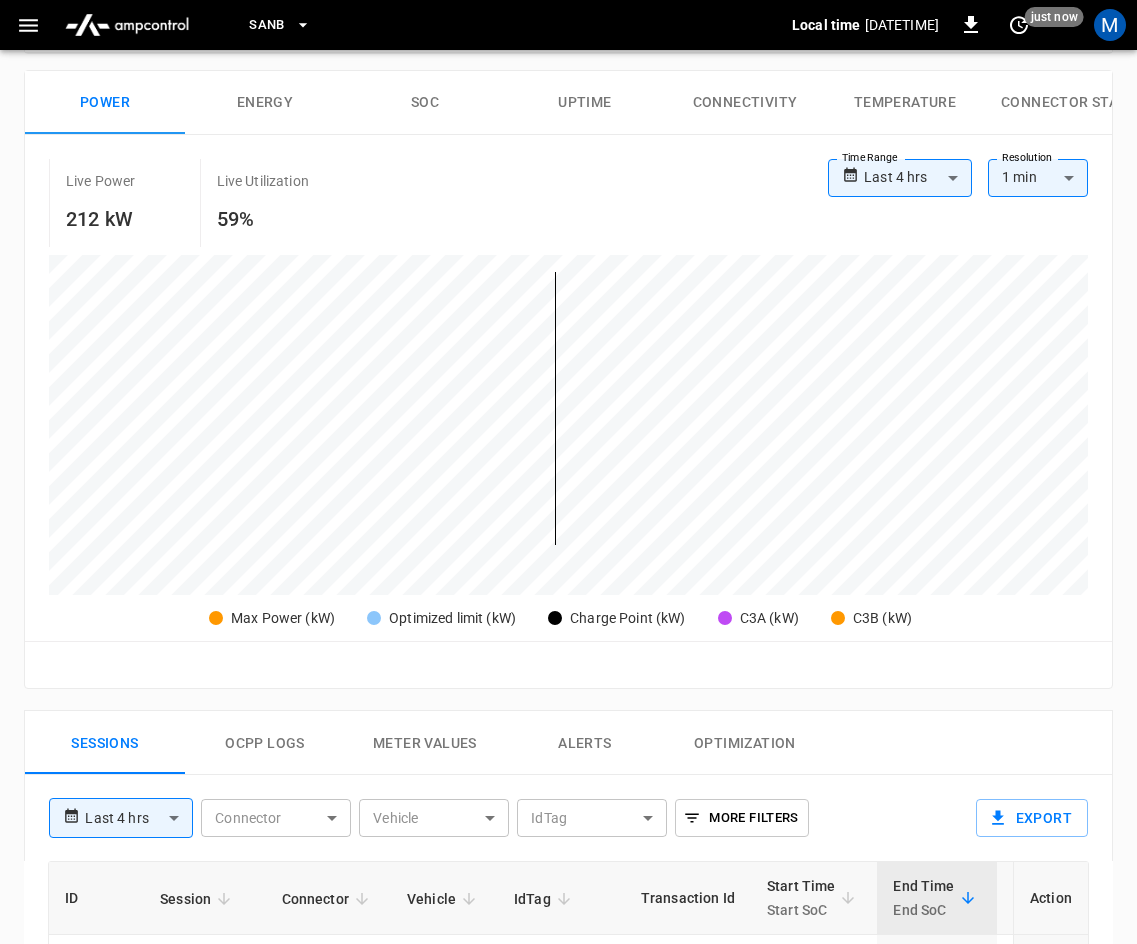 scroll, scrollTop: 0, scrollLeft: 0, axis: both 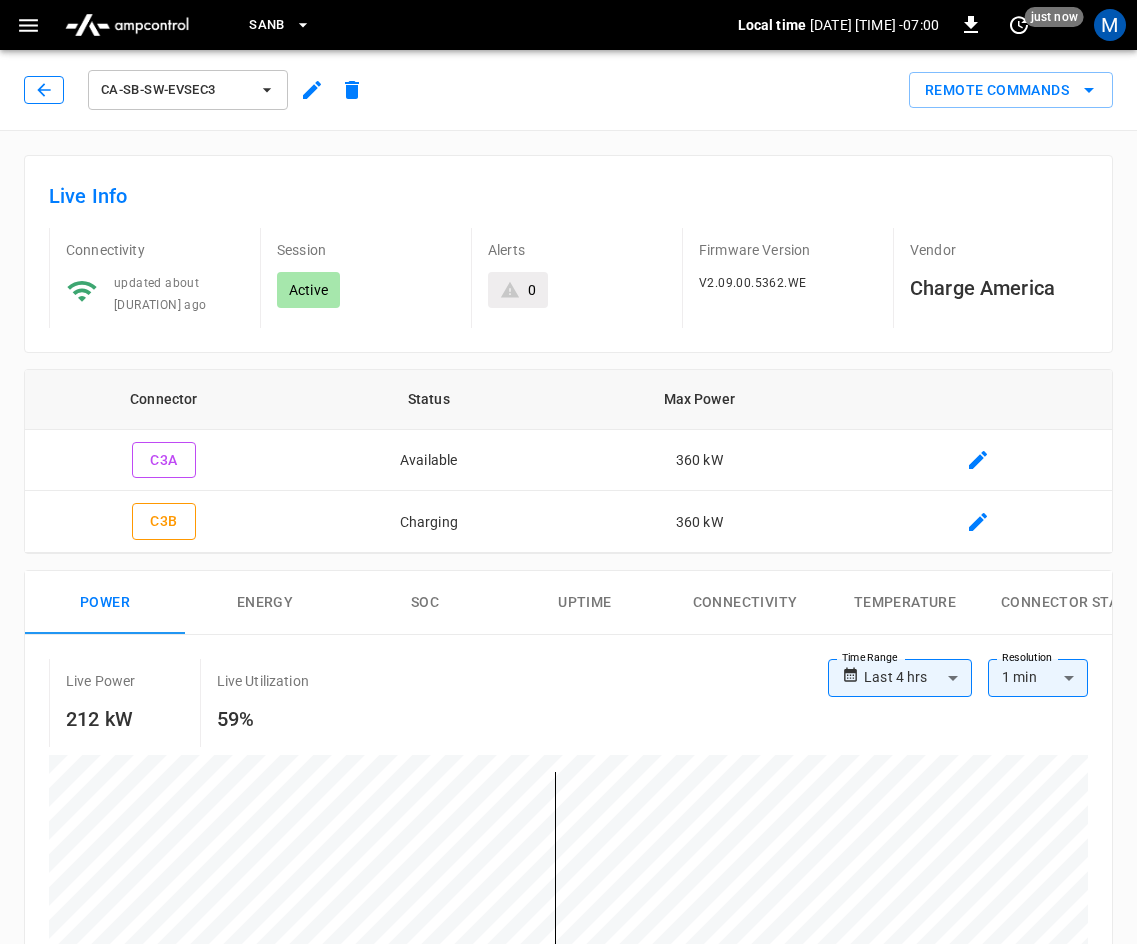 click 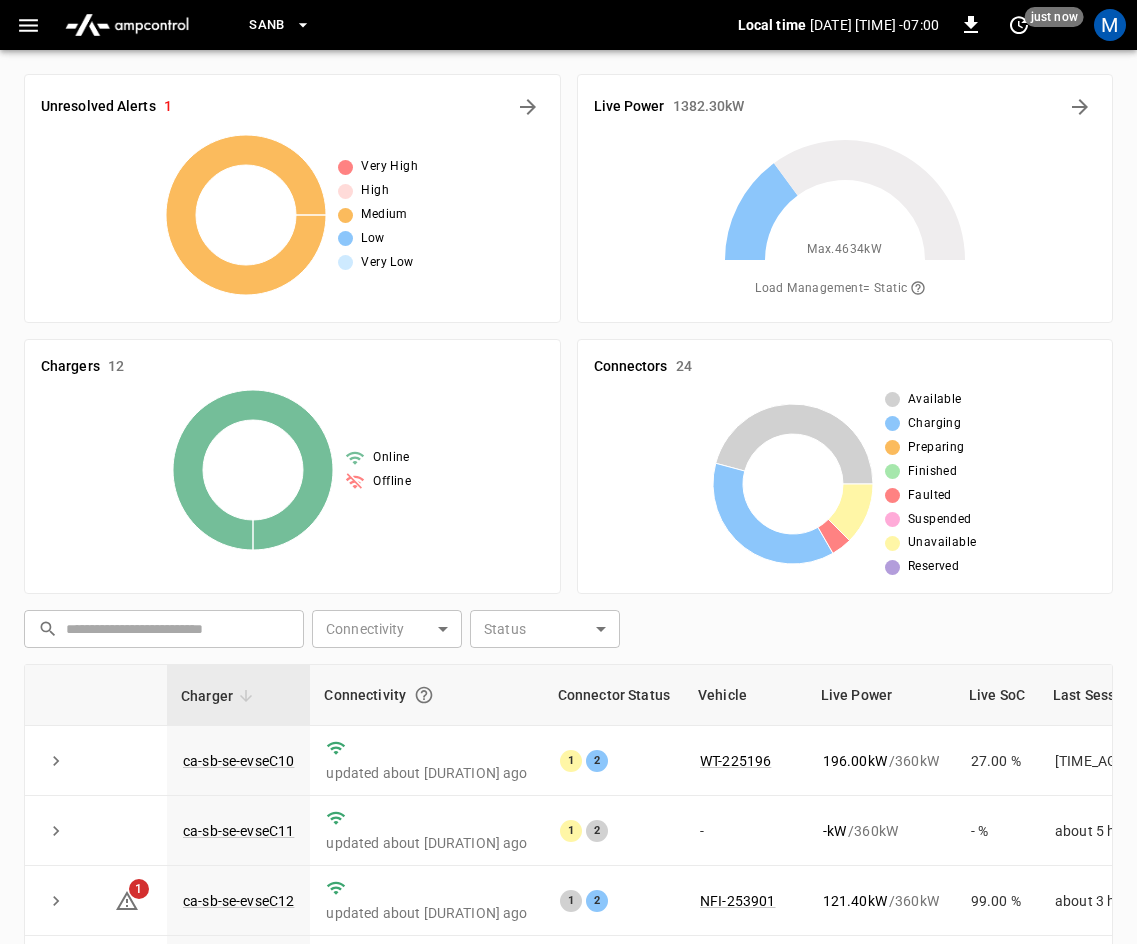 scroll, scrollTop: 358, scrollLeft: 0, axis: vertical 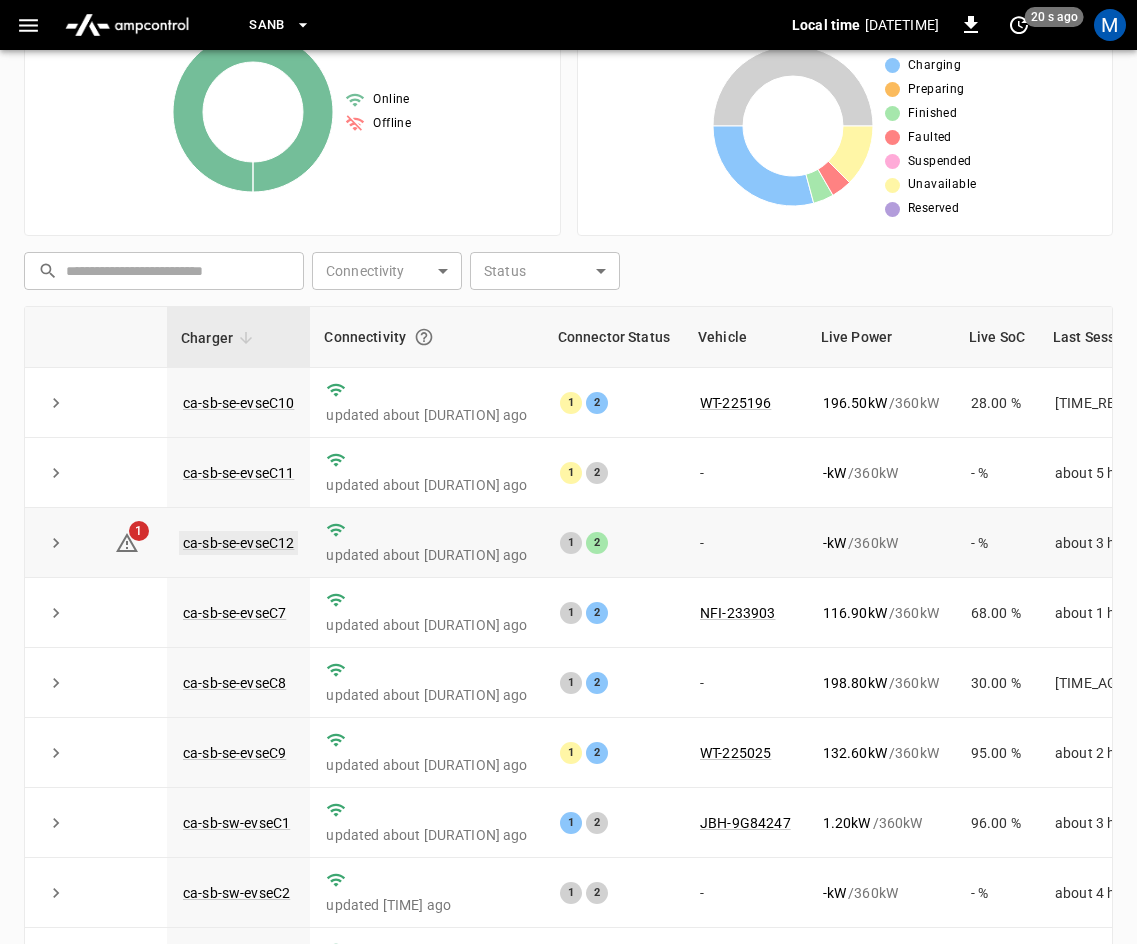 click on "ca-sb-se-evseC12" at bounding box center (238, 543) 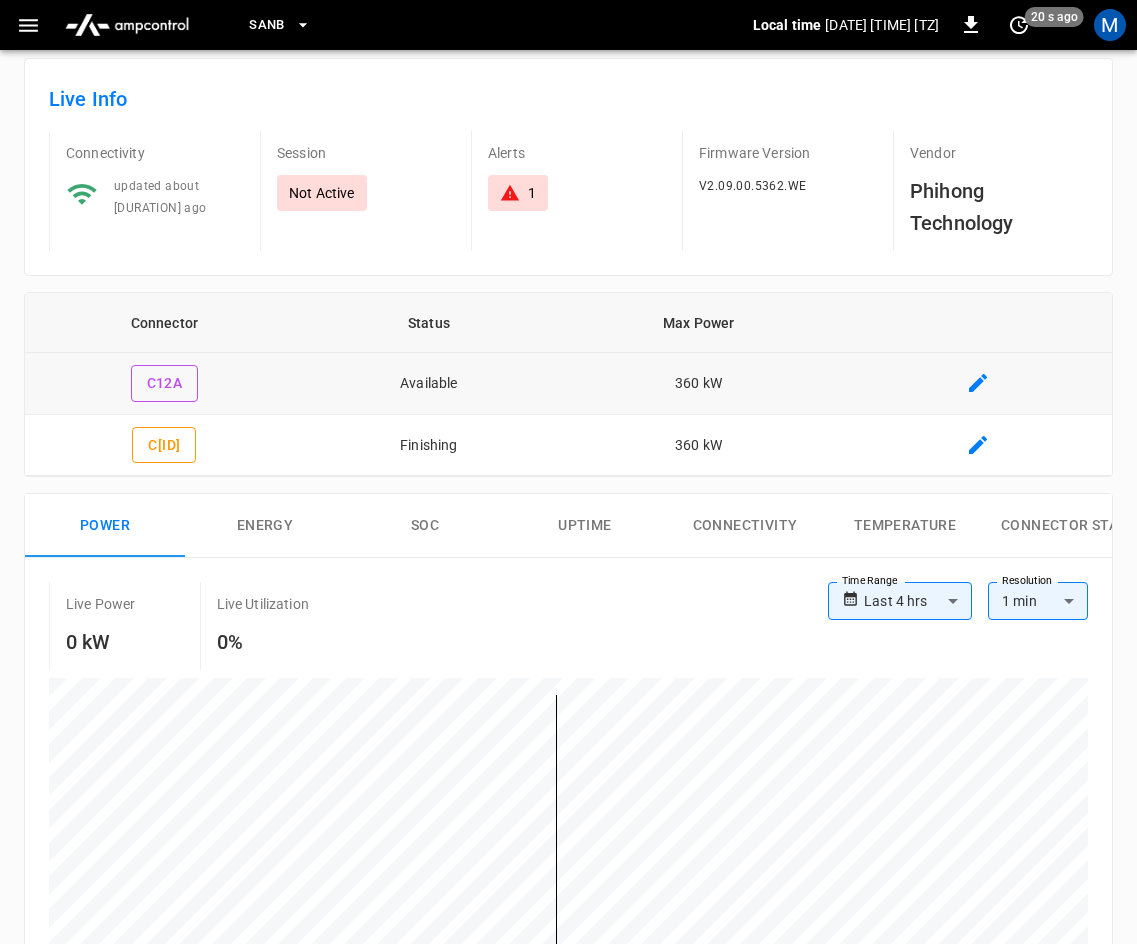 scroll, scrollTop: 0, scrollLeft: 0, axis: both 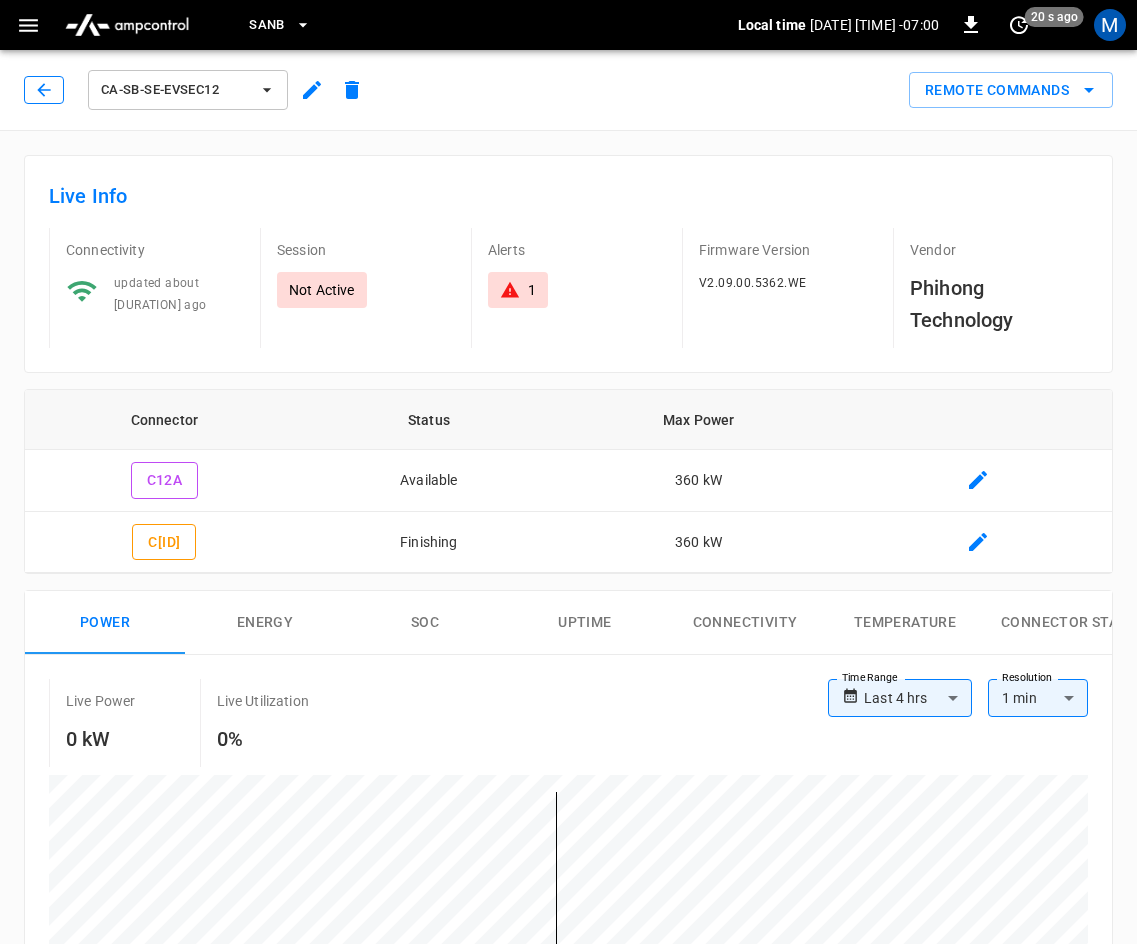 click 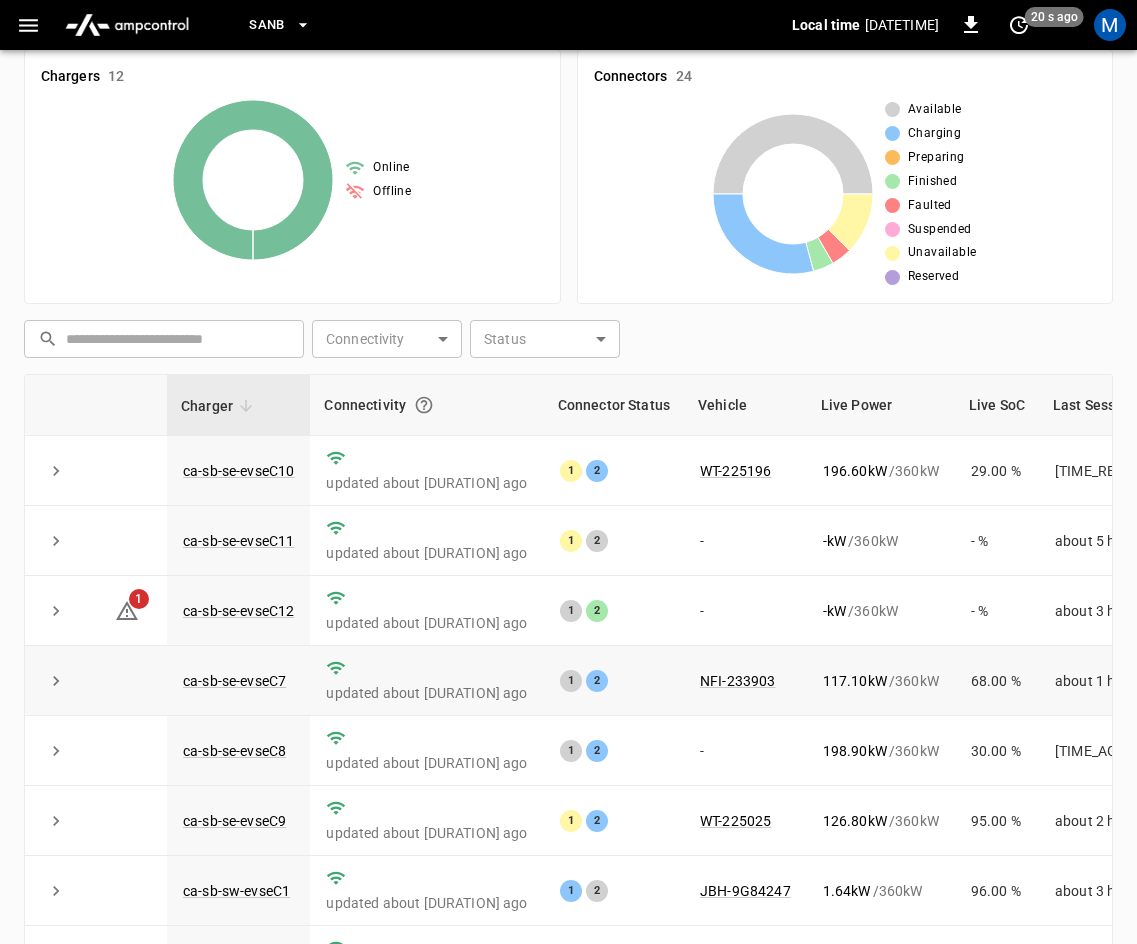scroll, scrollTop: 258, scrollLeft: 0, axis: vertical 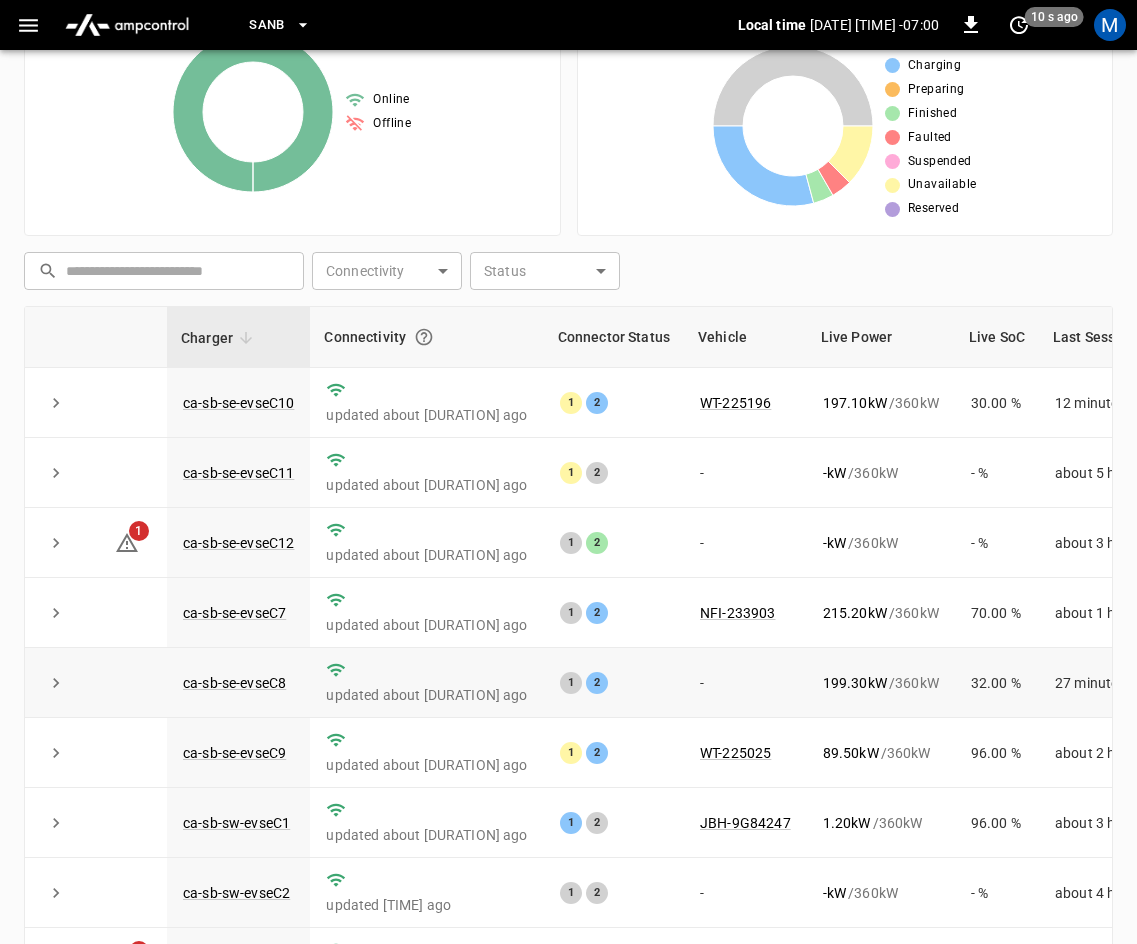 click on "ca-sb-se-evseC8" at bounding box center (238, 683) 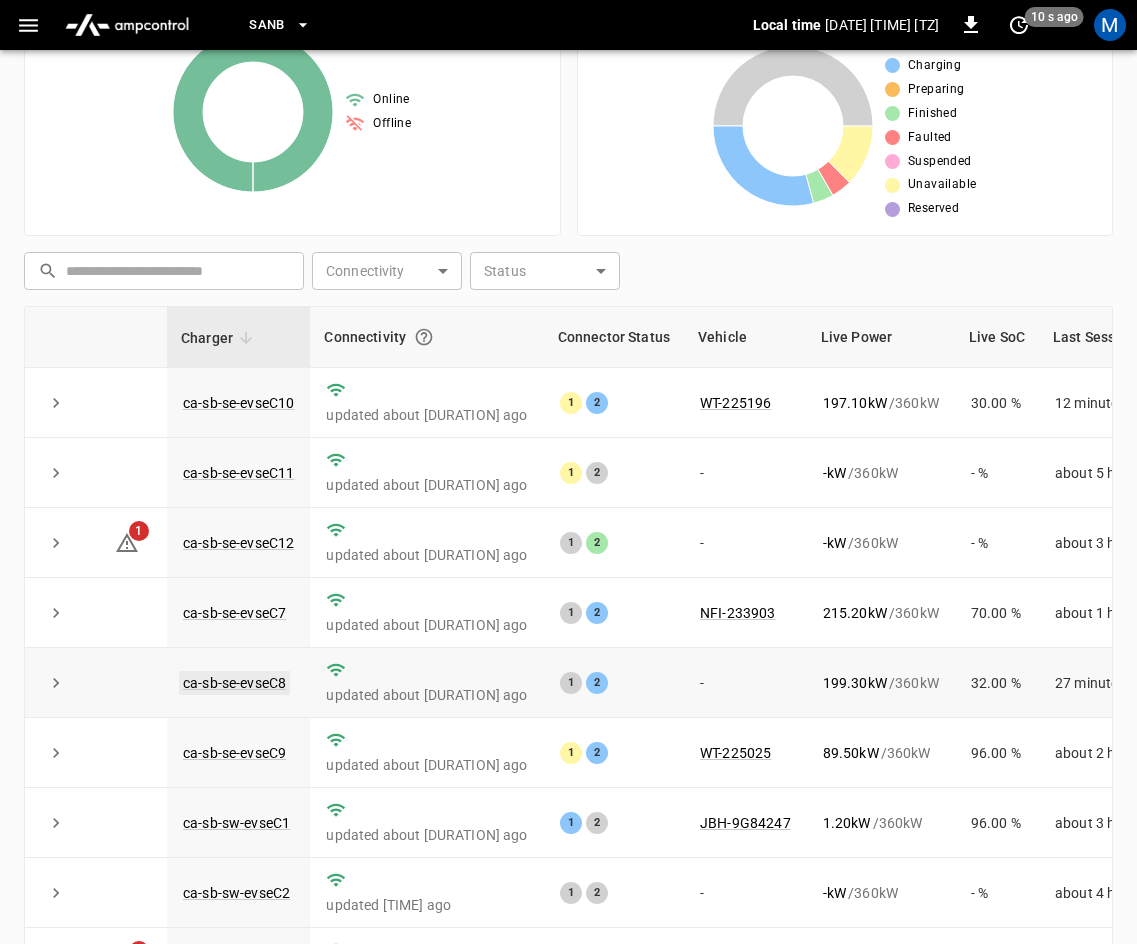 click on "ca-sb-se-evseC8" at bounding box center [234, 683] 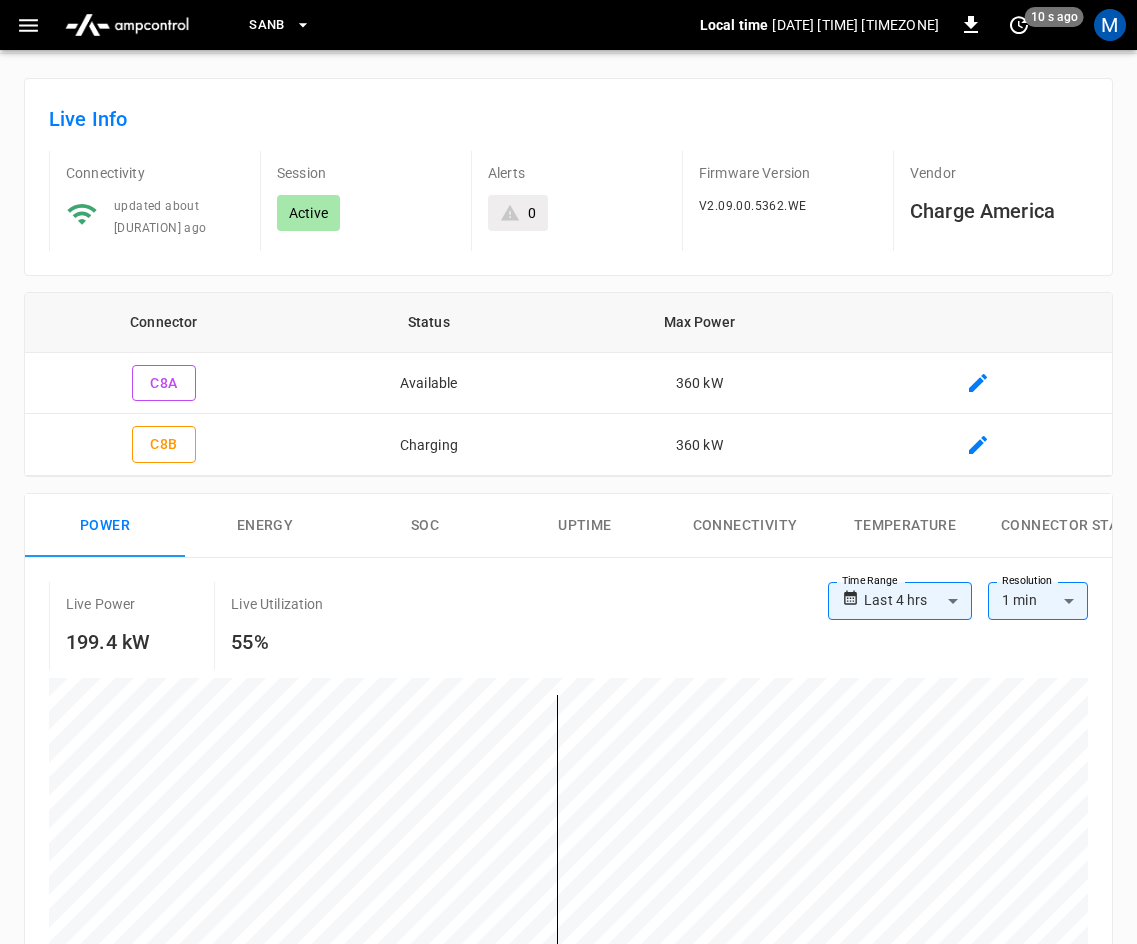 scroll, scrollTop: 0, scrollLeft: 0, axis: both 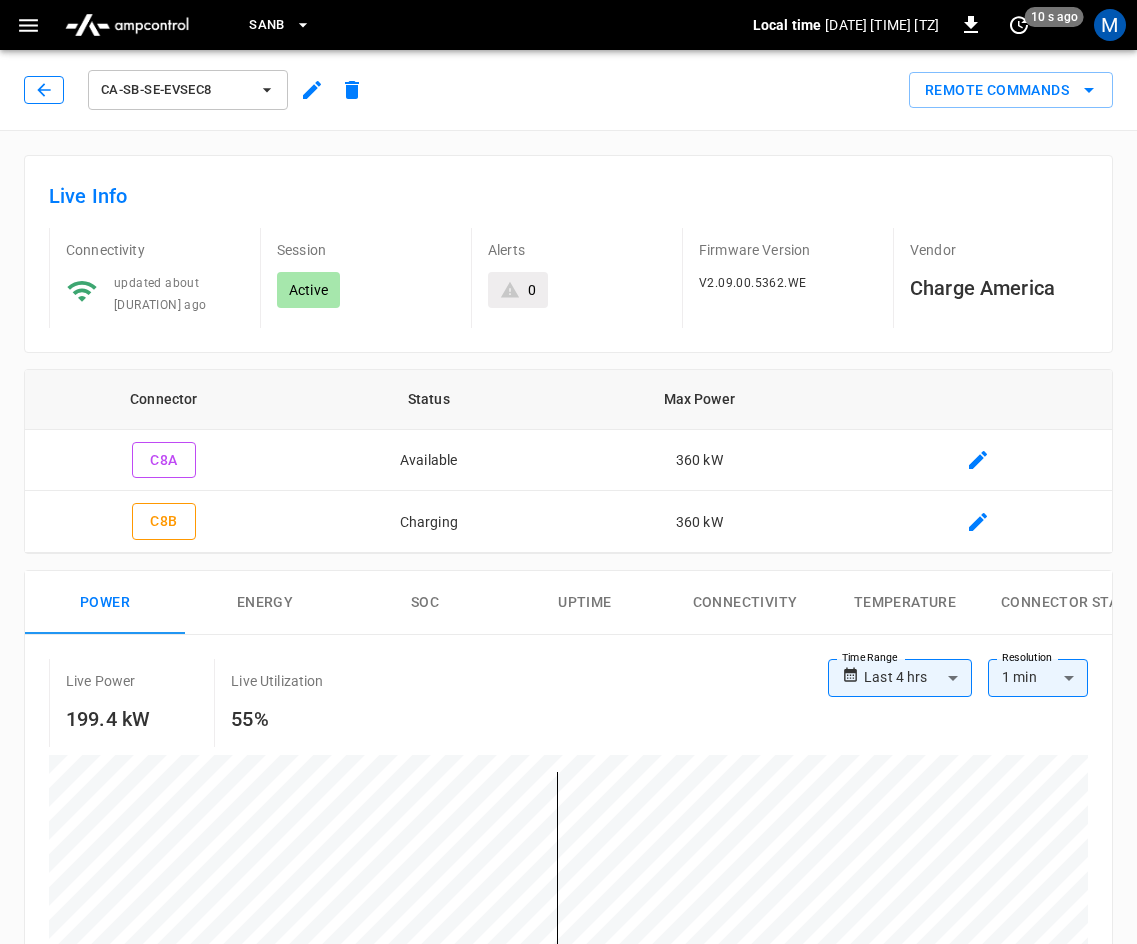 click at bounding box center (44, 90) 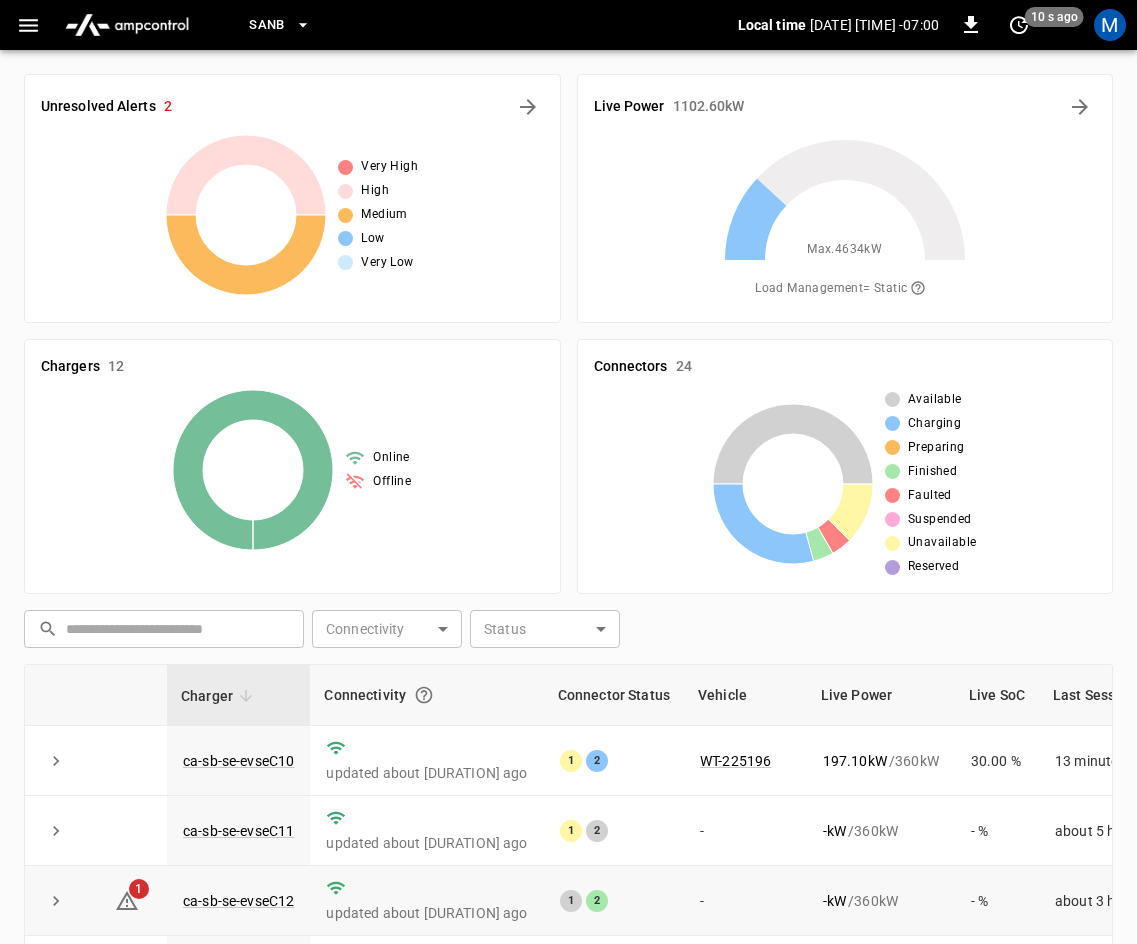 scroll, scrollTop: 358, scrollLeft: 0, axis: vertical 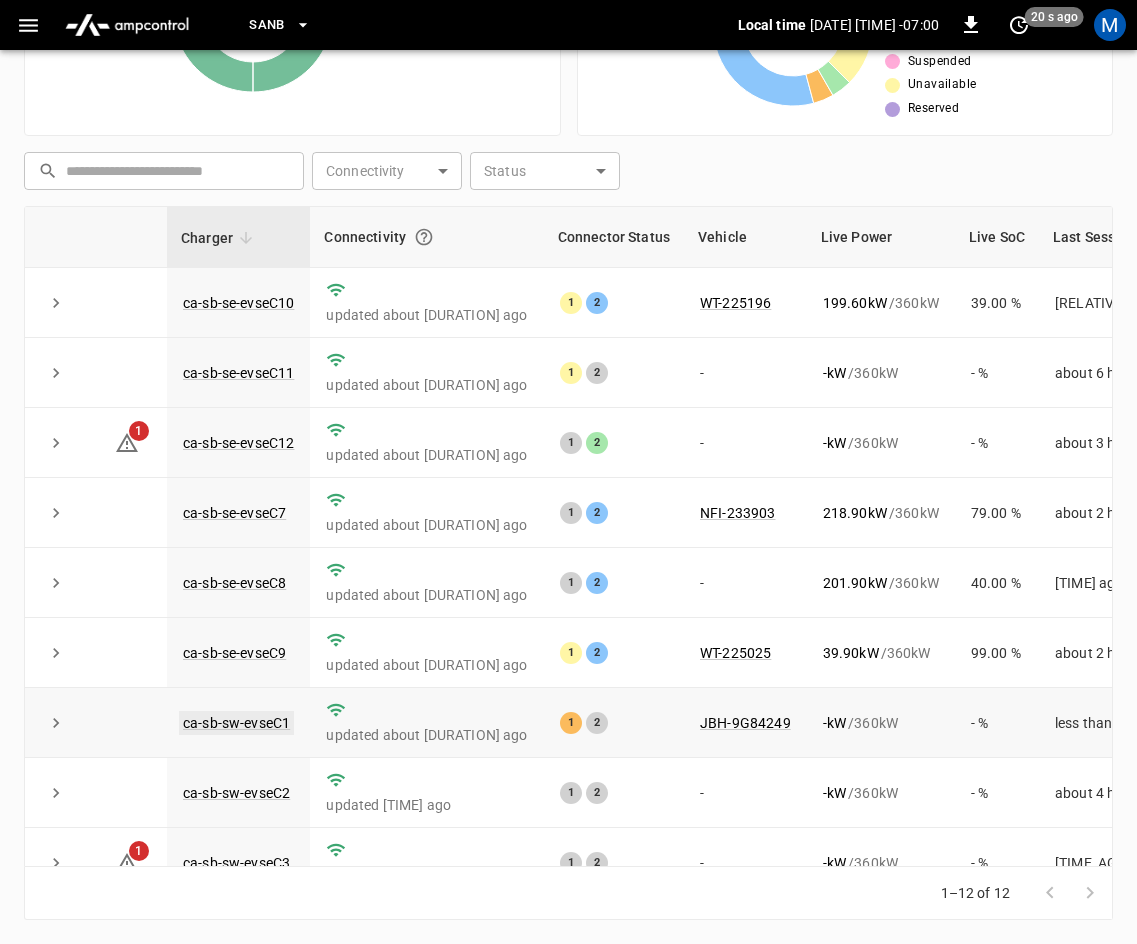 click on "ca-sb-sw-evseC1" at bounding box center [236, 723] 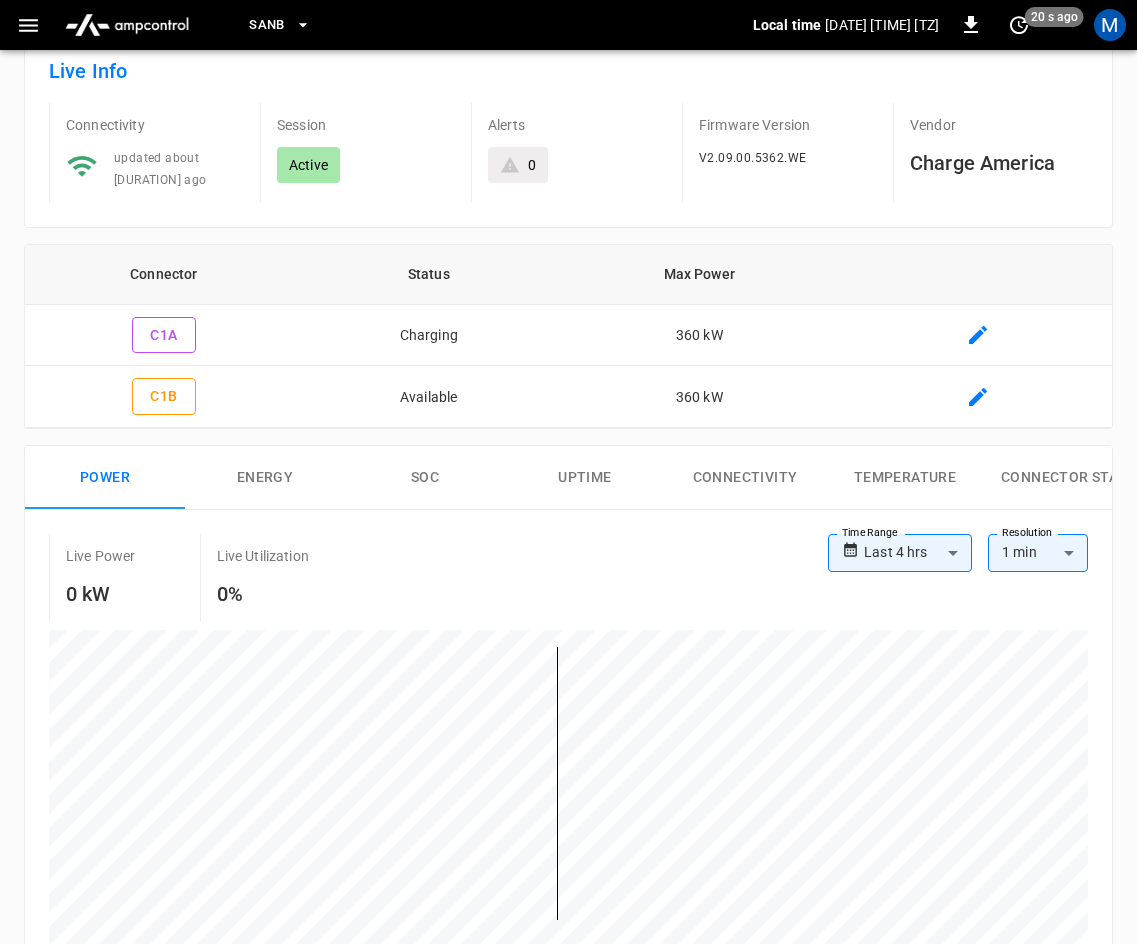 scroll, scrollTop: 0, scrollLeft: 0, axis: both 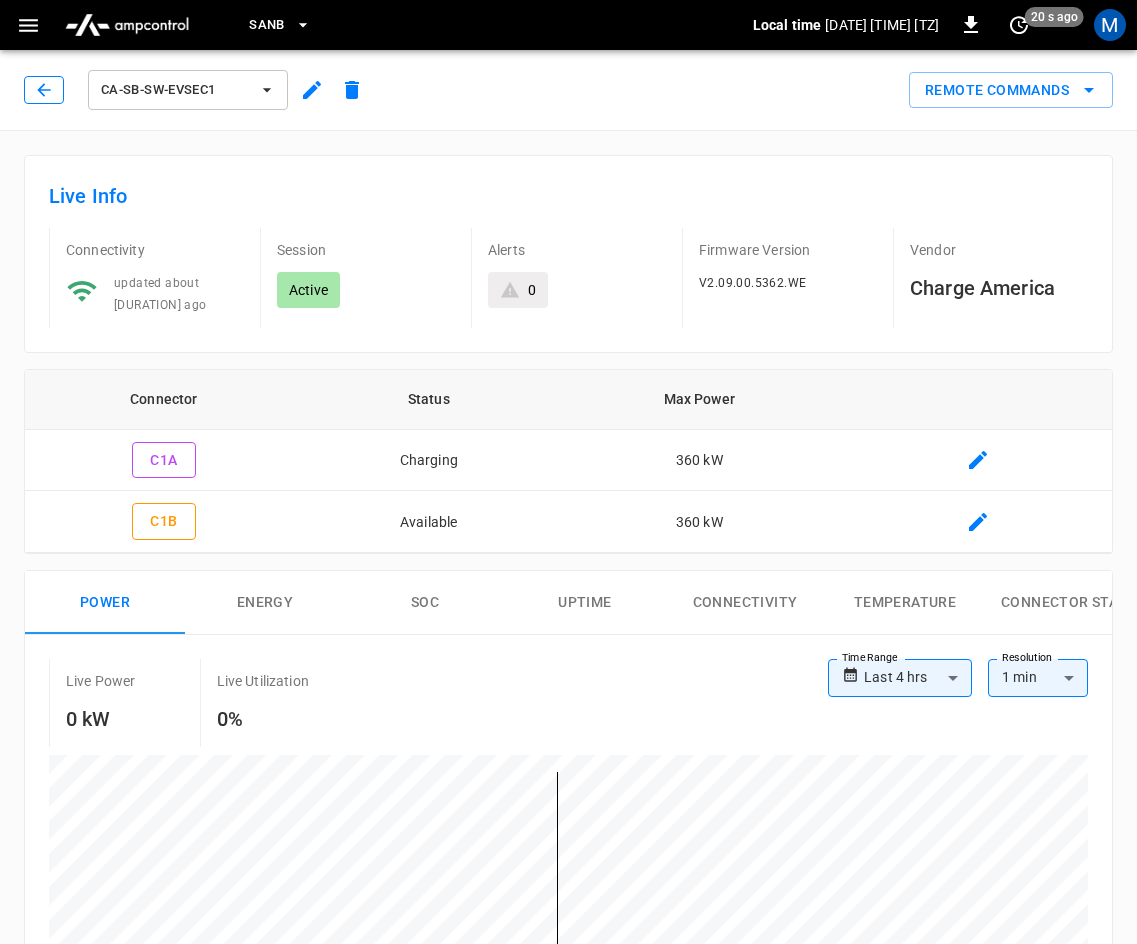 click 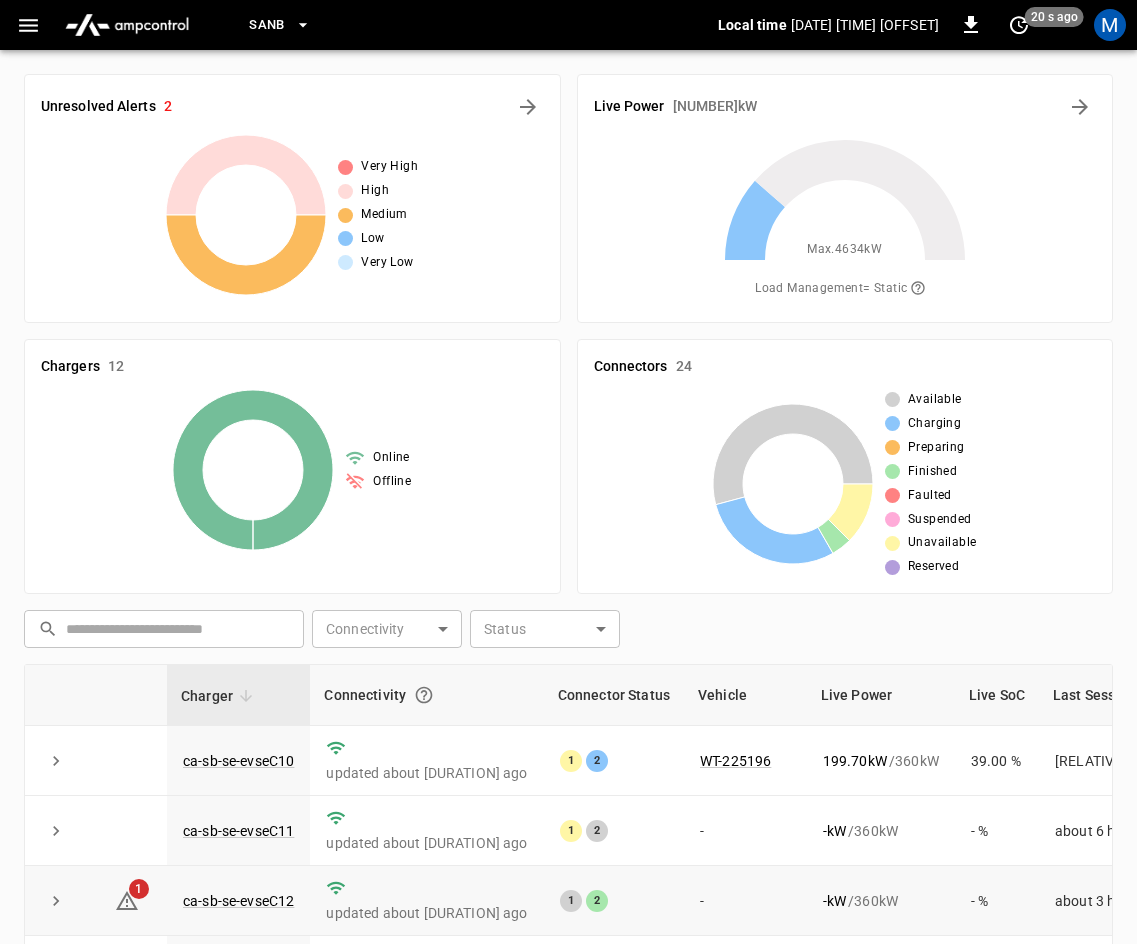scroll, scrollTop: 458, scrollLeft: 0, axis: vertical 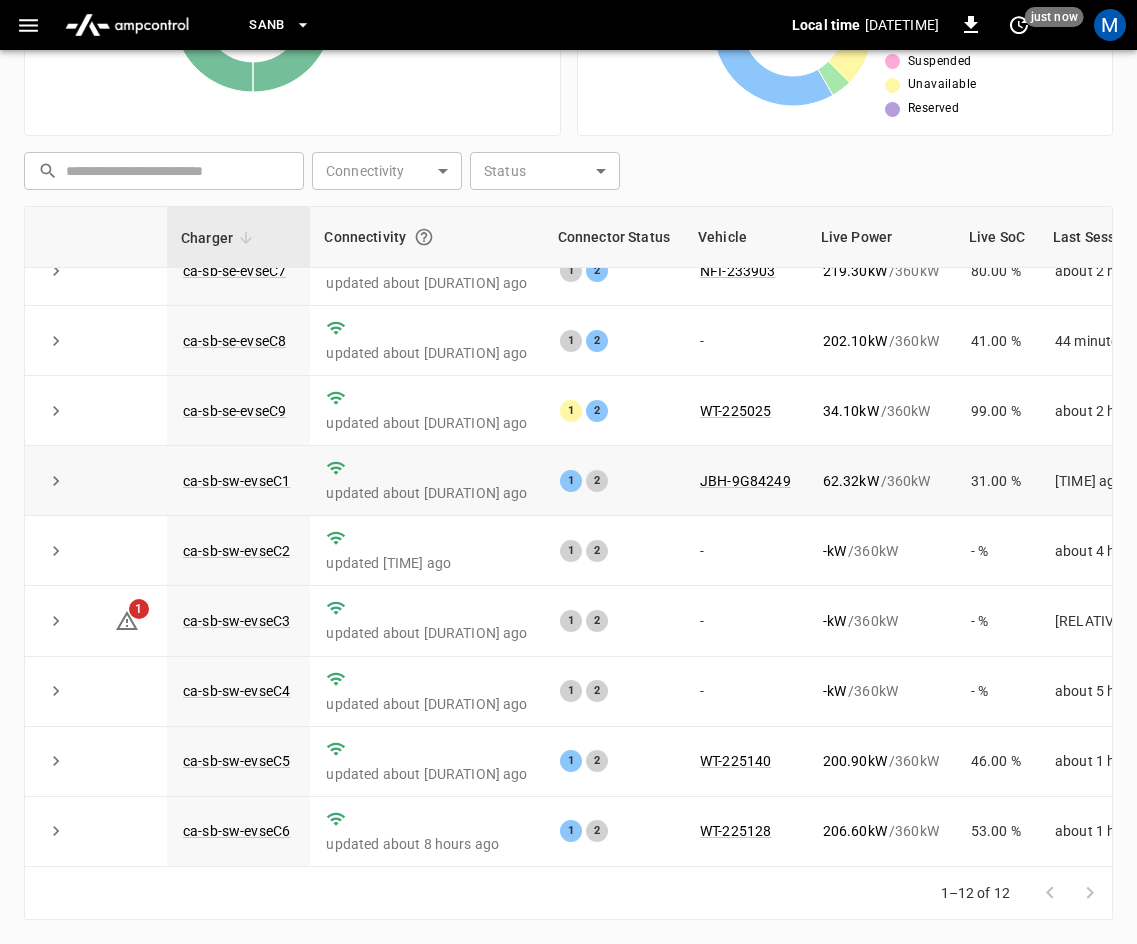 click at bounding box center (56, 481) 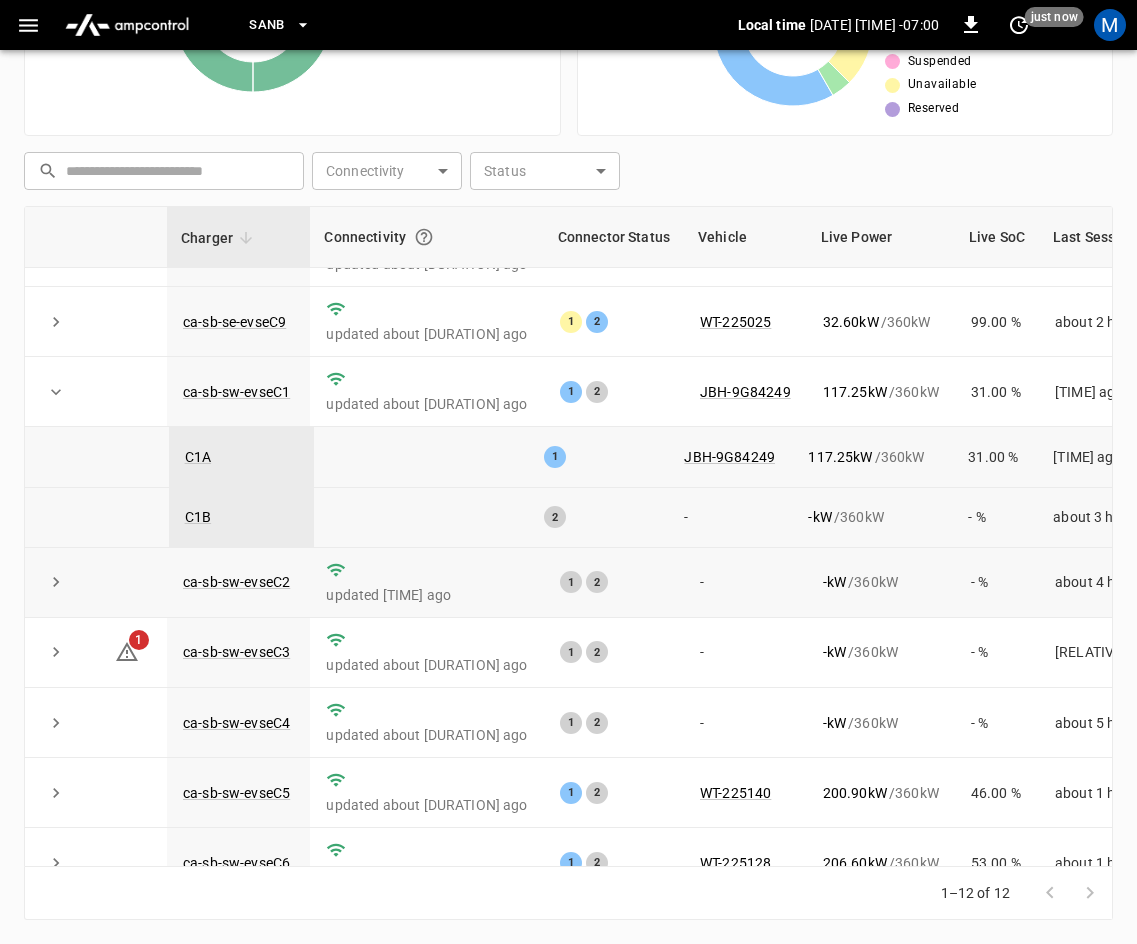 scroll, scrollTop: 366, scrollLeft: 0, axis: vertical 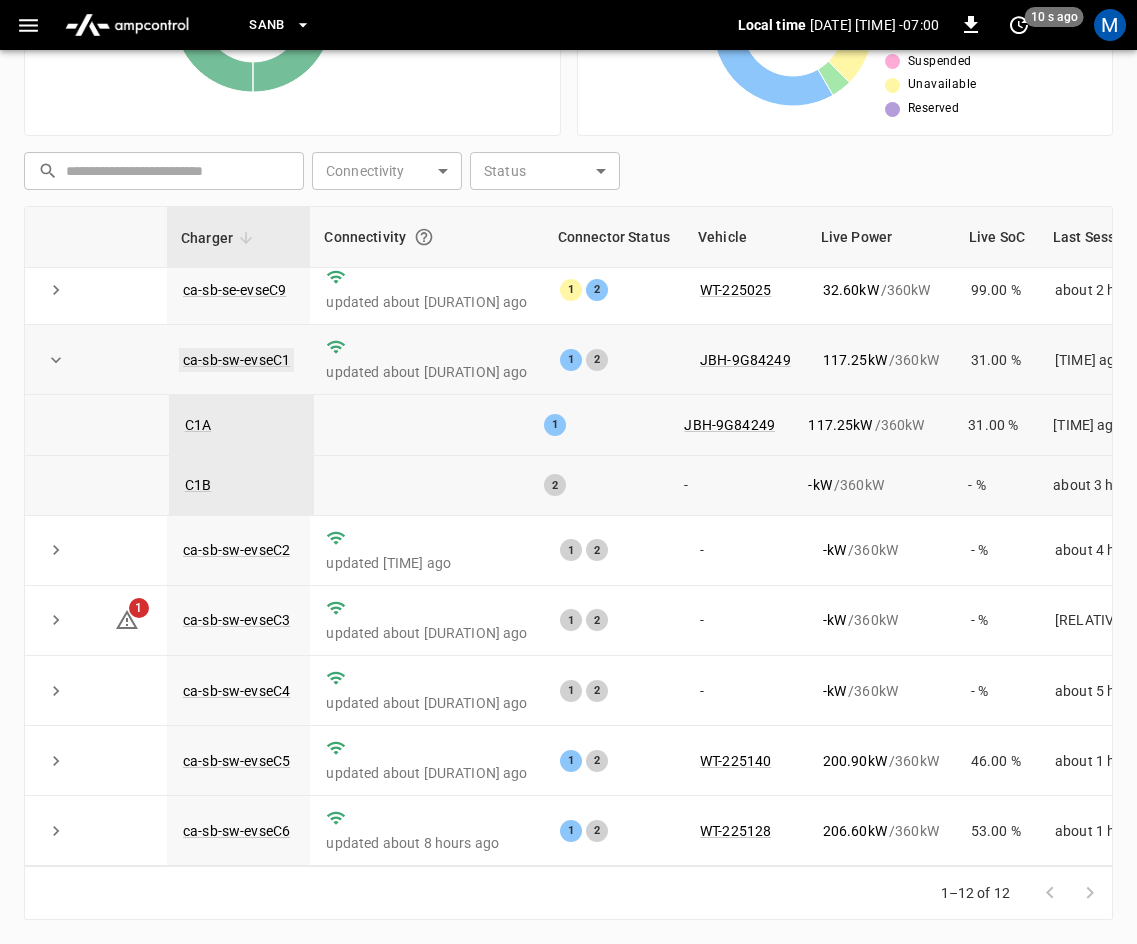 click on "ca-sb-sw-evseC1" at bounding box center (236, 360) 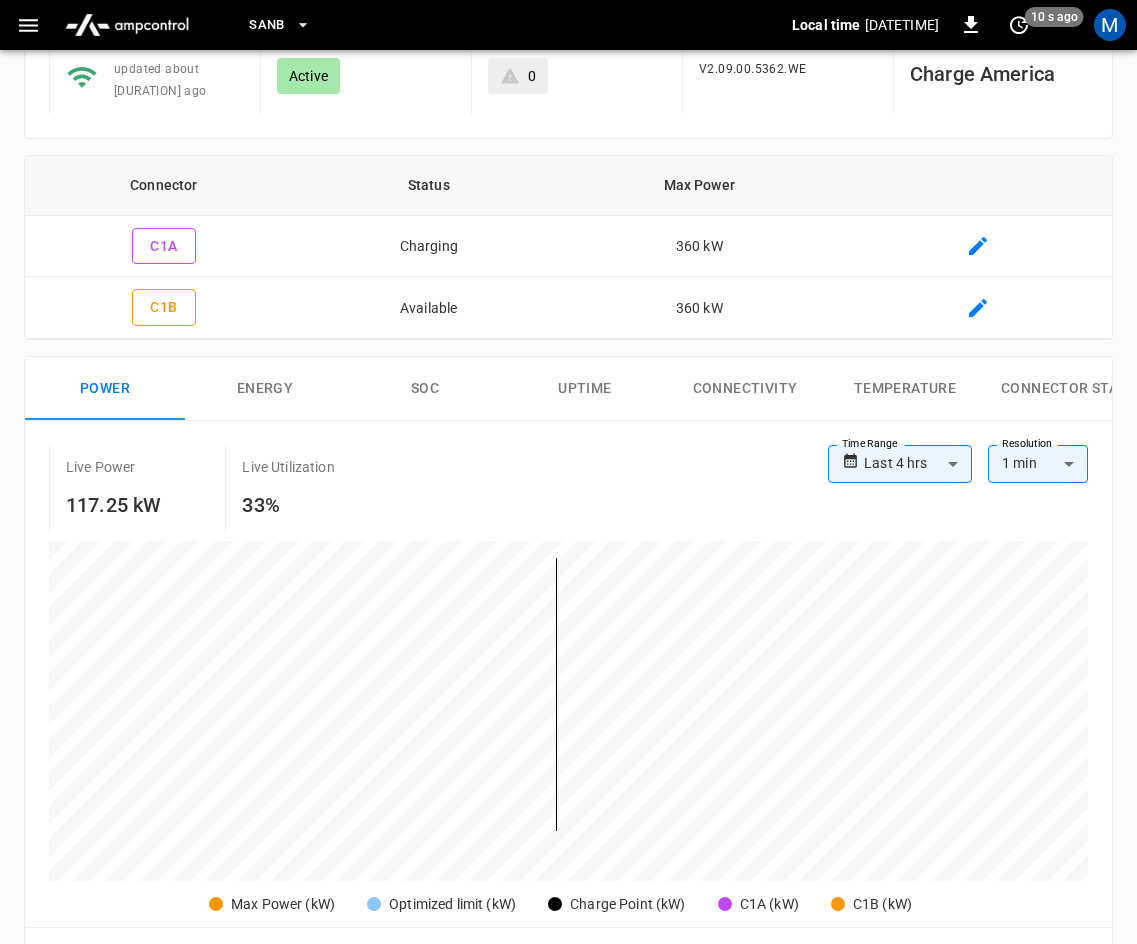 scroll, scrollTop: 0, scrollLeft: 0, axis: both 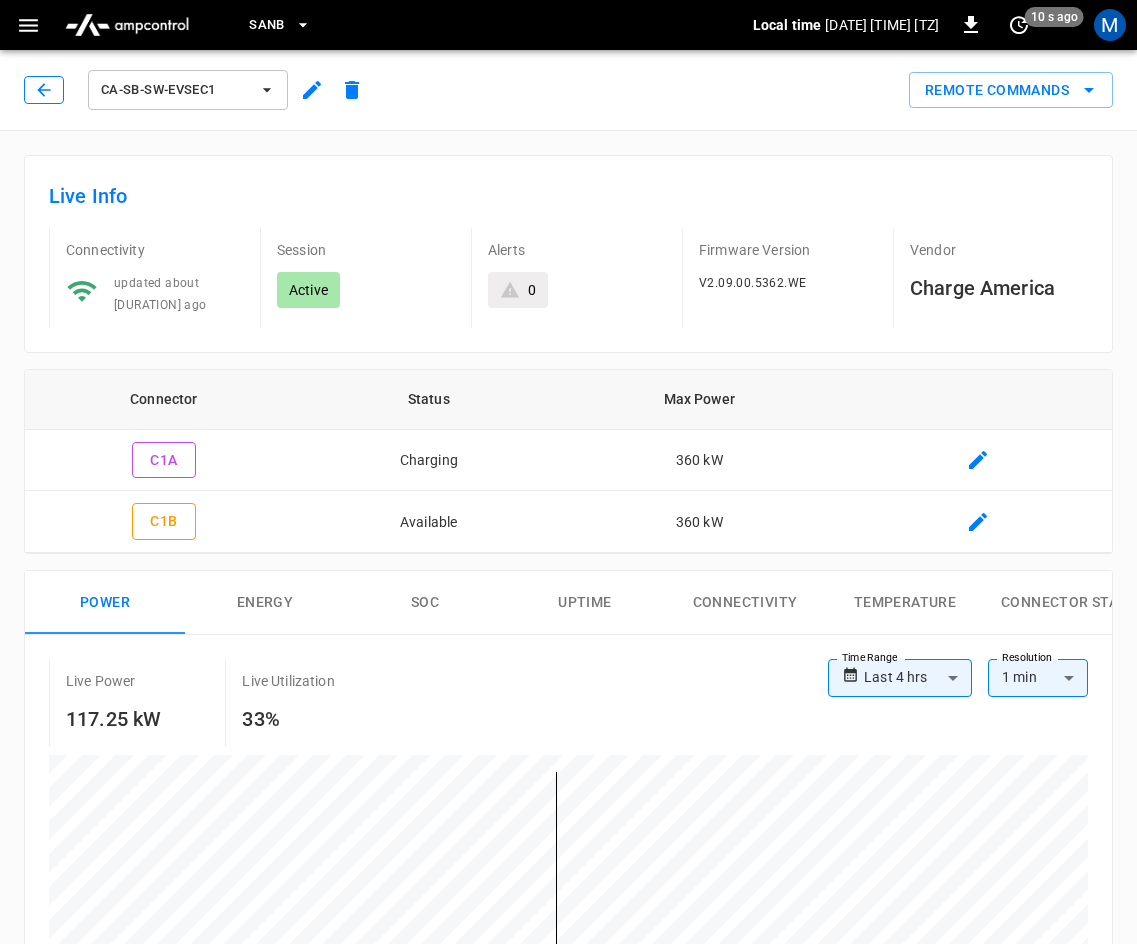 click 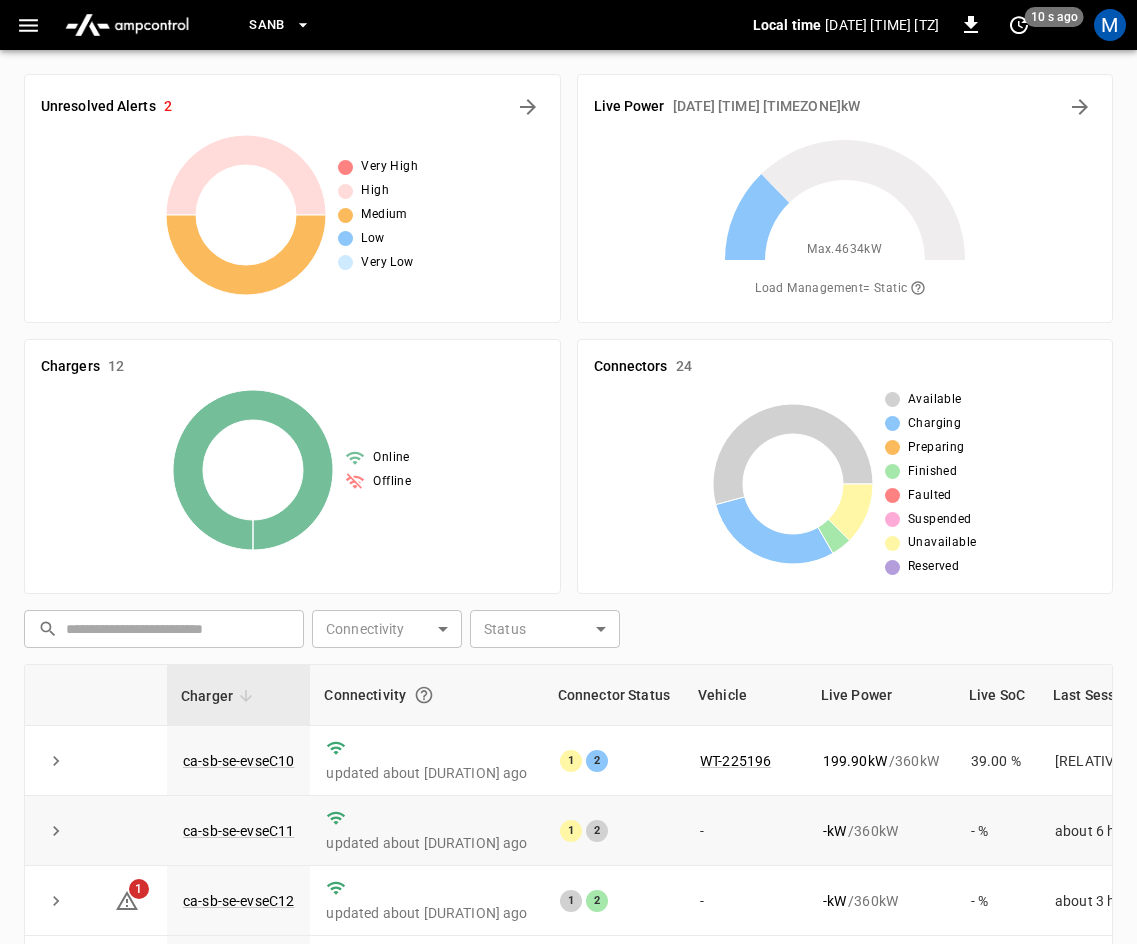 scroll, scrollTop: 458, scrollLeft: 0, axis: vertical 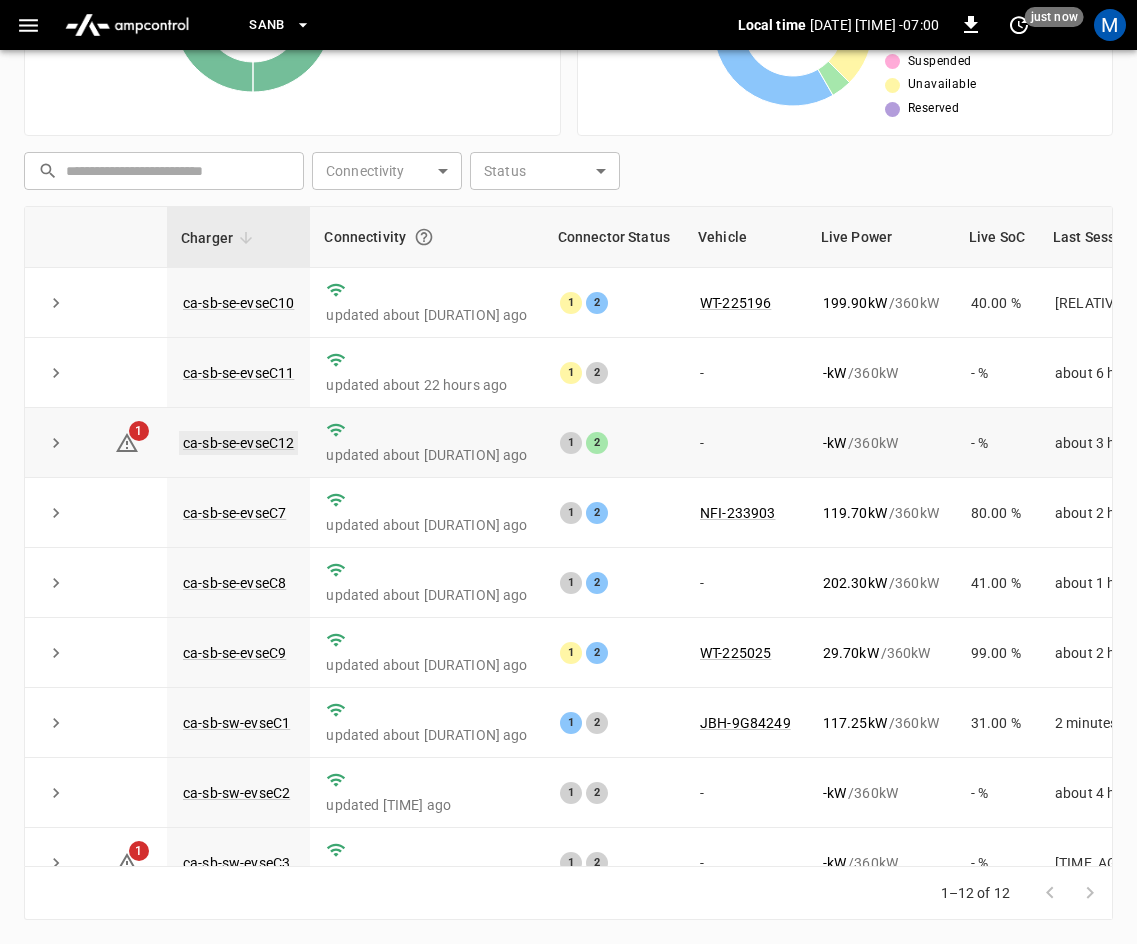 click on "ca-sb-se-evseC12" at bounding box center (238, 443) 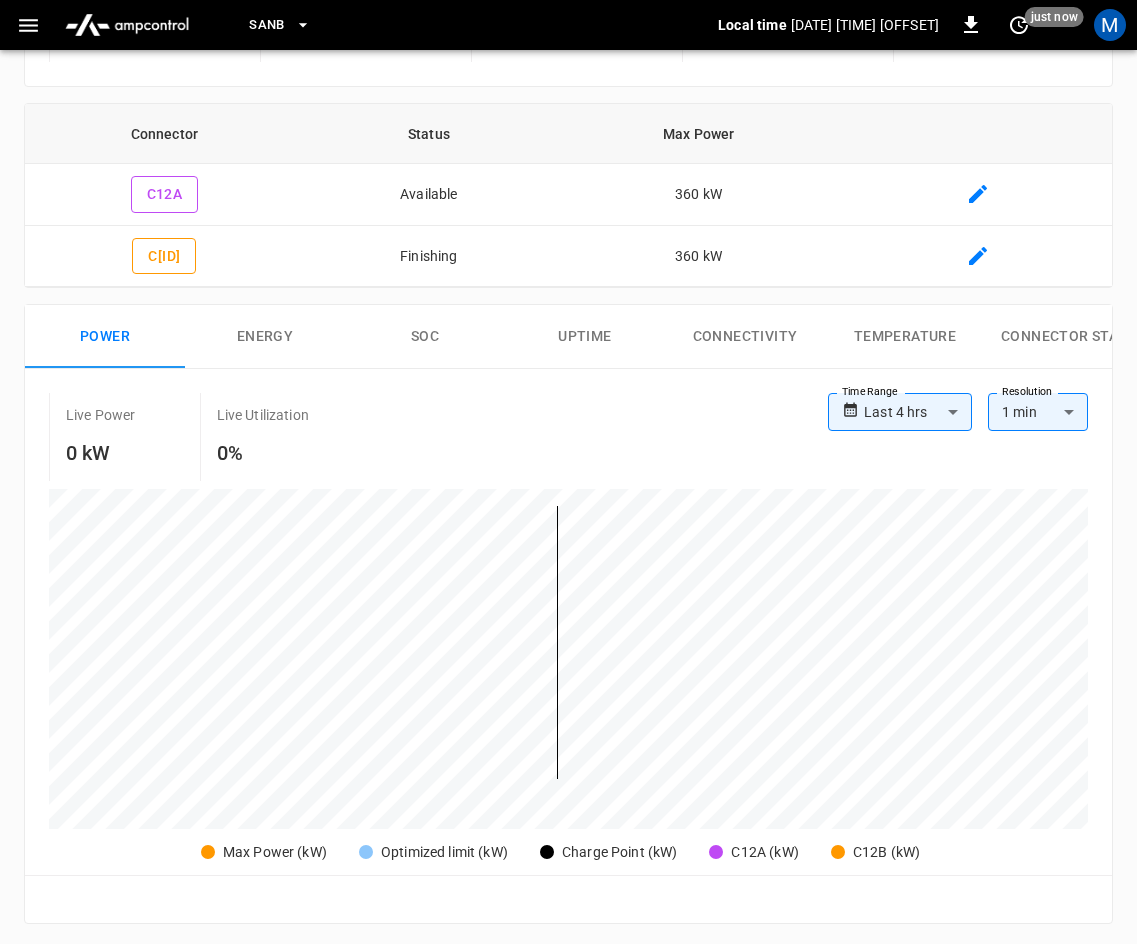scroll, scrollTop: 0, scrollLeft: 0, axis: both 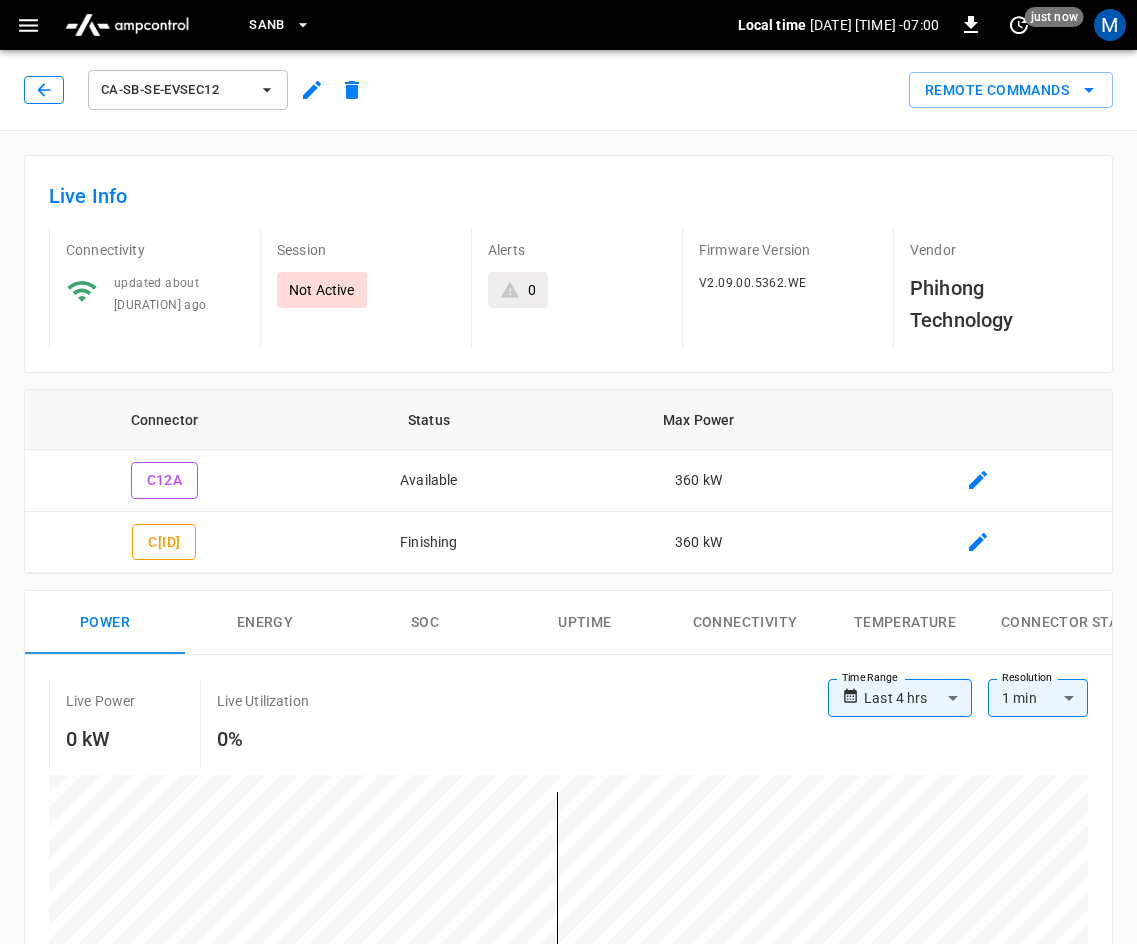 click 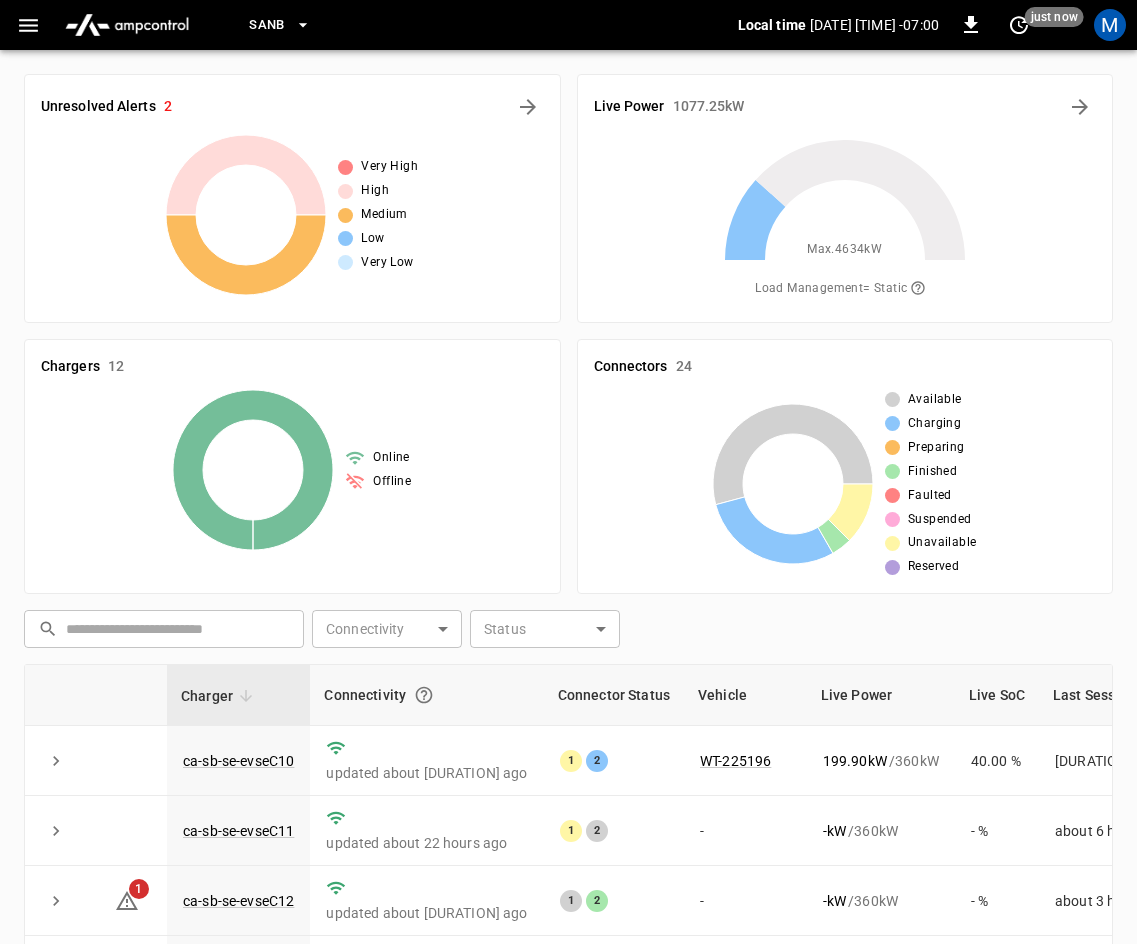scroll, scrollTop: 458, scrollLeft: 0, axis: vertical 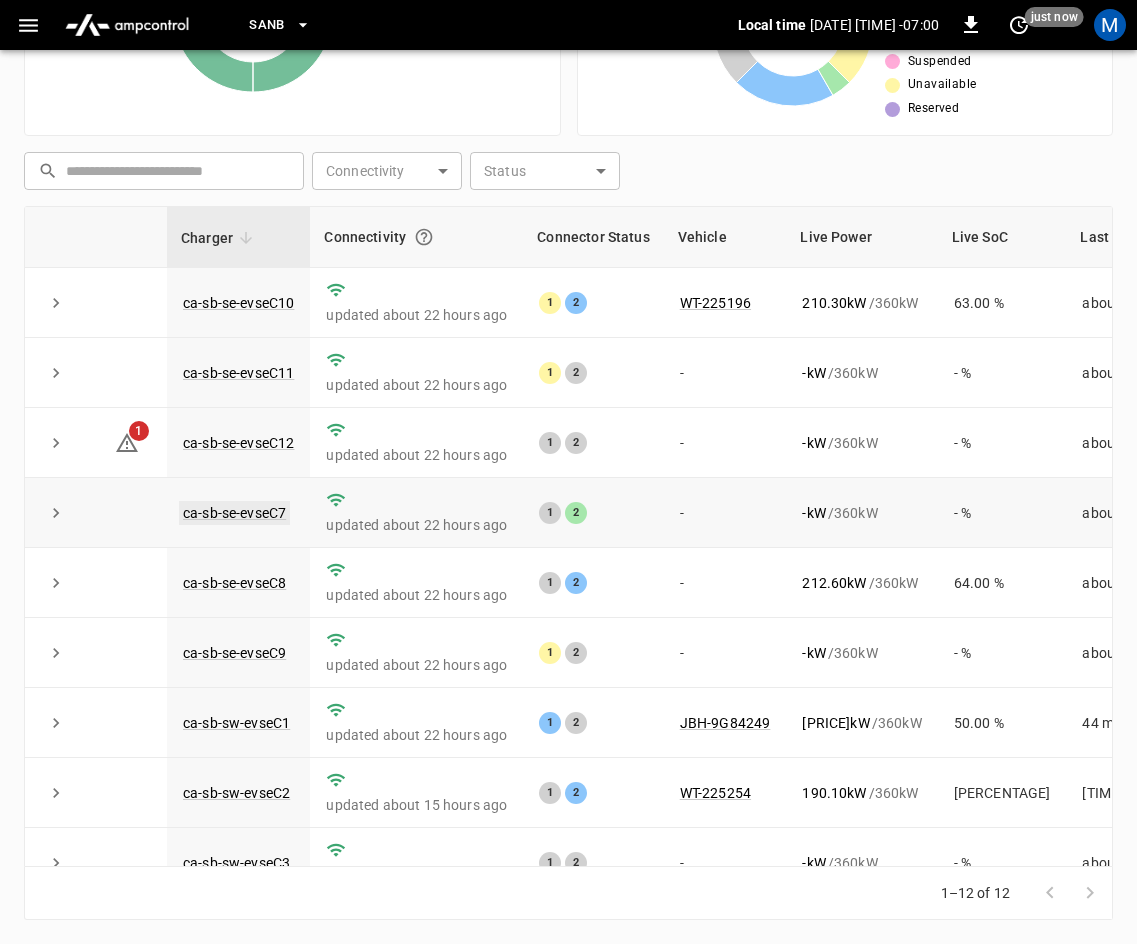 click on "ca-sb-se-evseC7" at bounding box center [234, 513] 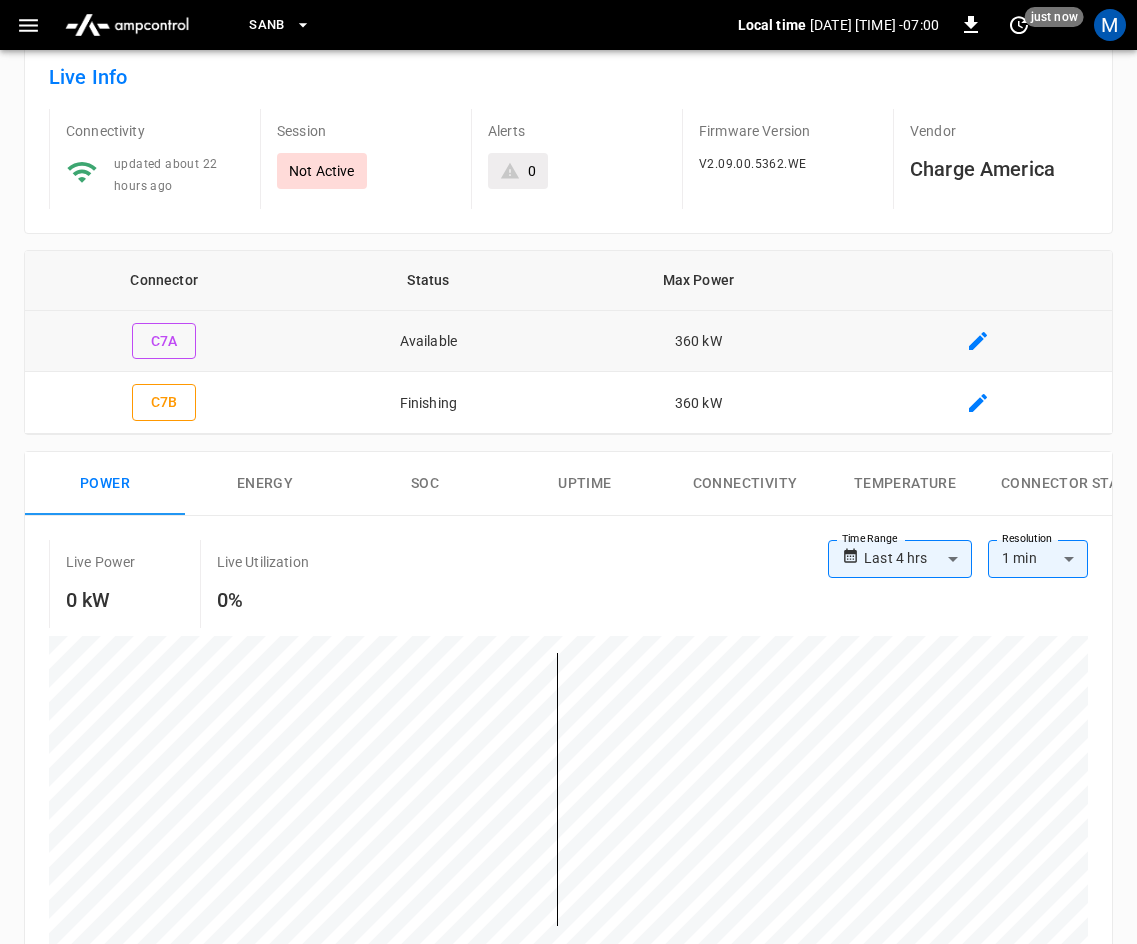 scroll, scrollTop: 0, scrollLeft: 0, axis: both 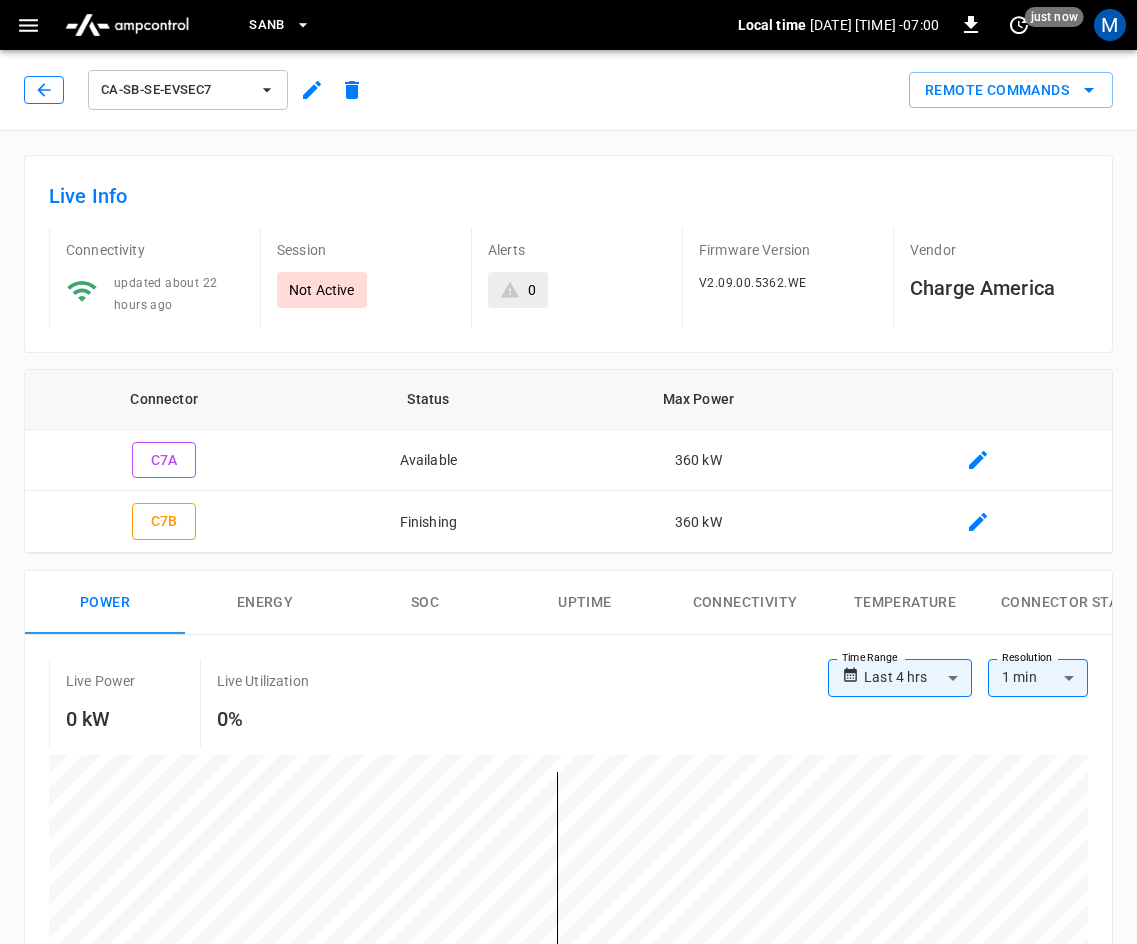 click 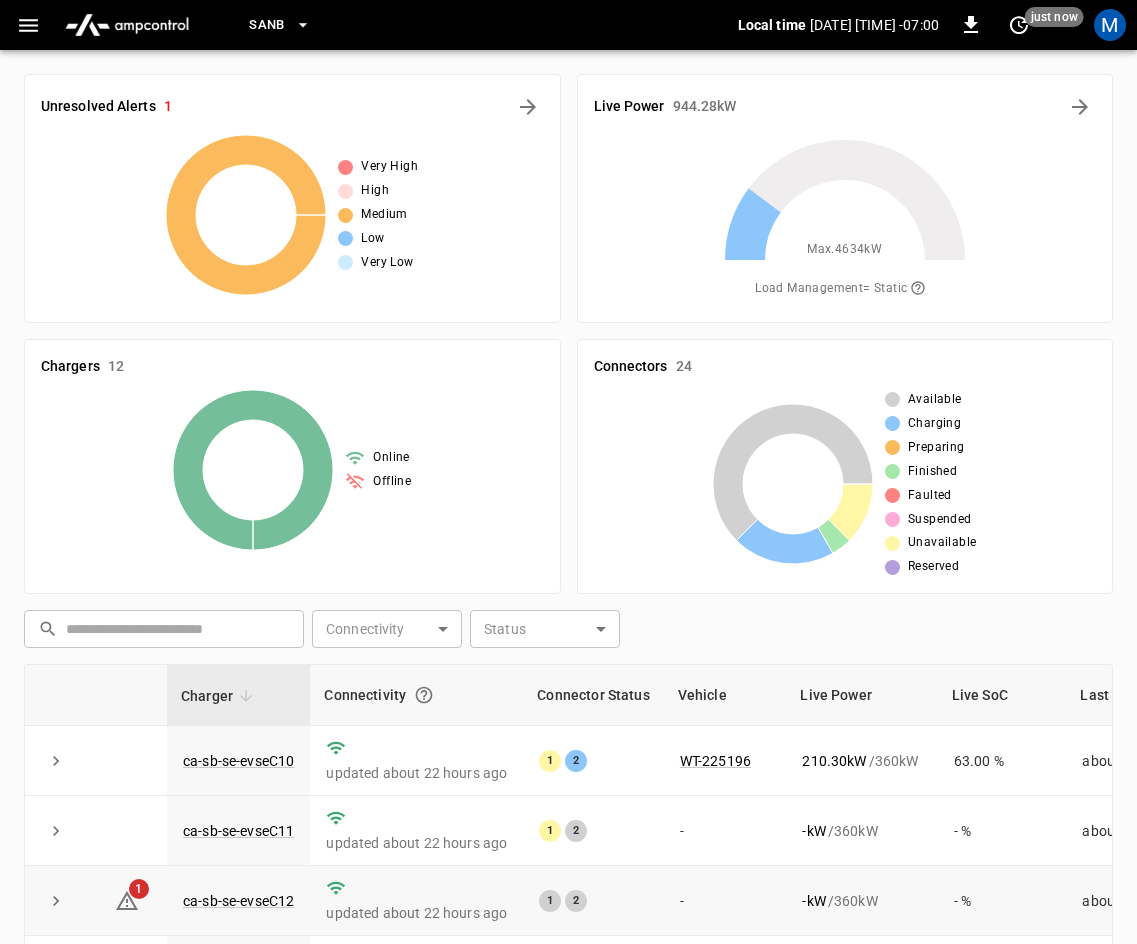 scroll, scrollTop: 458, scrollLeft: 0, axis: vertical 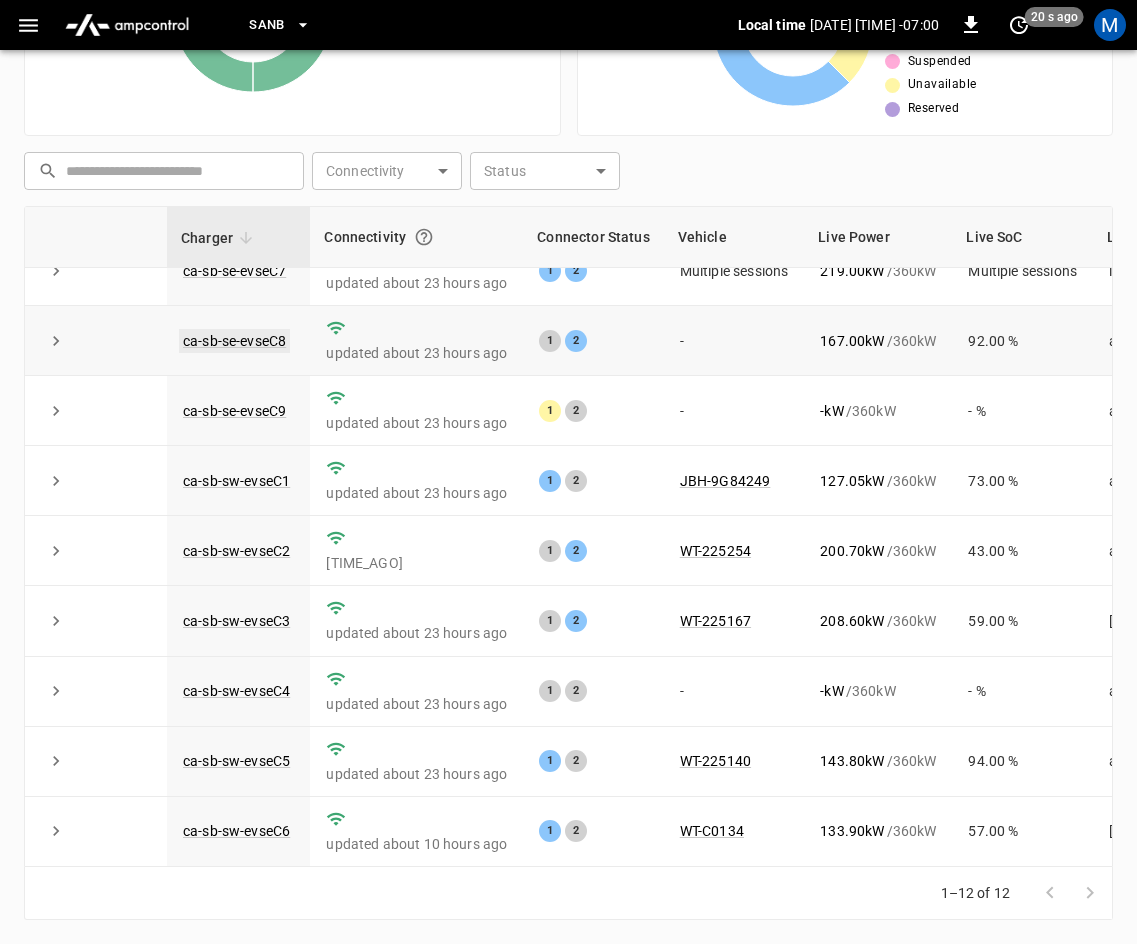 click on "ca-sb-se-evseC8" at bounding box center (234, 341) 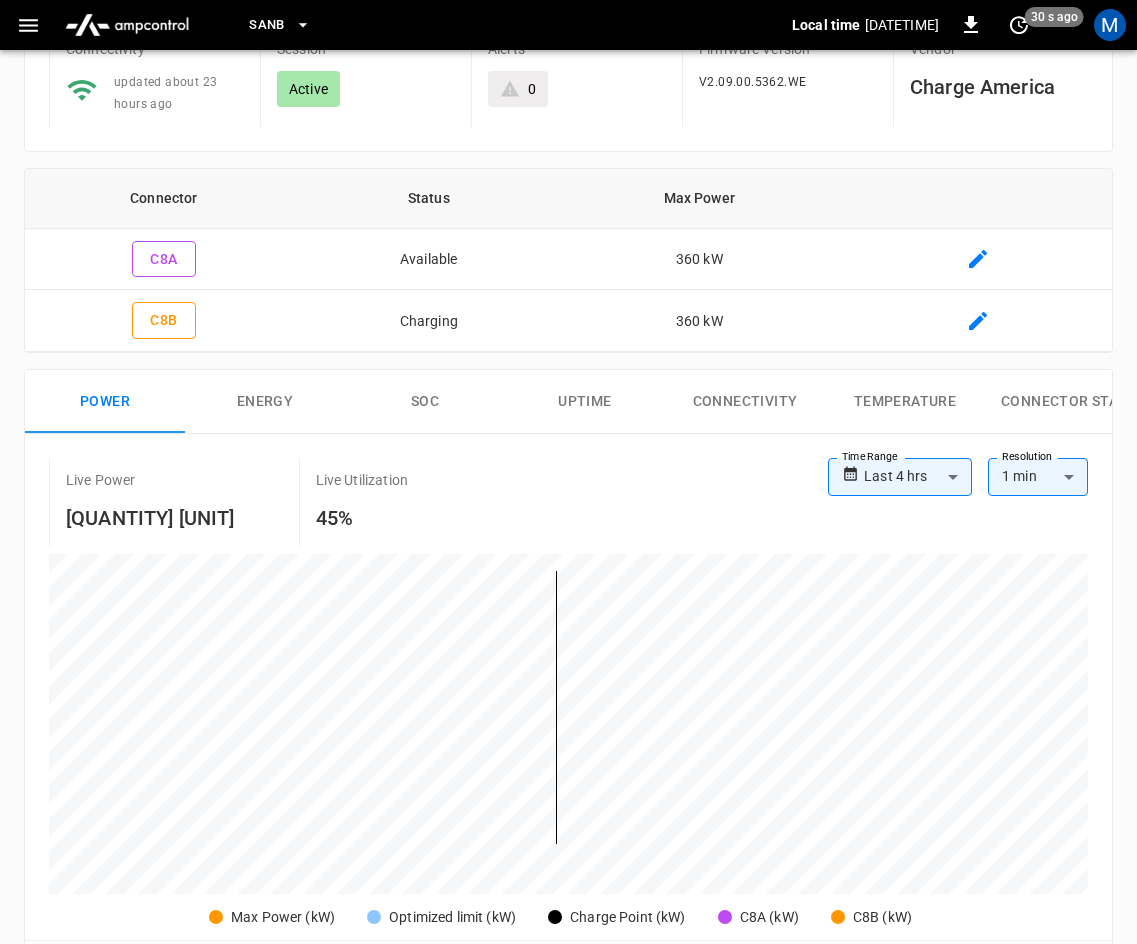 scroll, scrollTop: 0, scrollLeft: 0, axis: both 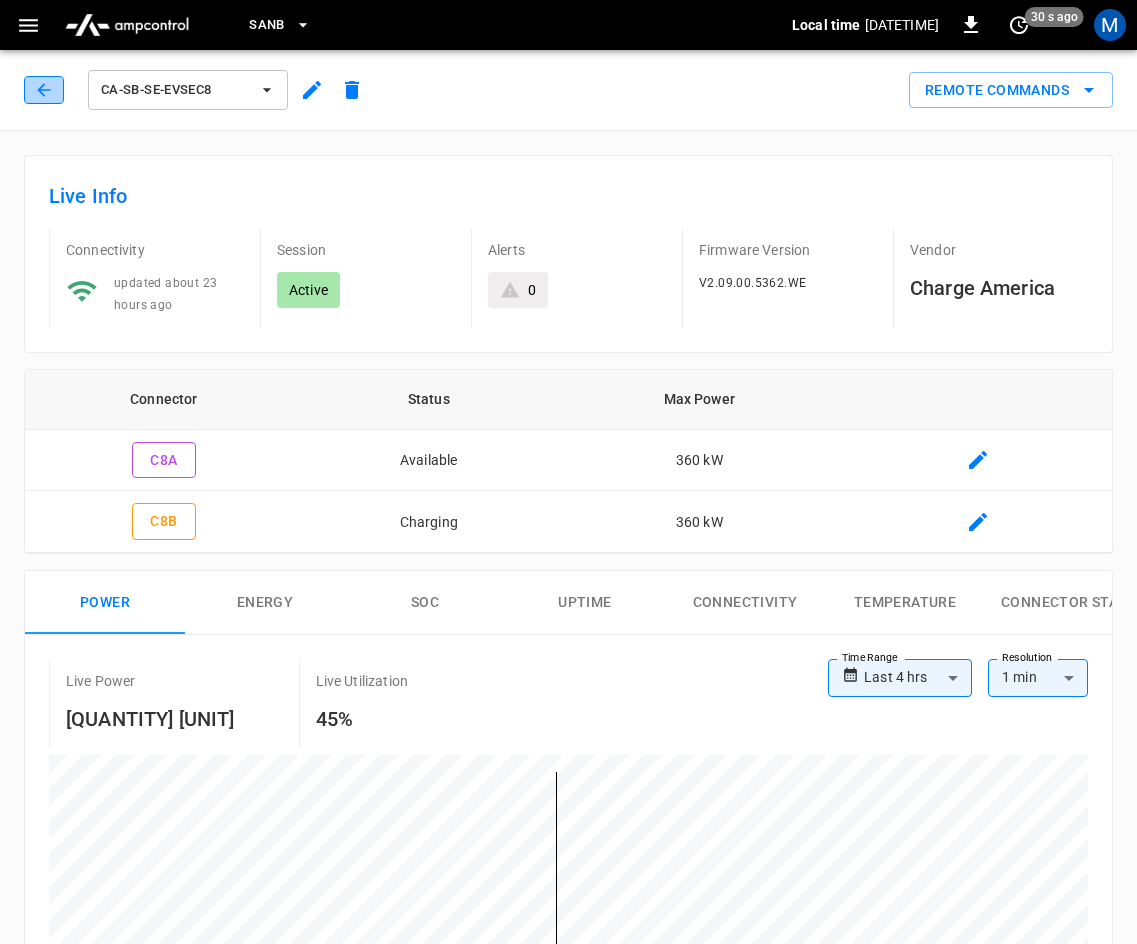 click 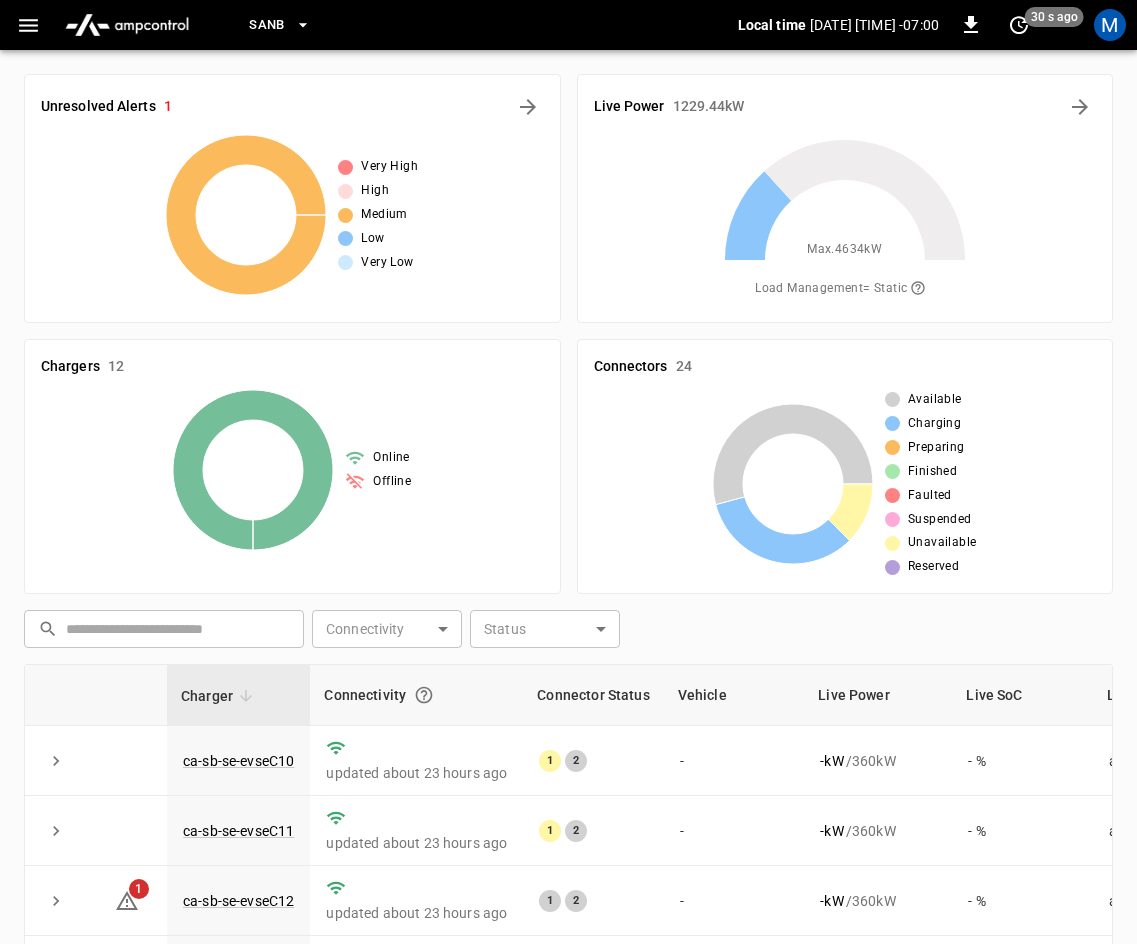 scroll, scrollTop: 458, scrollLeft: 0, axis: vertical 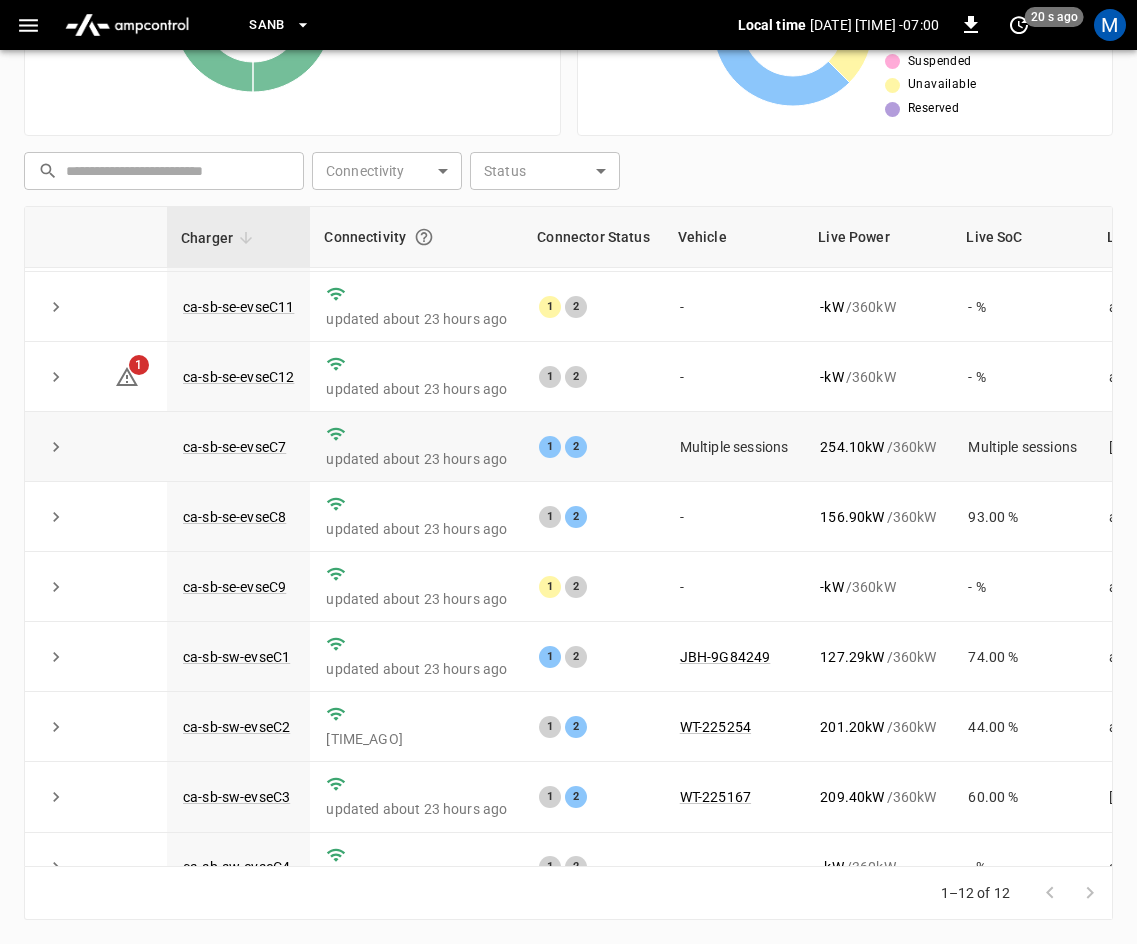 click 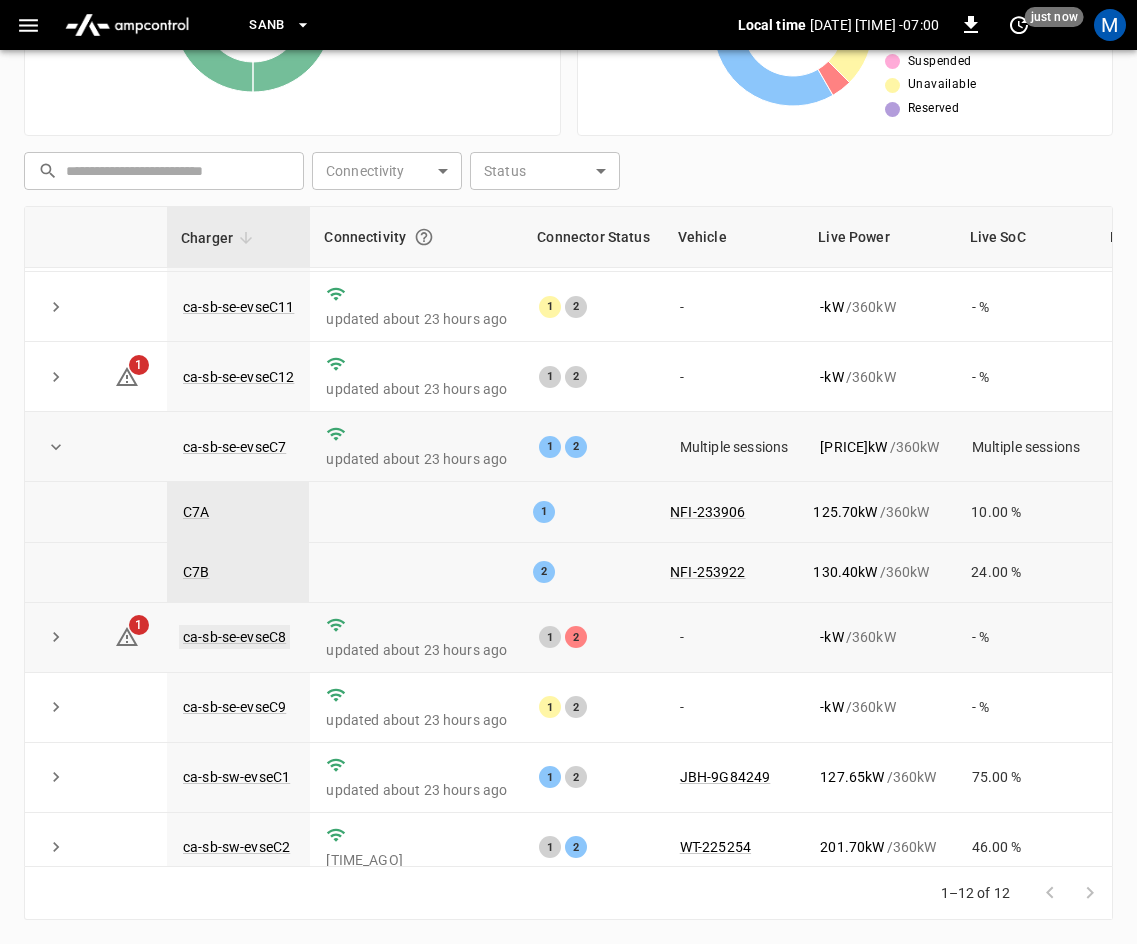 click on "ca-sb-se-evseC8" at bounding box center (234, 637) 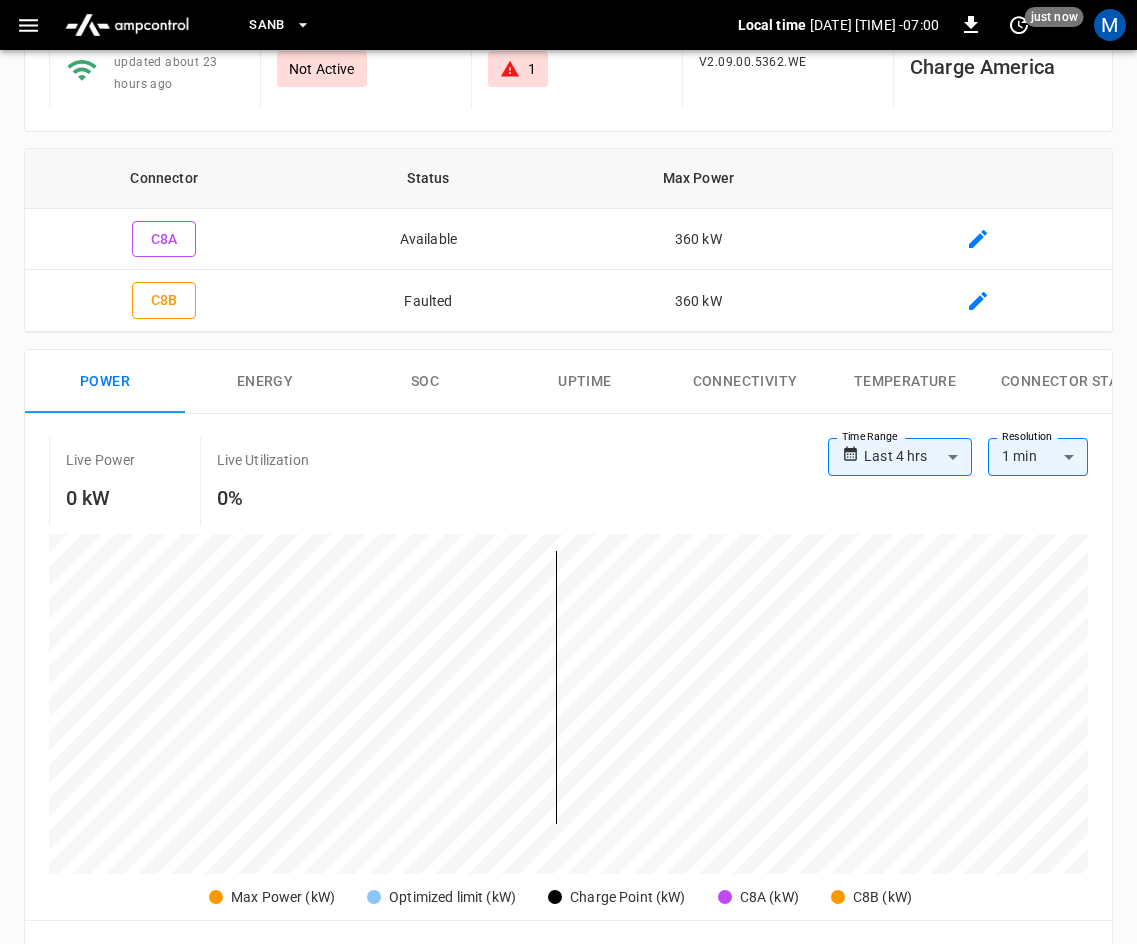 scroll, scrollTop: 0, scrollLeft: 0, axis: both 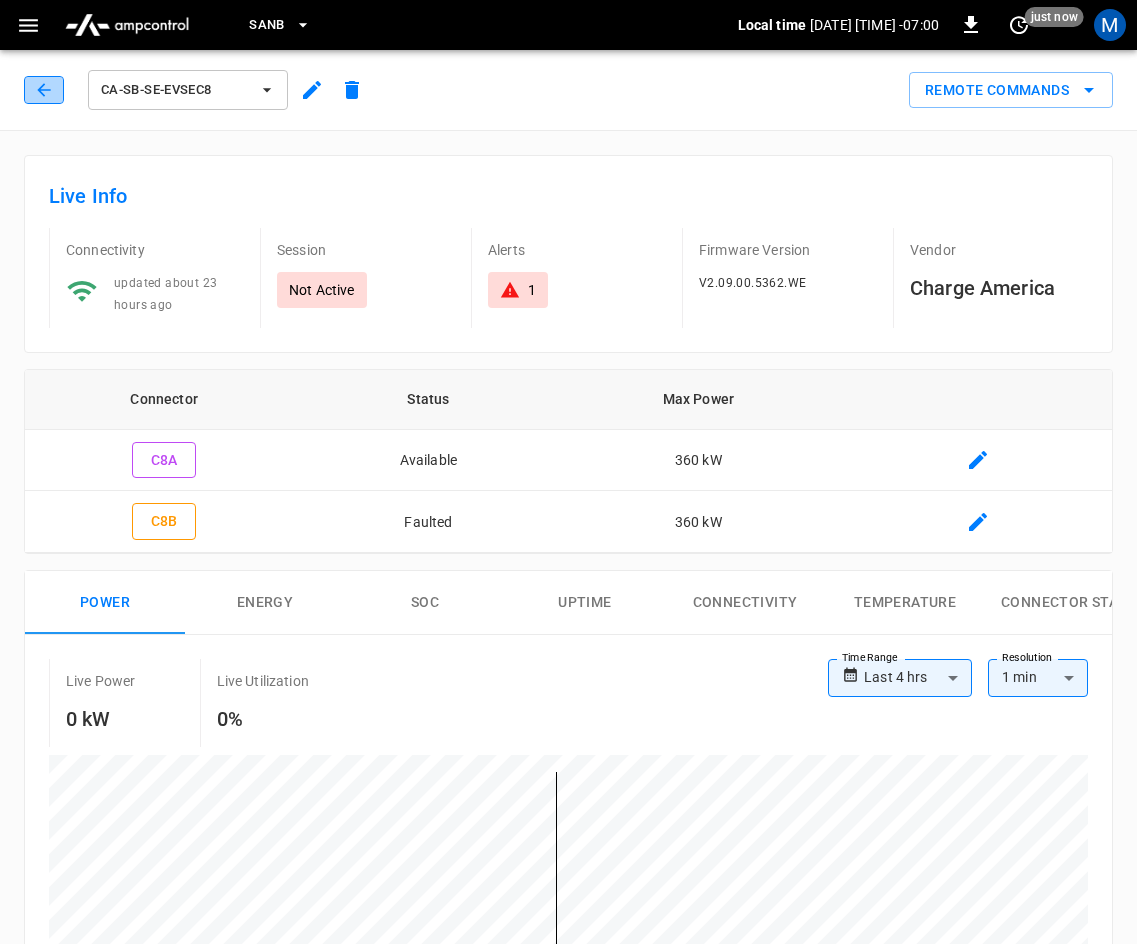 click 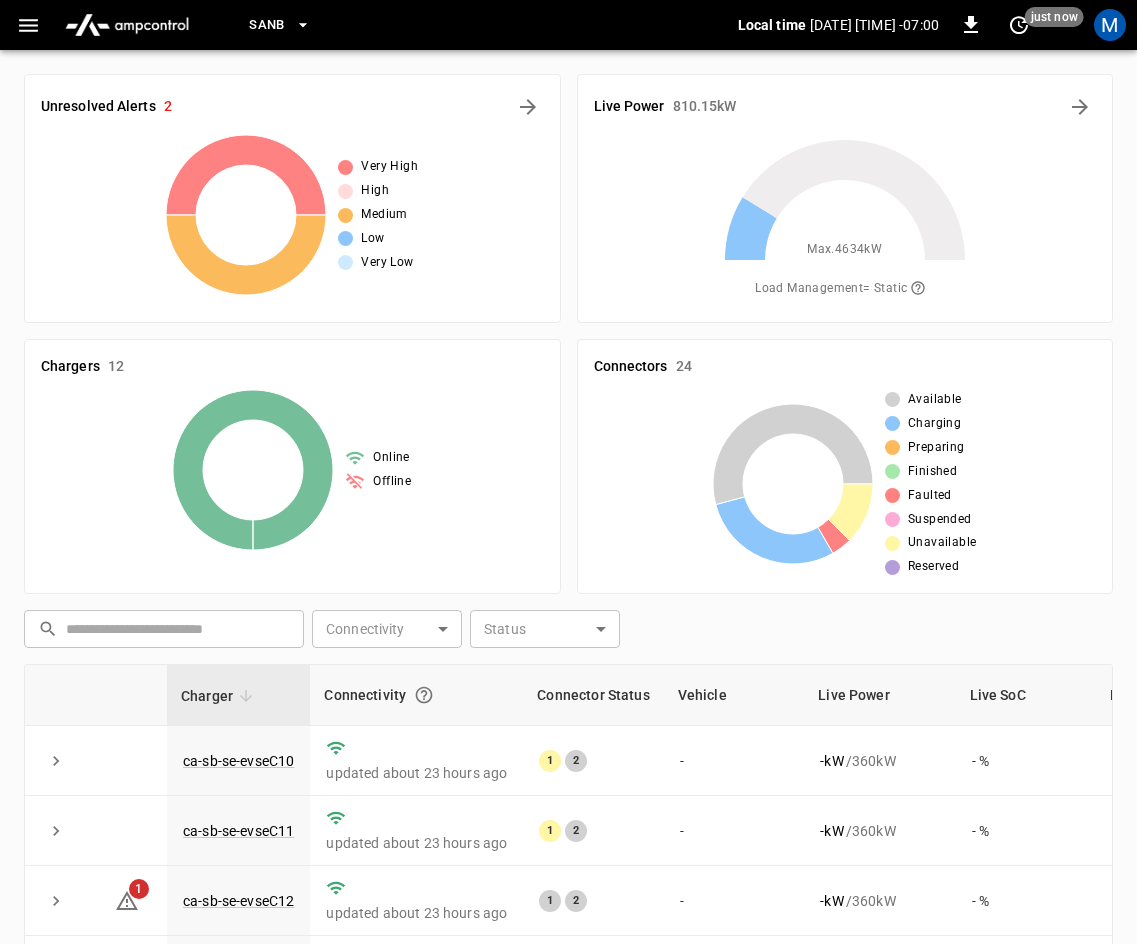 scroll, scrollTop: 458, scrollLeft: 0, axis: vertical 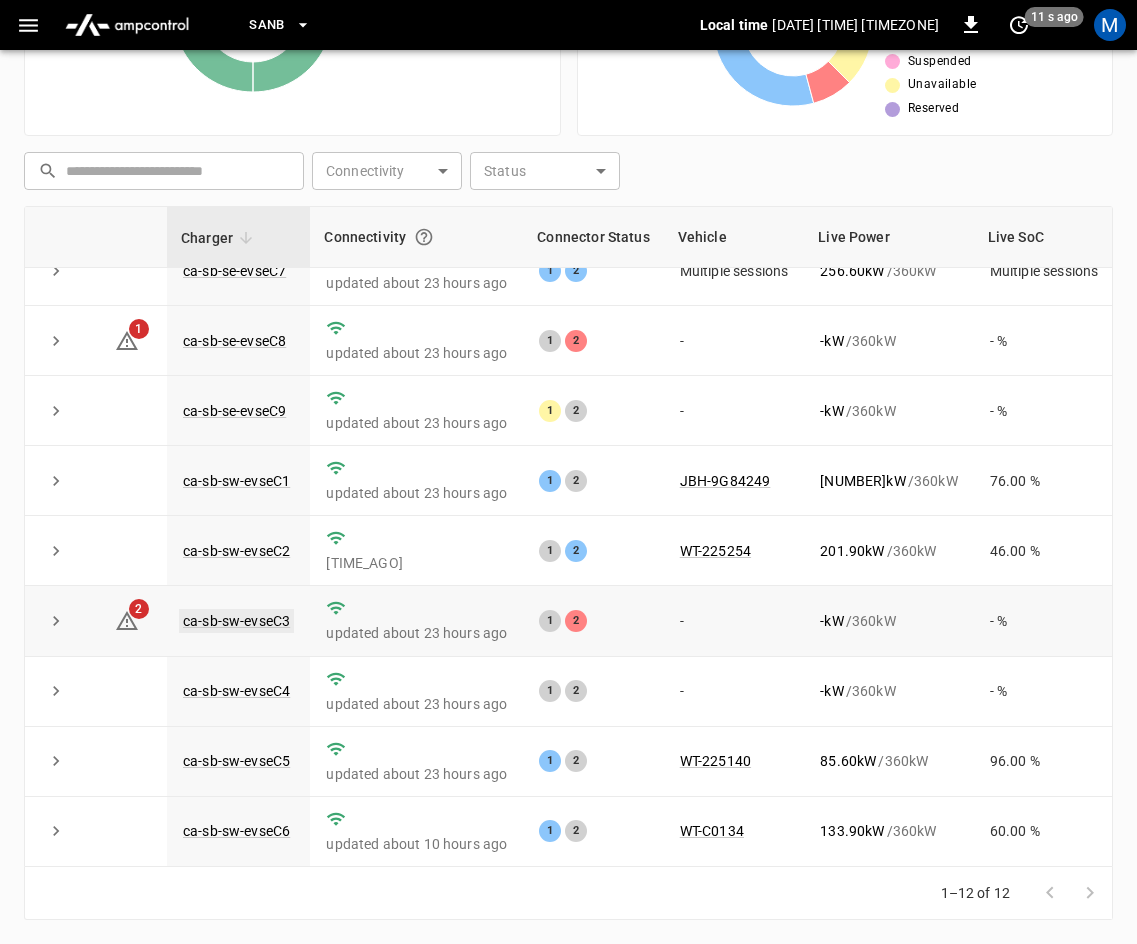 click on "ca-sb-sw-evseC3" at bounding box center (236, 621) 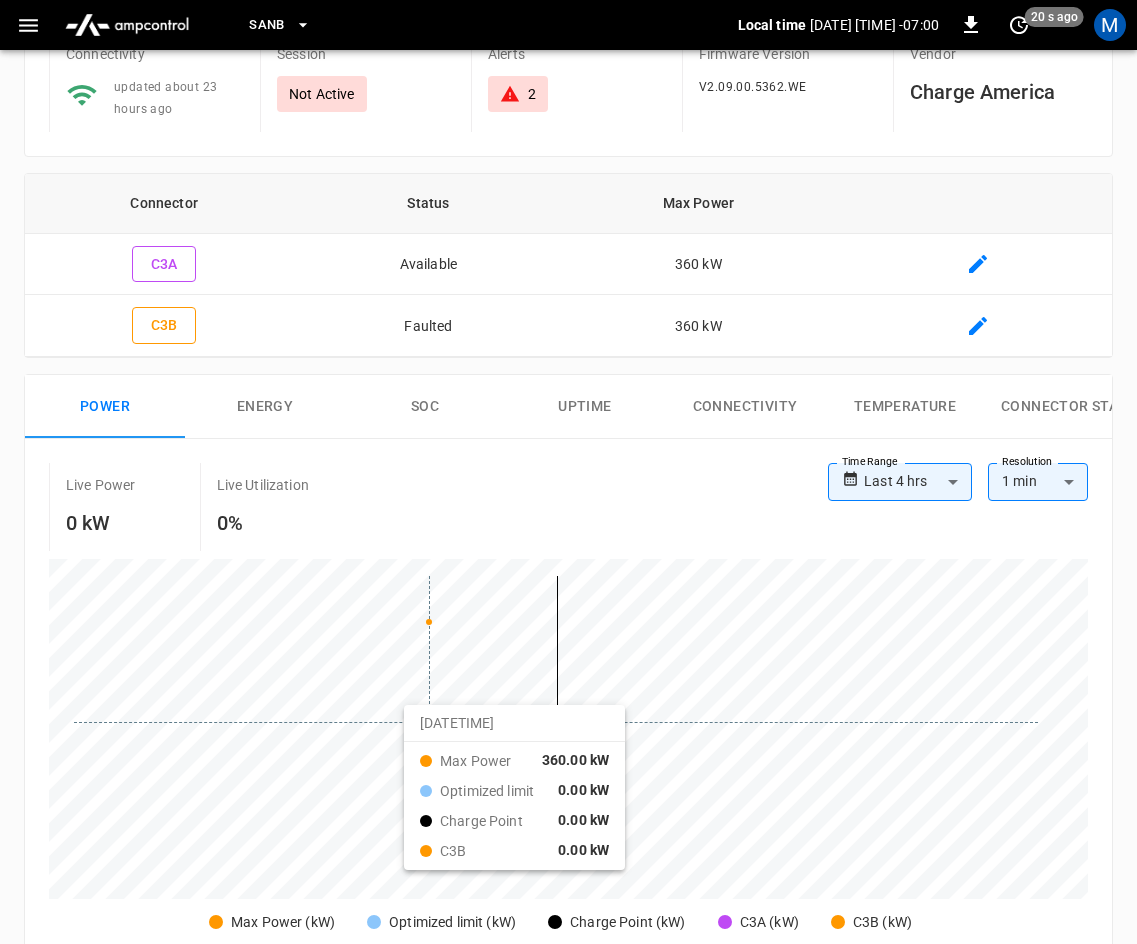 scroll, scrollTop: 33, scrollLeft: 0, axis: vertical 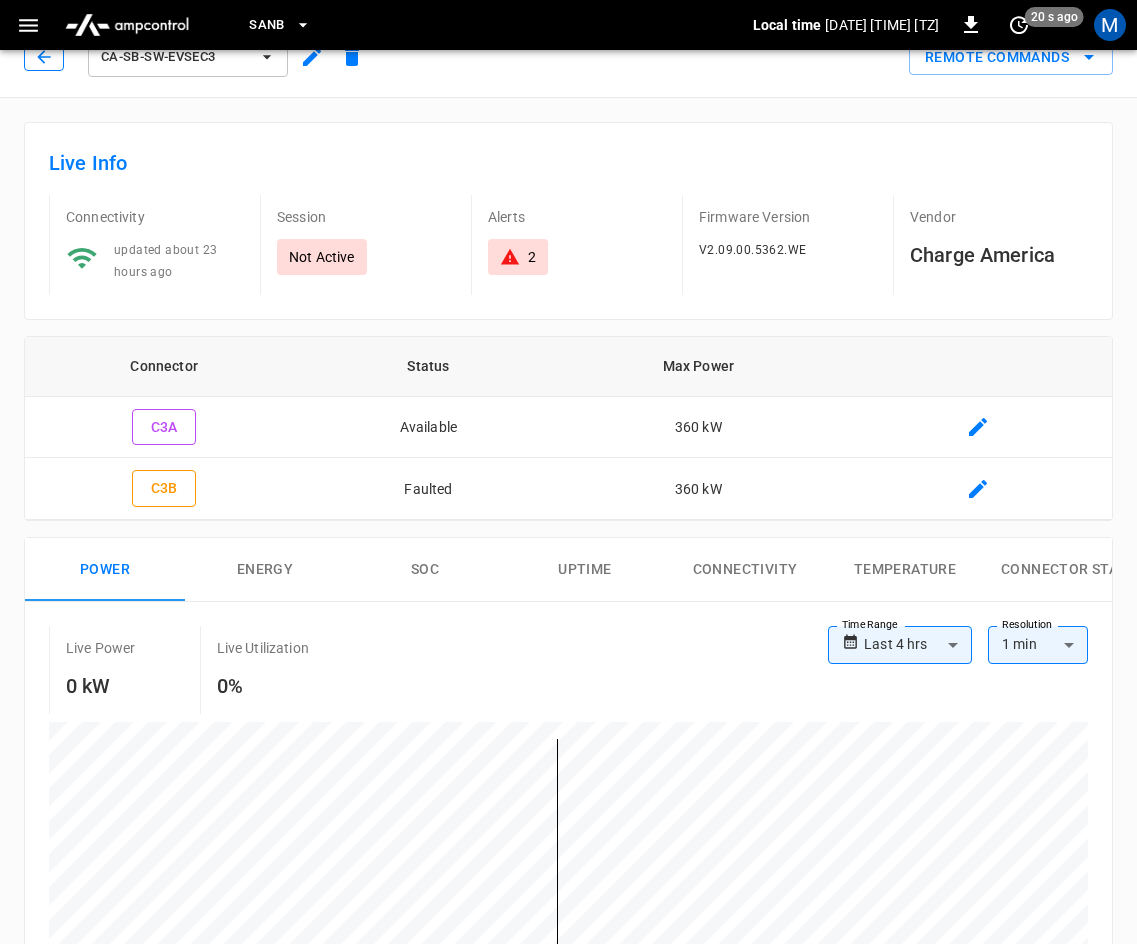 click 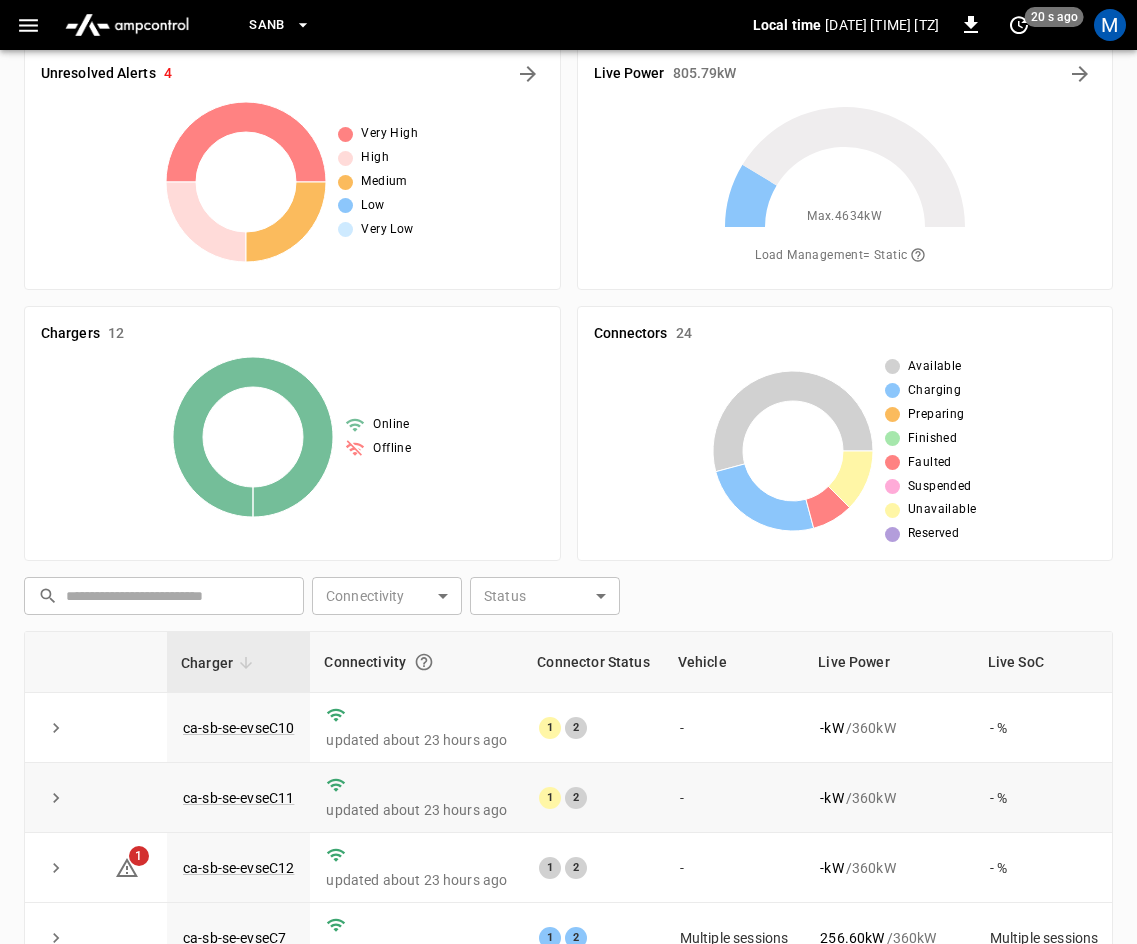 scroll, scrollTop: 458, scrollLeft: 0, axis: vertical 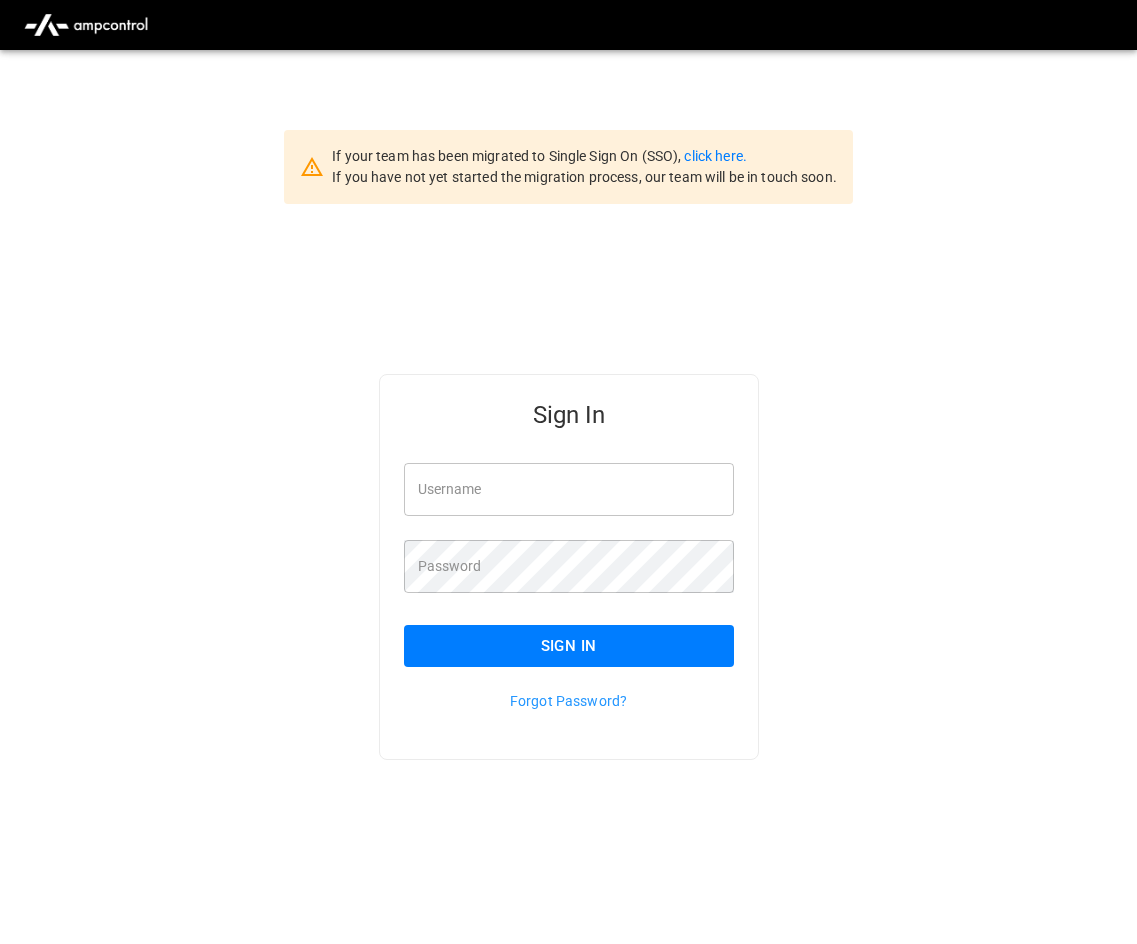 type on "**********" 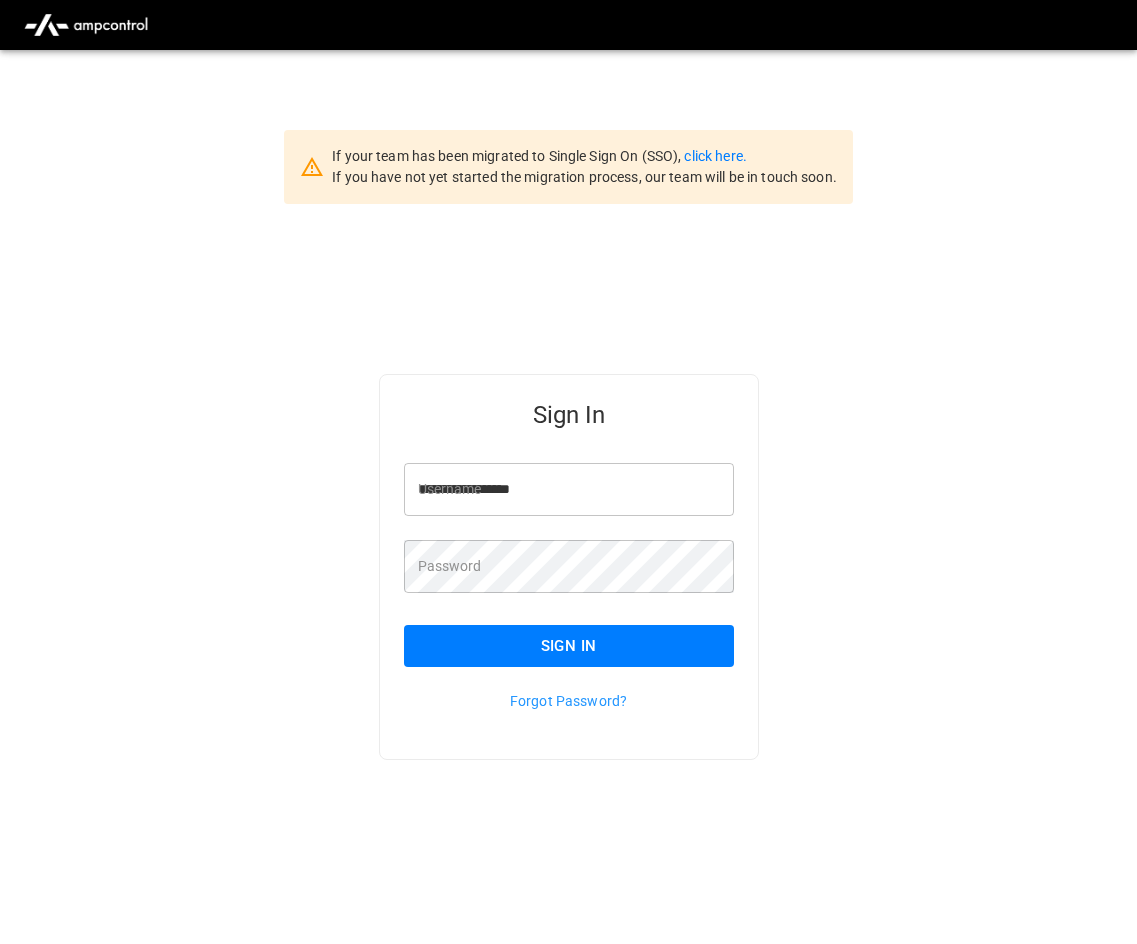 click on "Sign In" at bounding box center [569, 646] 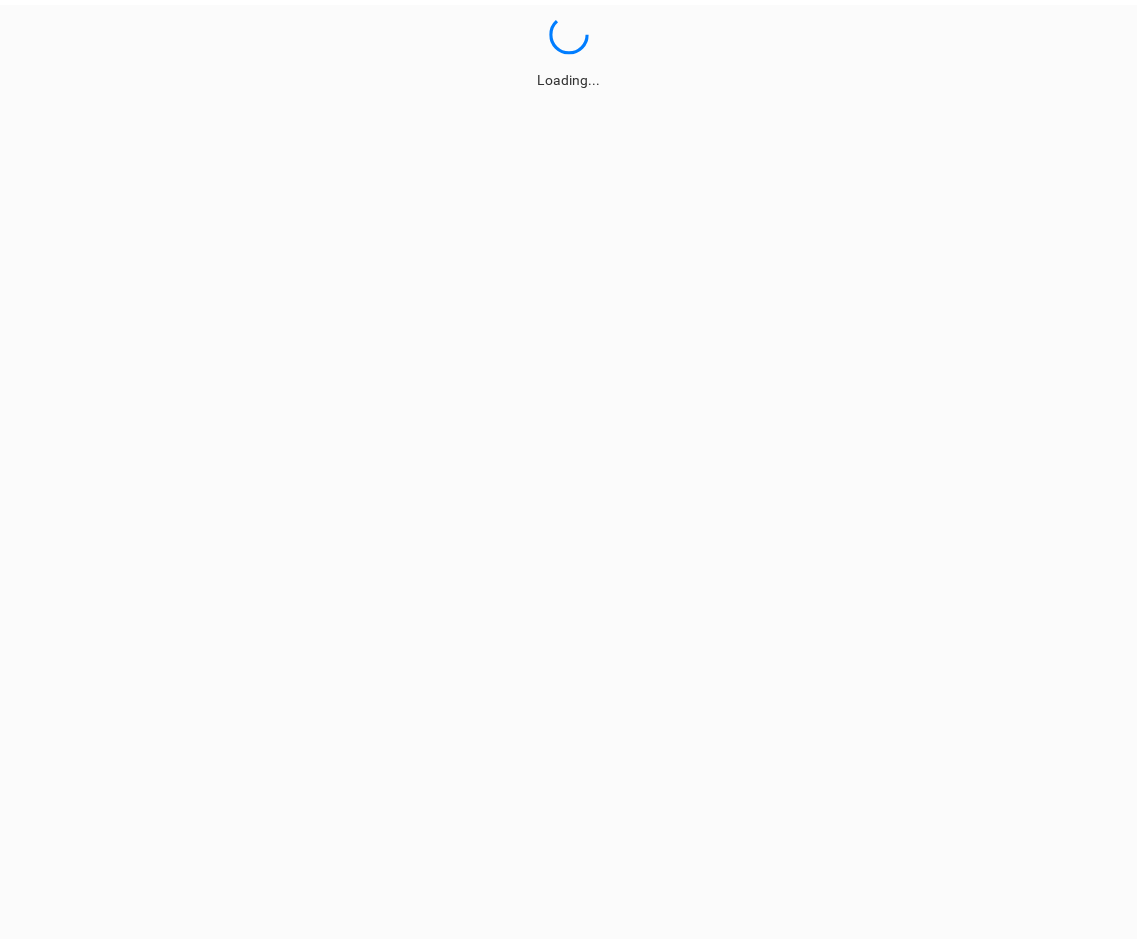 scroll, scrollTop: 0, scrollLeft: 0, axis: both 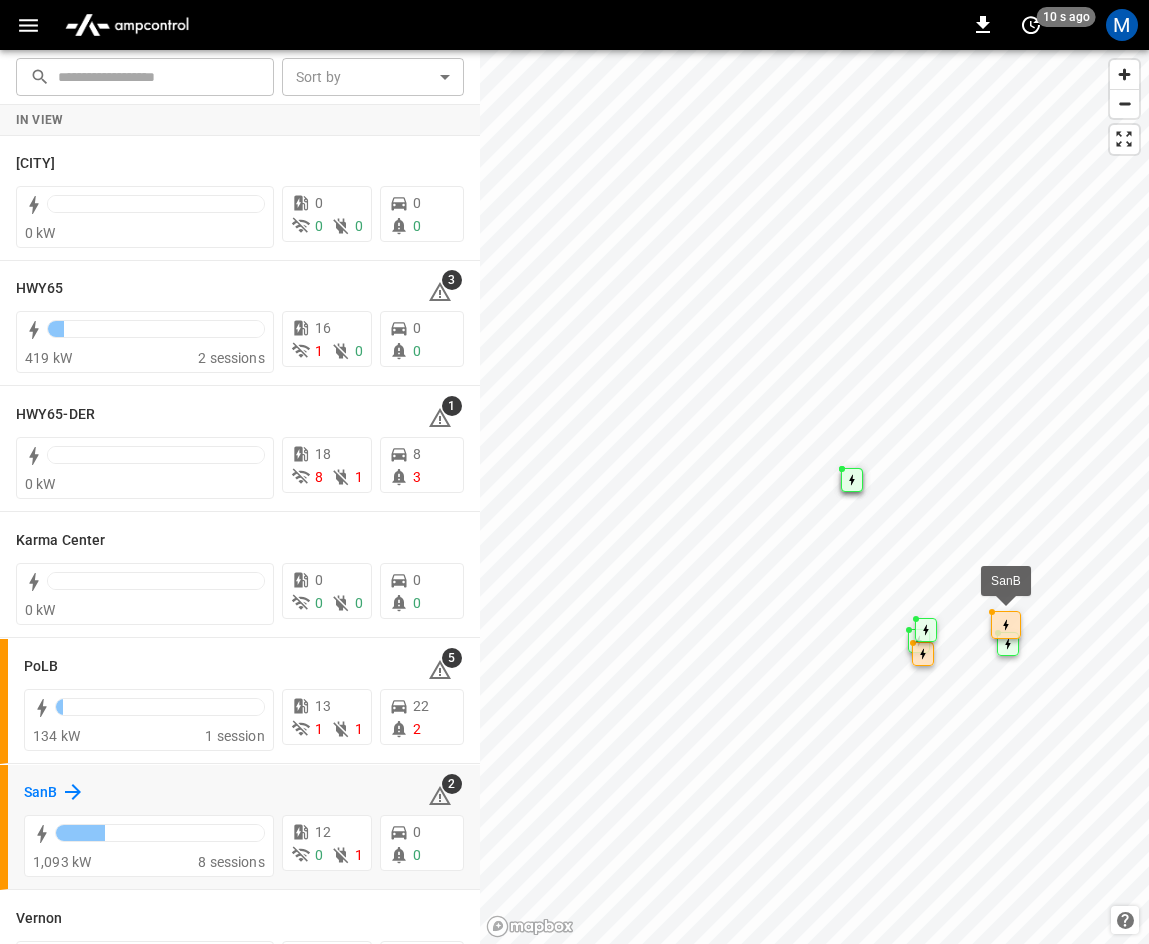 click 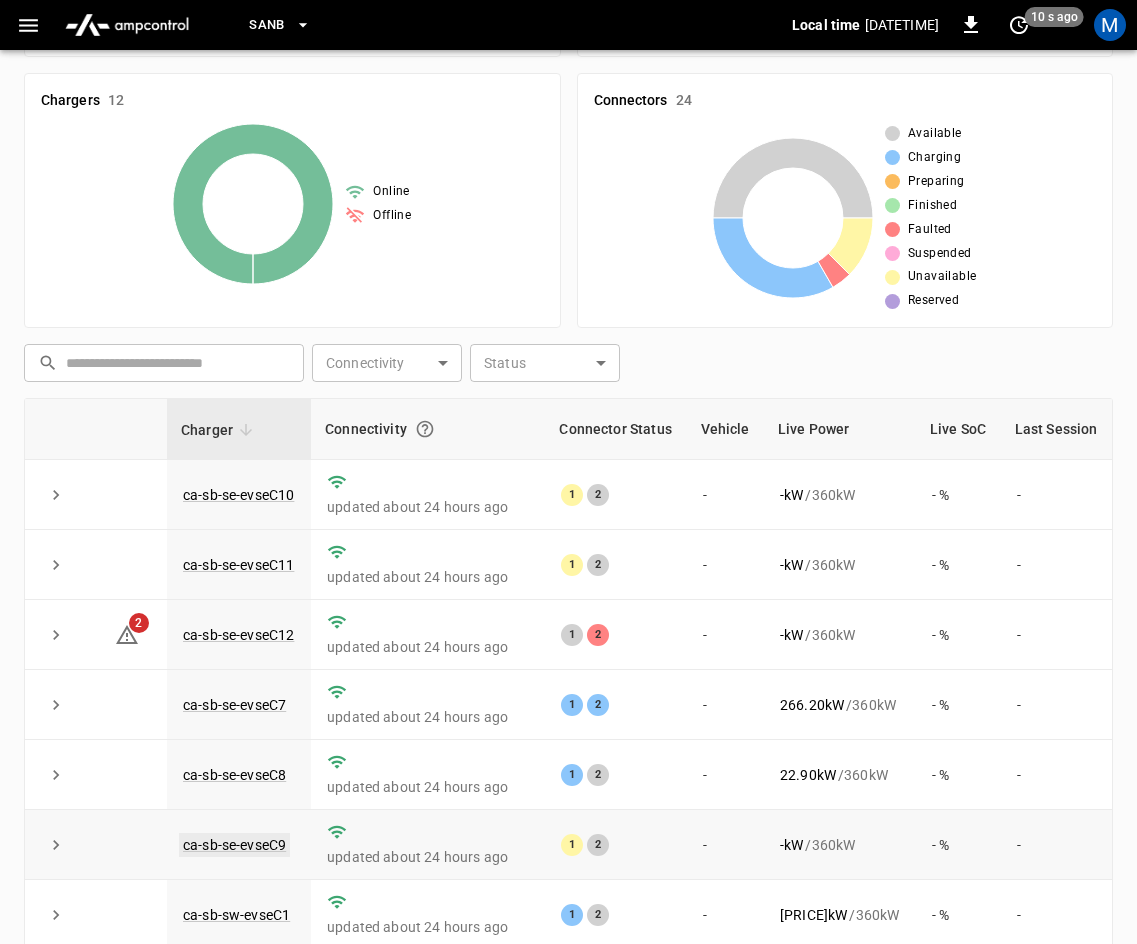 scroll, scrollTop: 458, scrollLeft: 0, axis: vertical 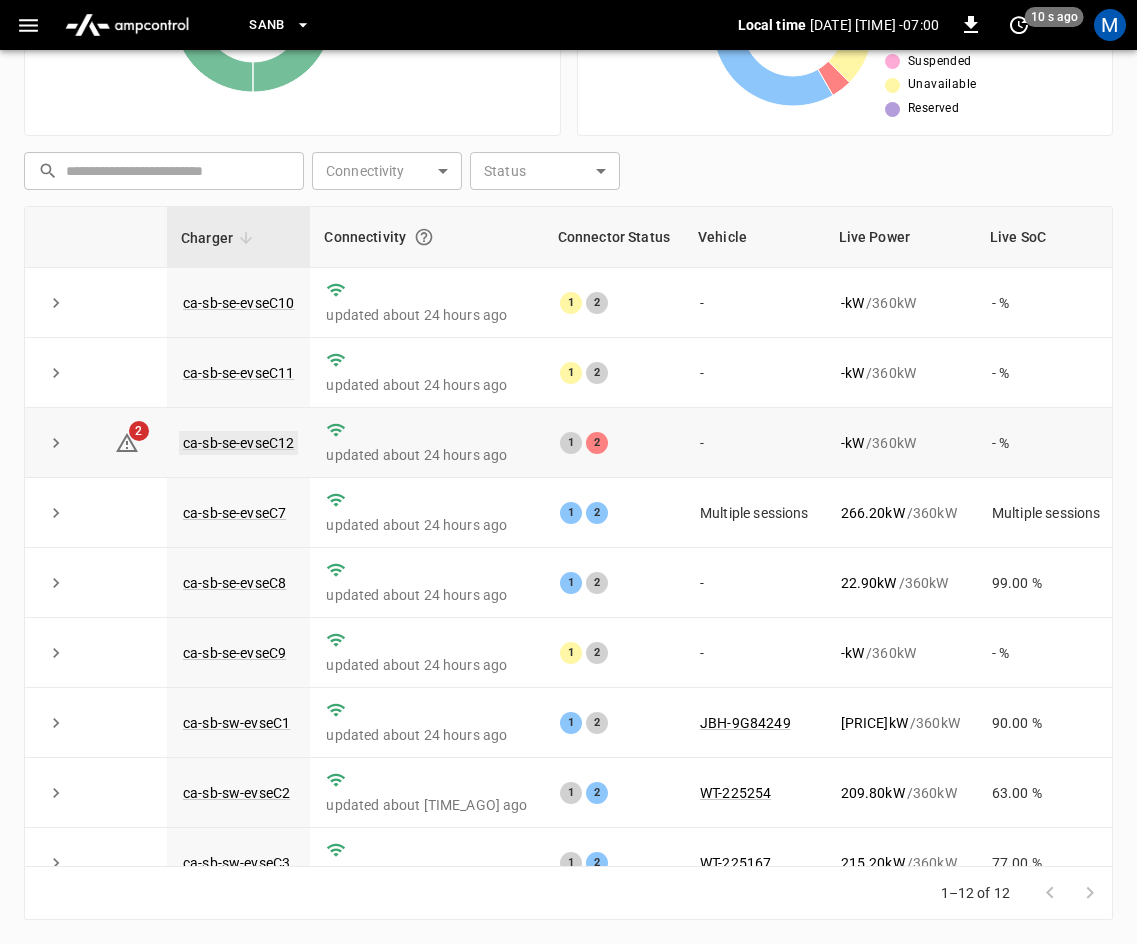 click on "ca-sb-se-evseC12" at bounding box center [238, 443] 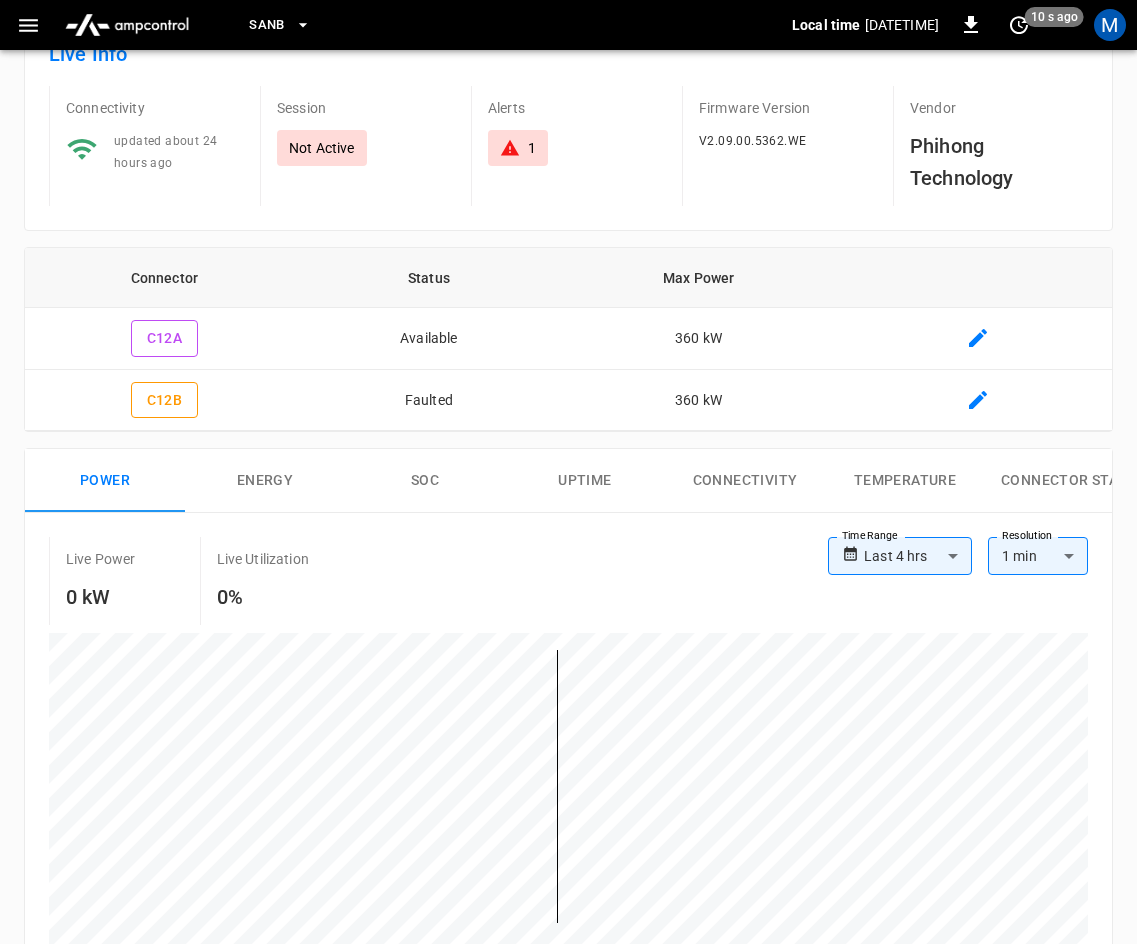 scroll, scrollTop: 0, scrollLeft: 0, axis: both 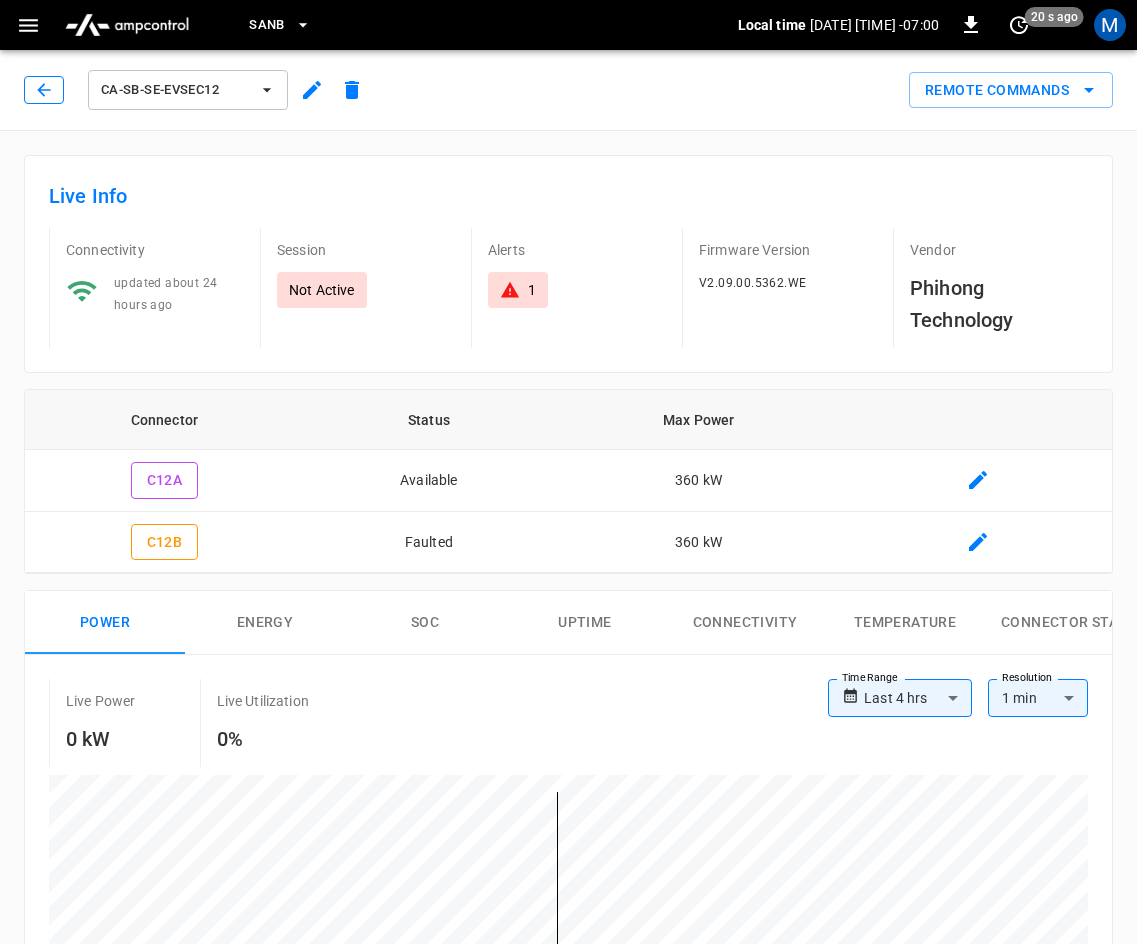 click 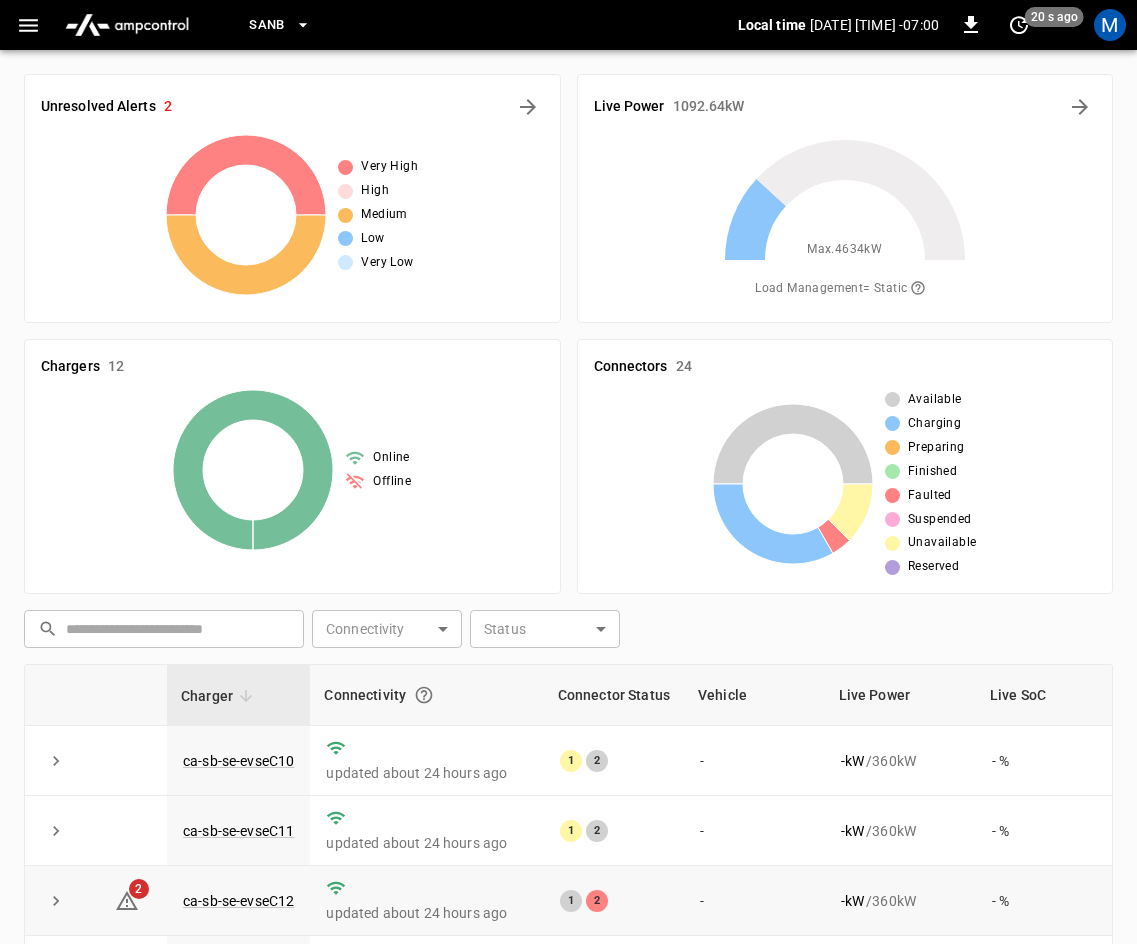 scroll, scrollTop: 458, scrollLeft: 0, axis: vertical 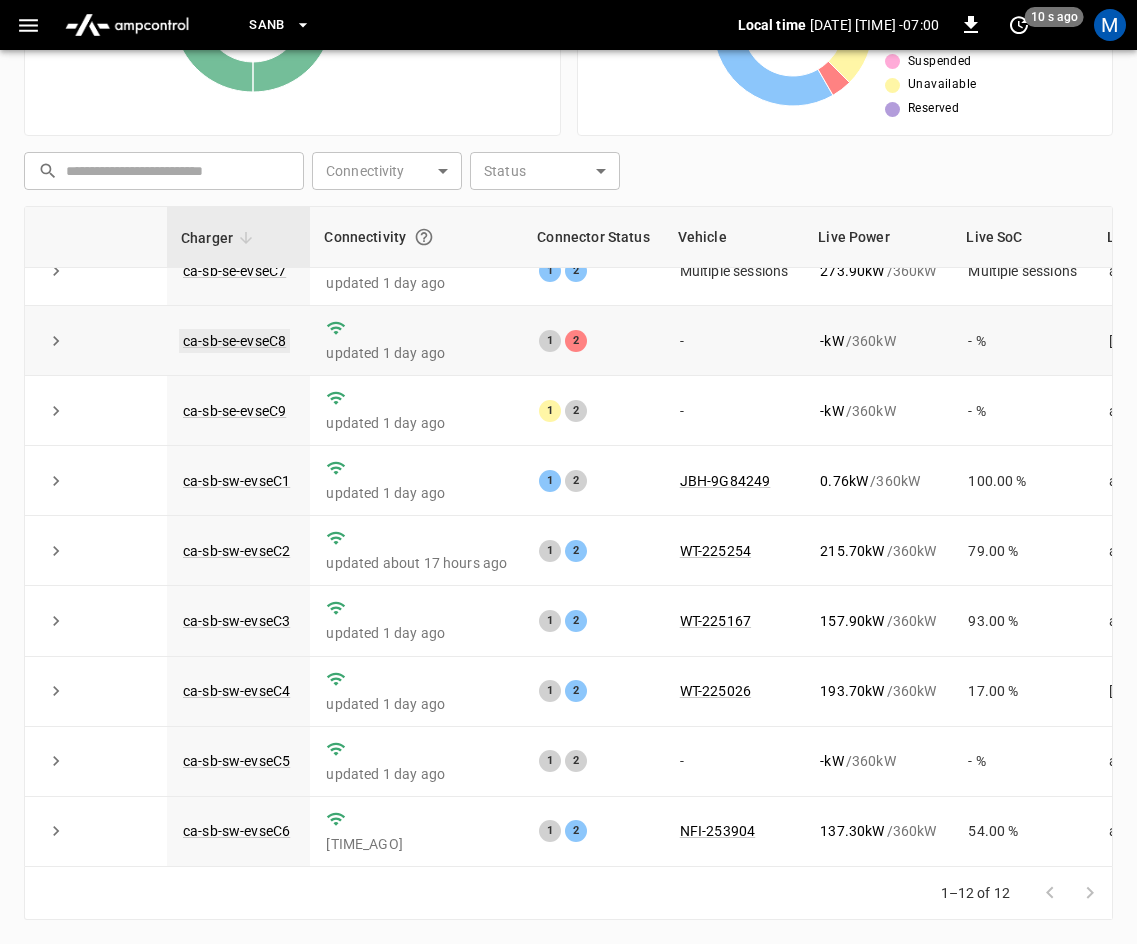 click on "ca-sb-se-evseC8" at bounding box center [234, 341] 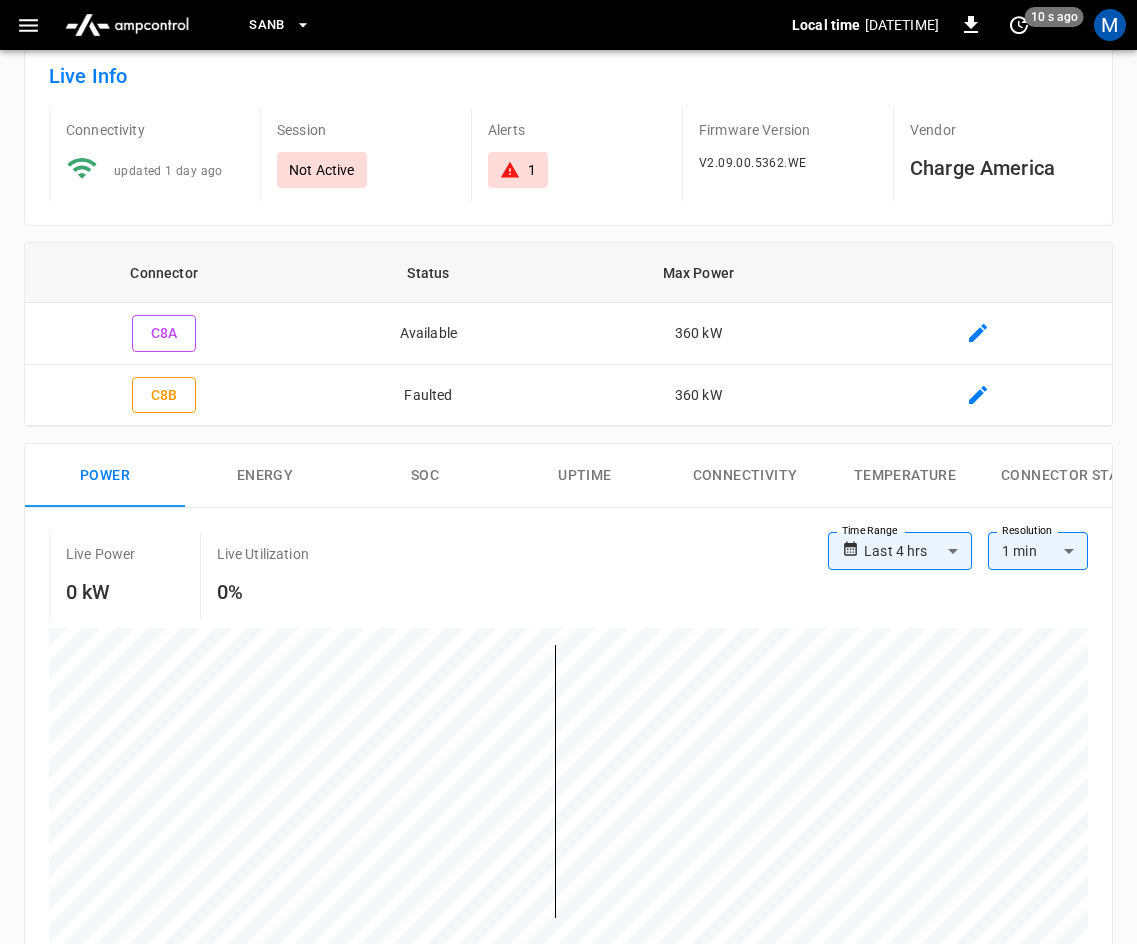 scroll, scrollTop: 0, scrollLeft: 0, axis: both 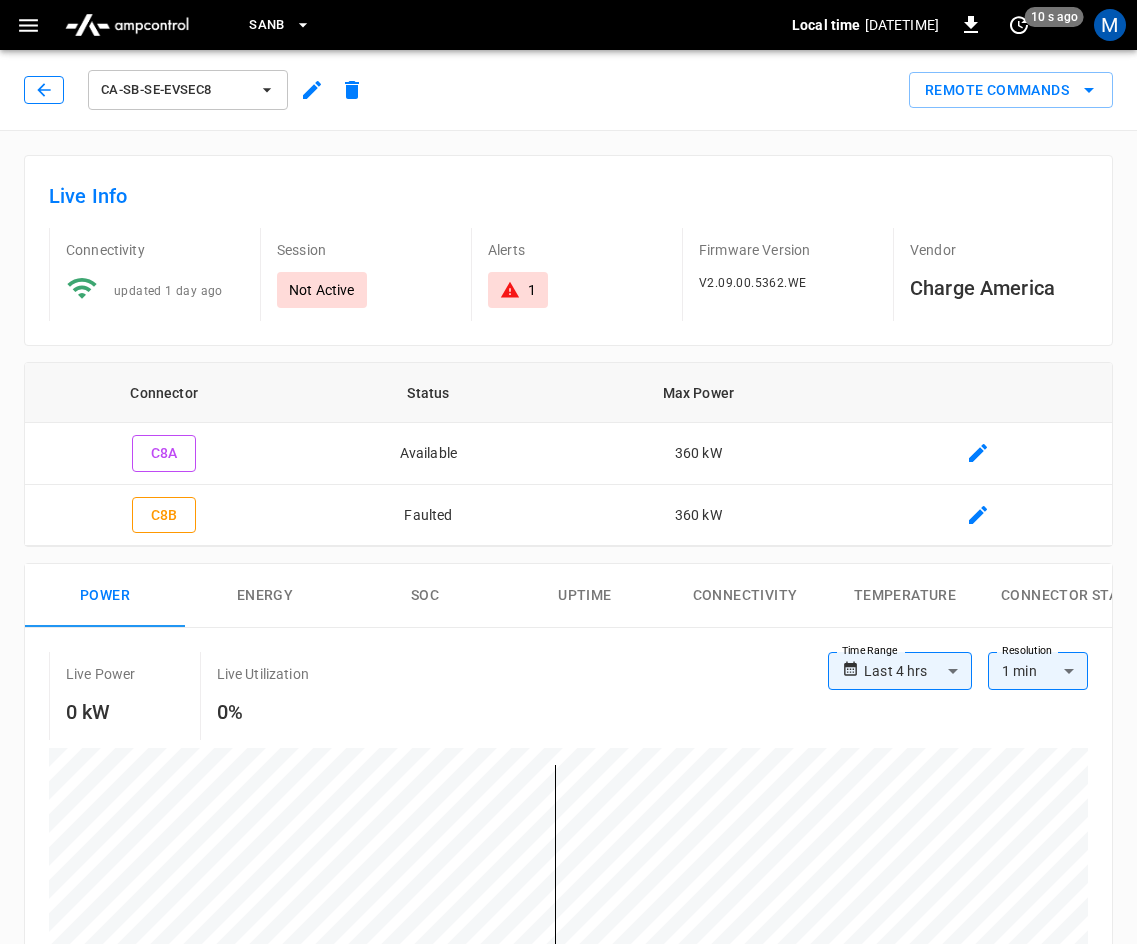 click 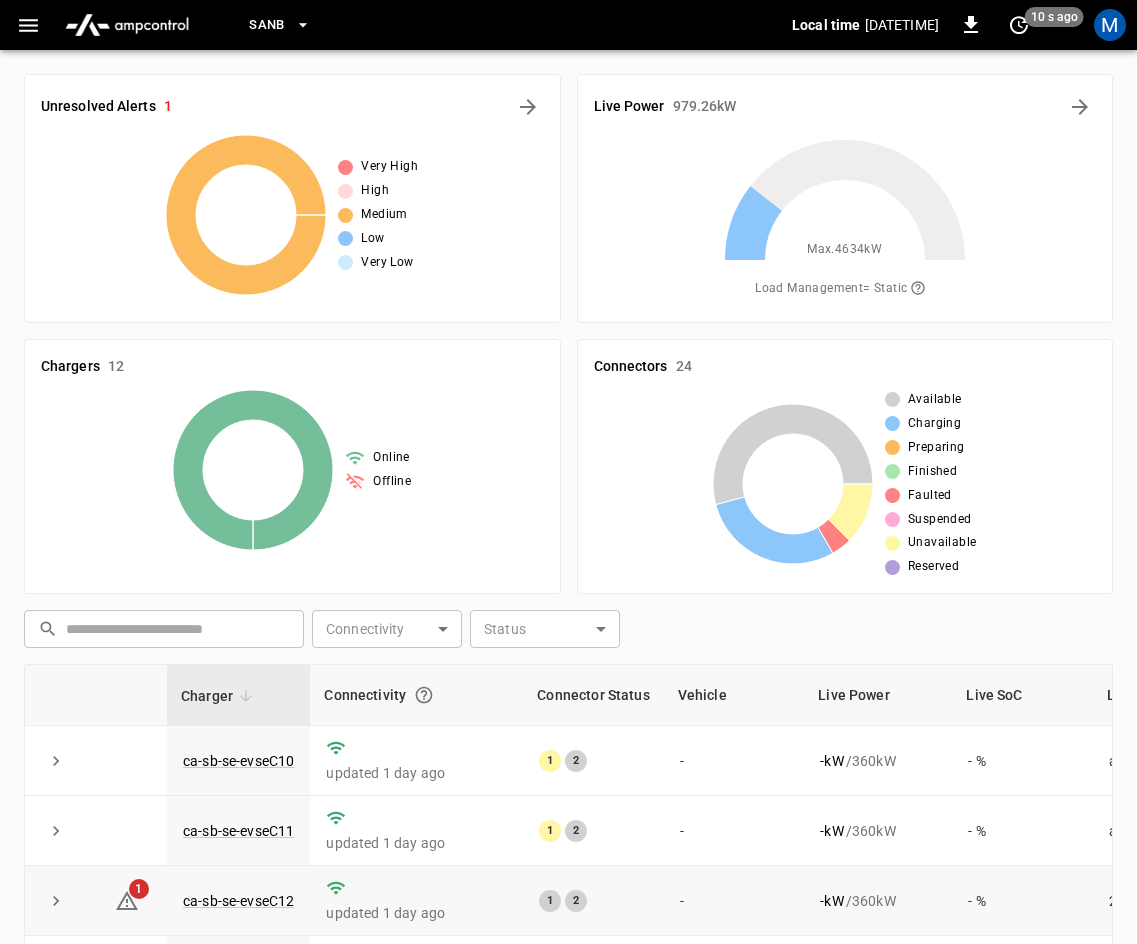 scroll, scrollTop: 458, scrollLeft: 0, axis: vertical 